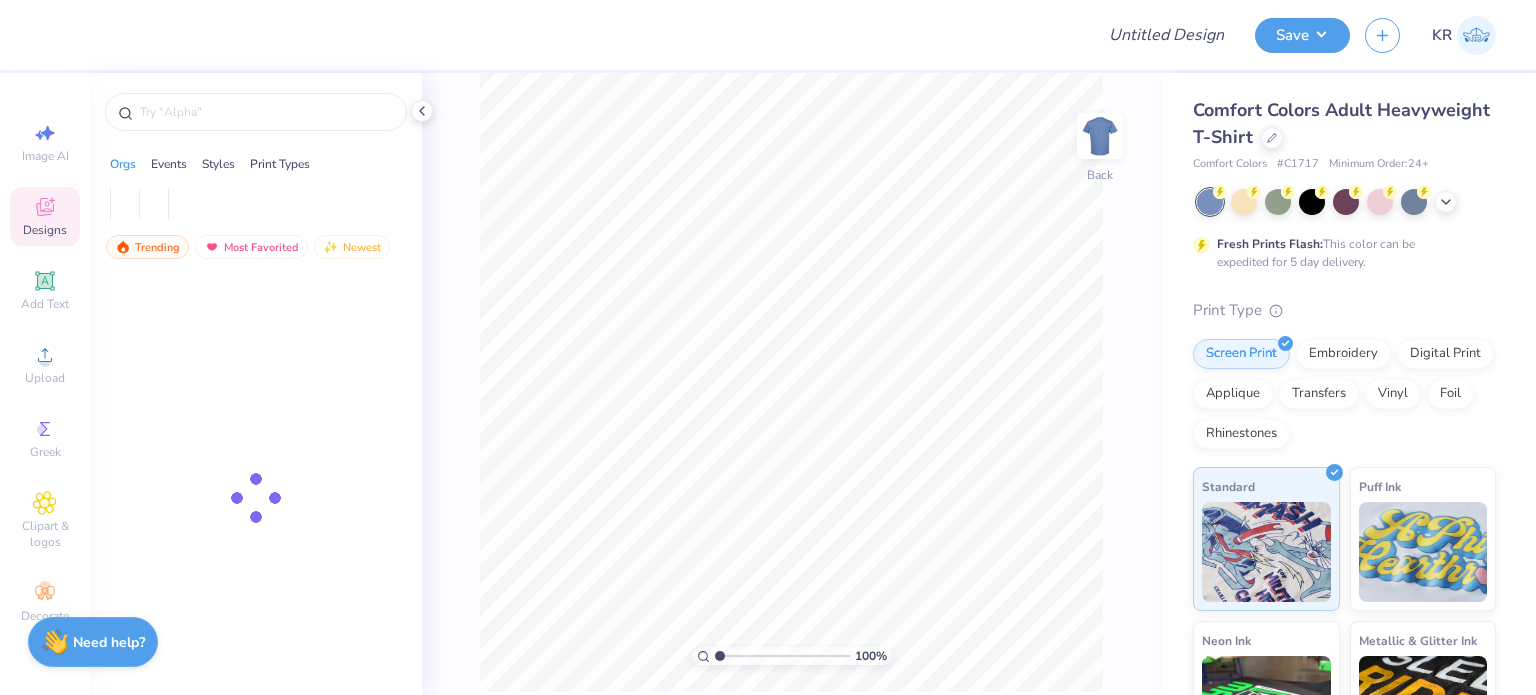 scroll, scrollTop: 0, scrollLeft: 0, axis: both 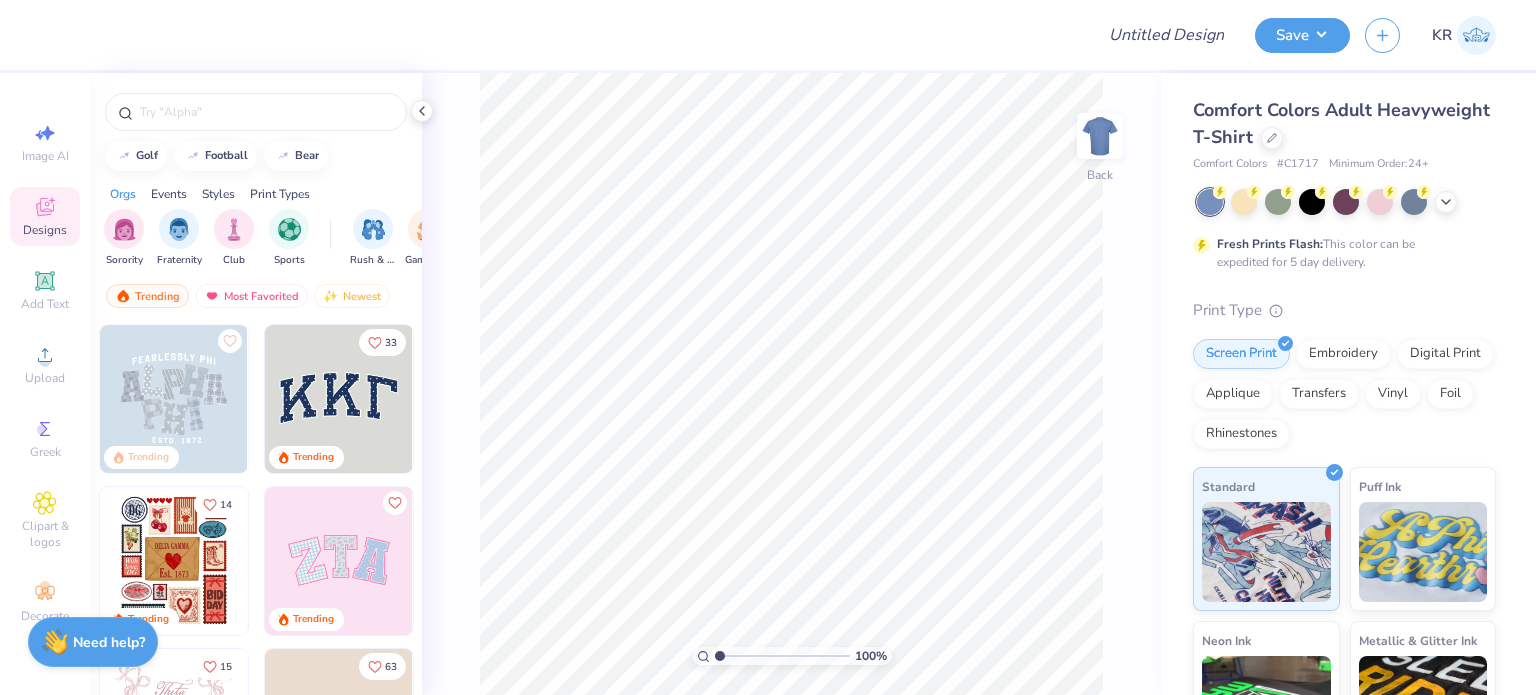 click at bounding box center (1346, 202) 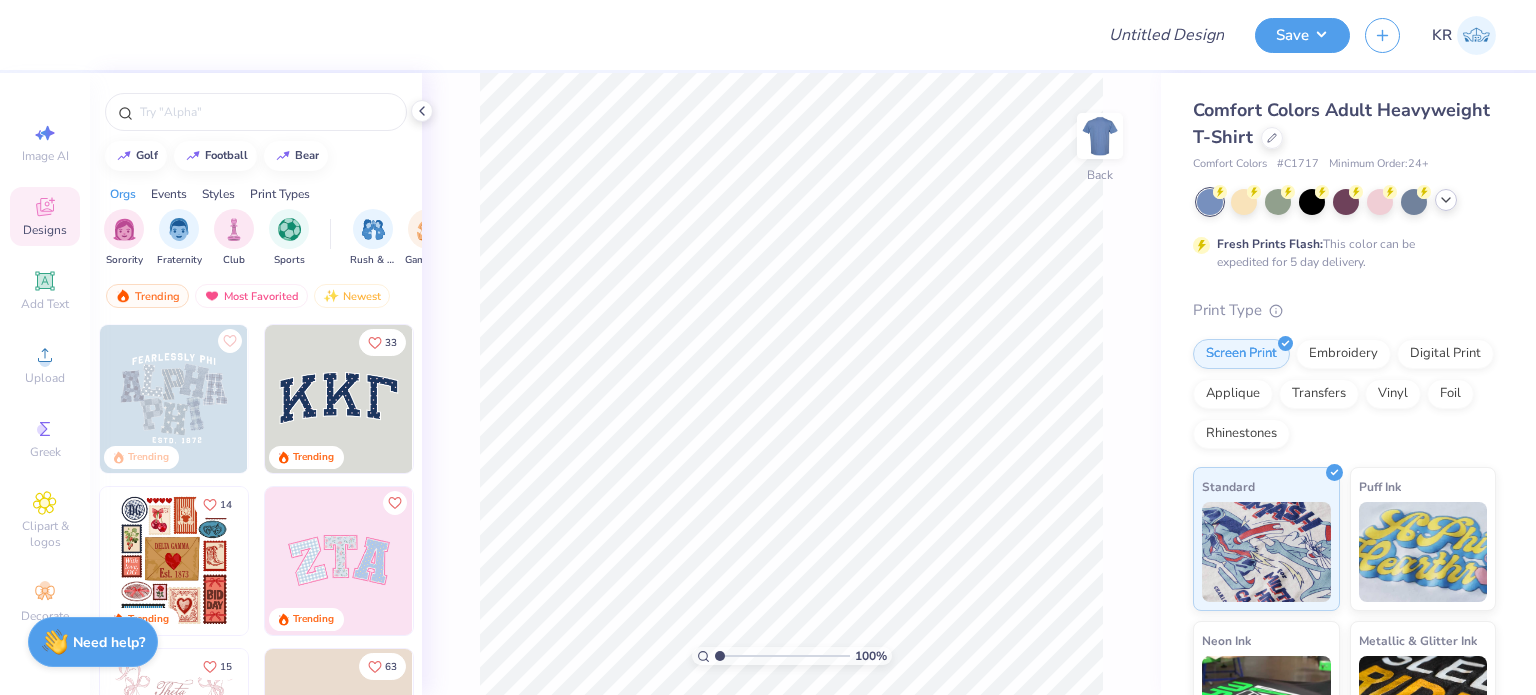 click 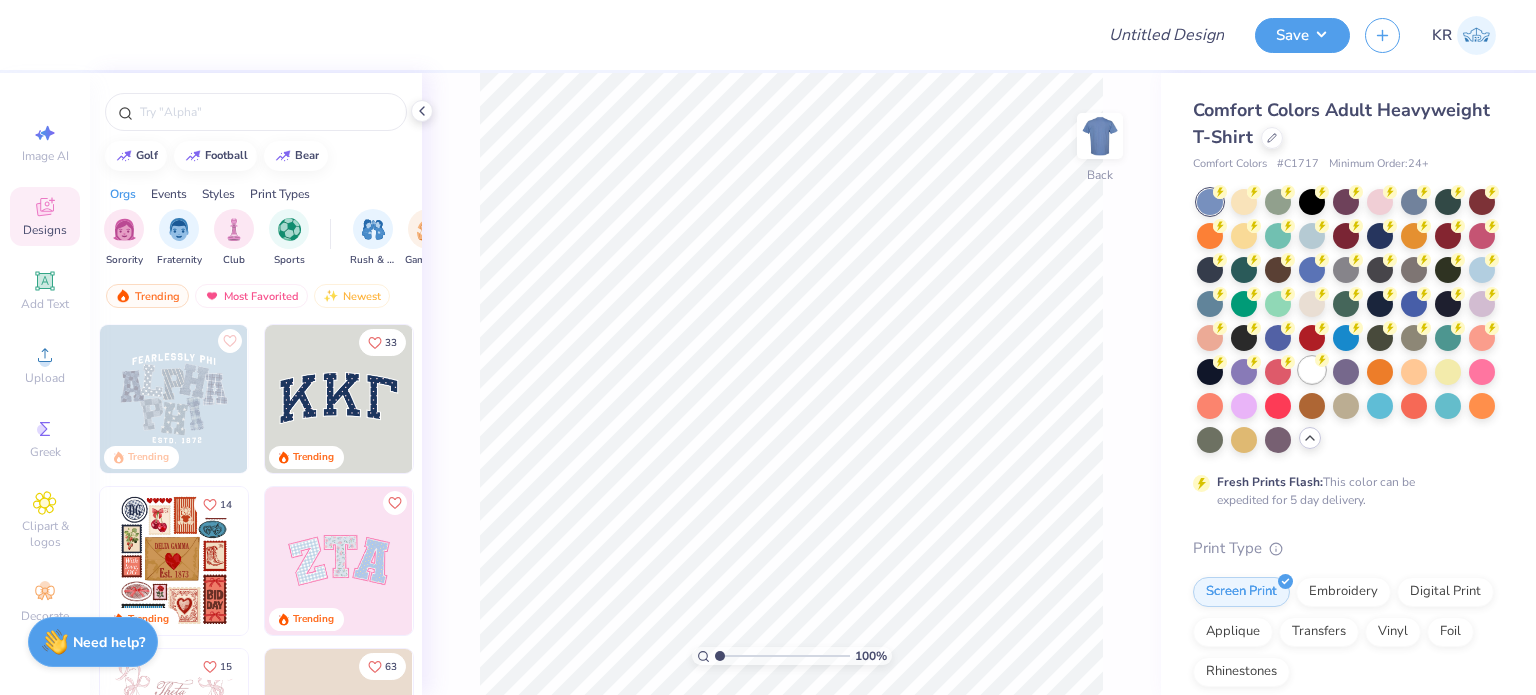 click at bounding box center [1312, 370] 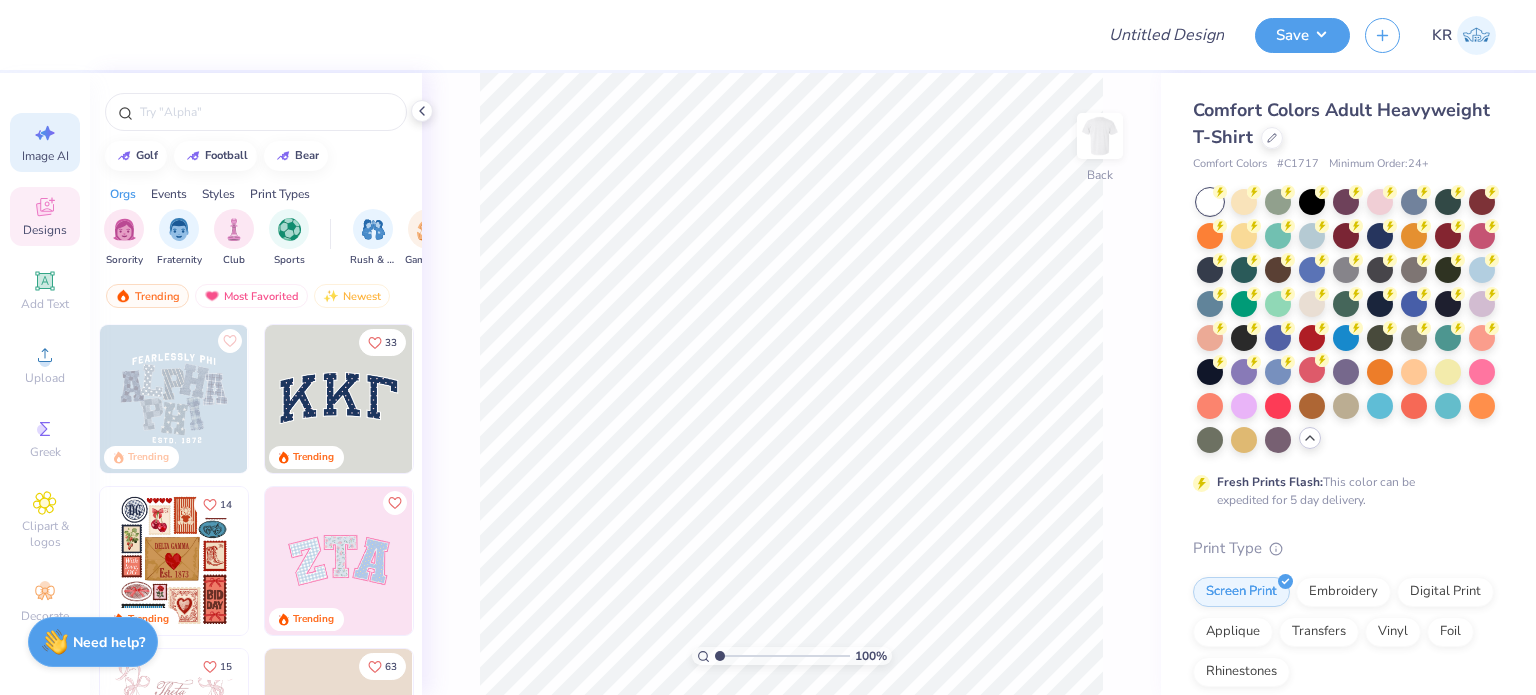 click on "Image AI" at bounding box center [45, 156] 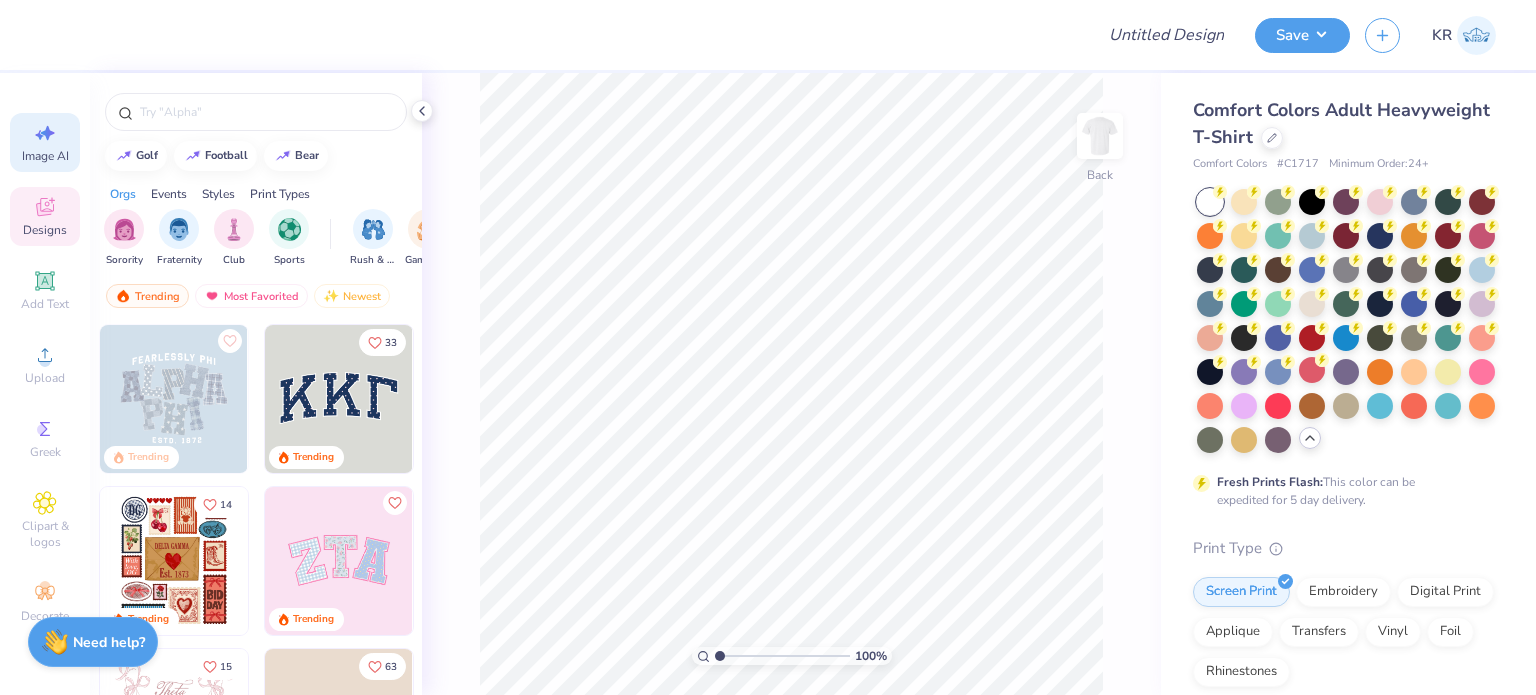 select on "4" 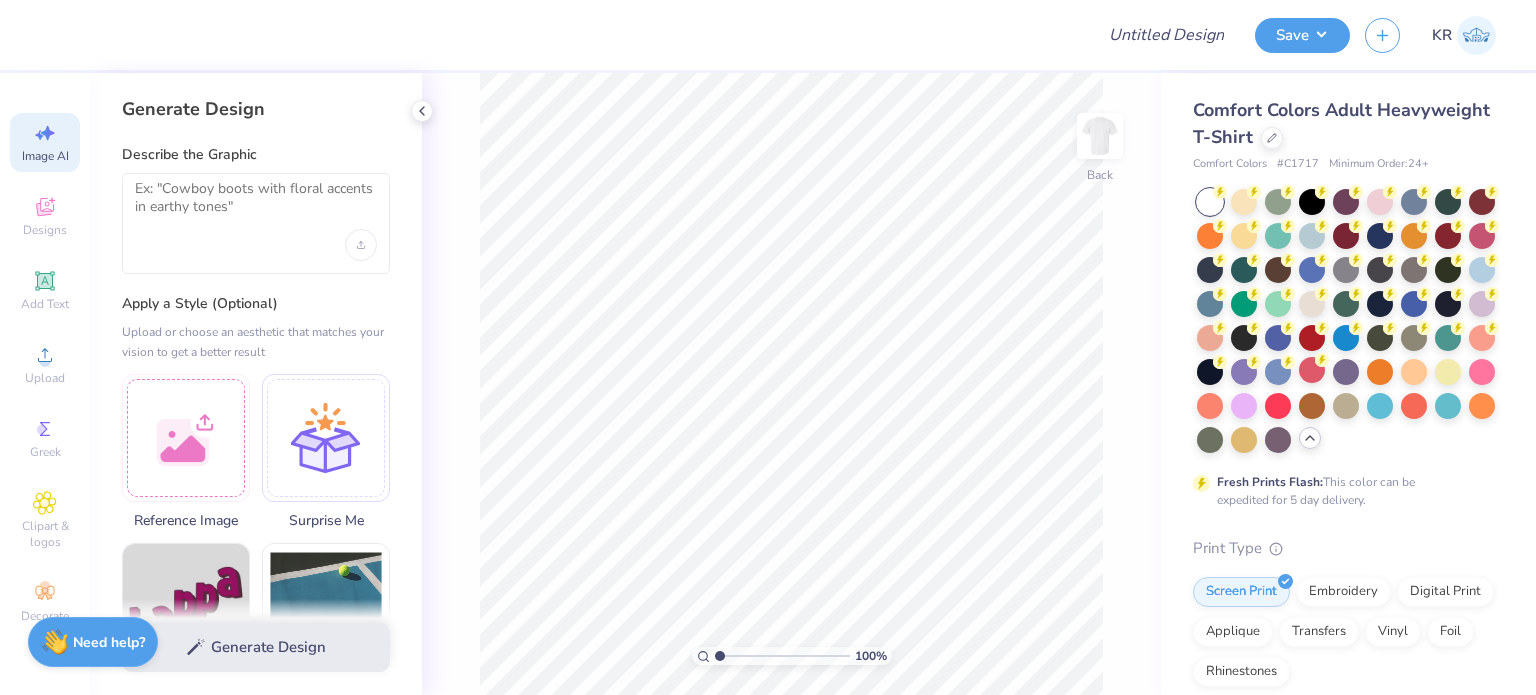 click at bounding box center [256, 223] 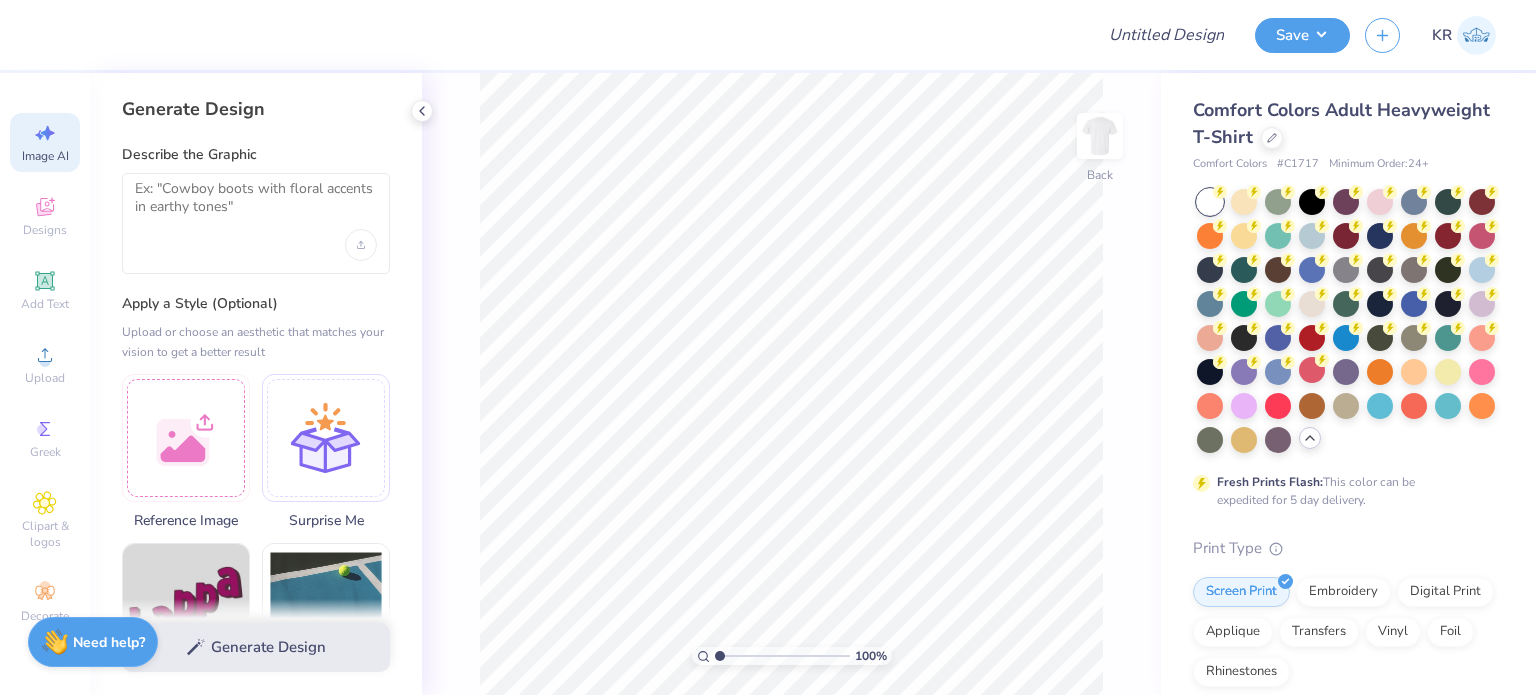 click on "Describe the Graphic" at bounding box center (256, 155) 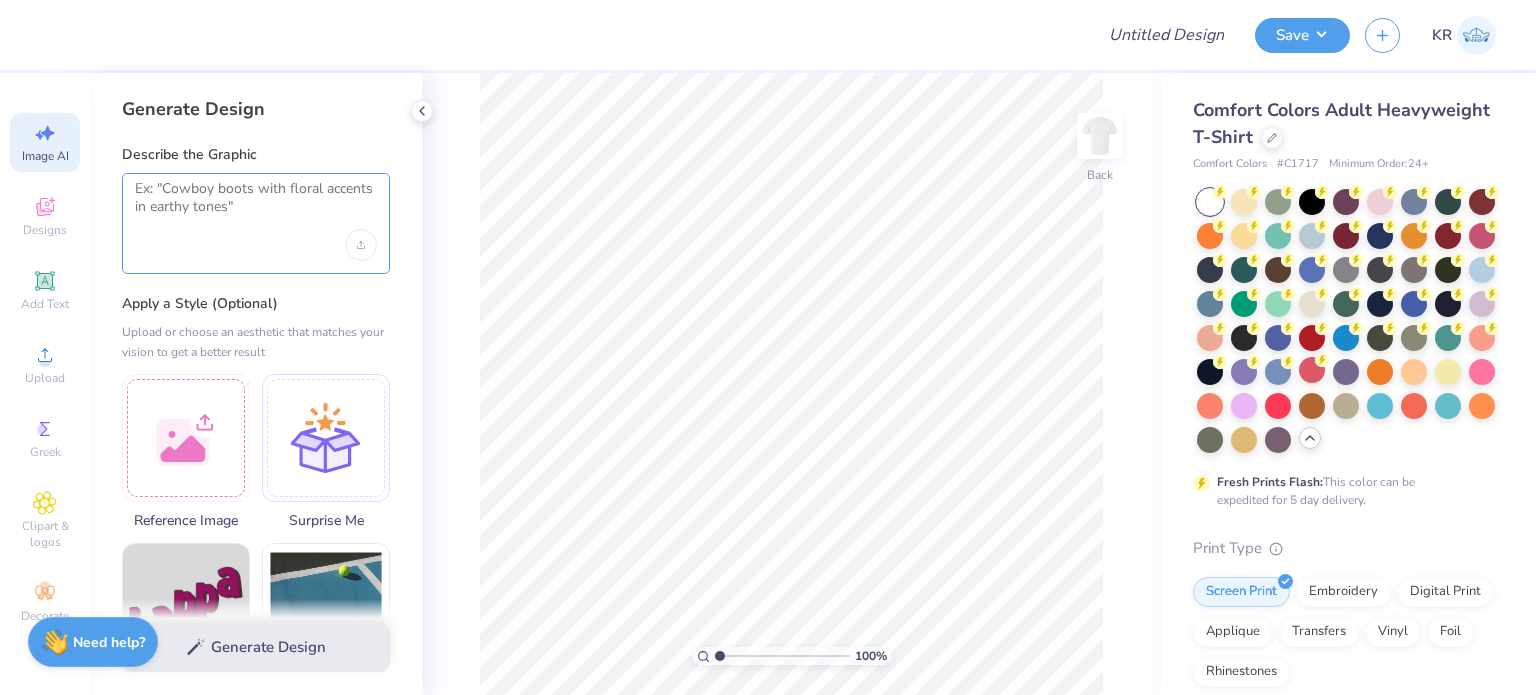 click at bounding box center [256, 205] 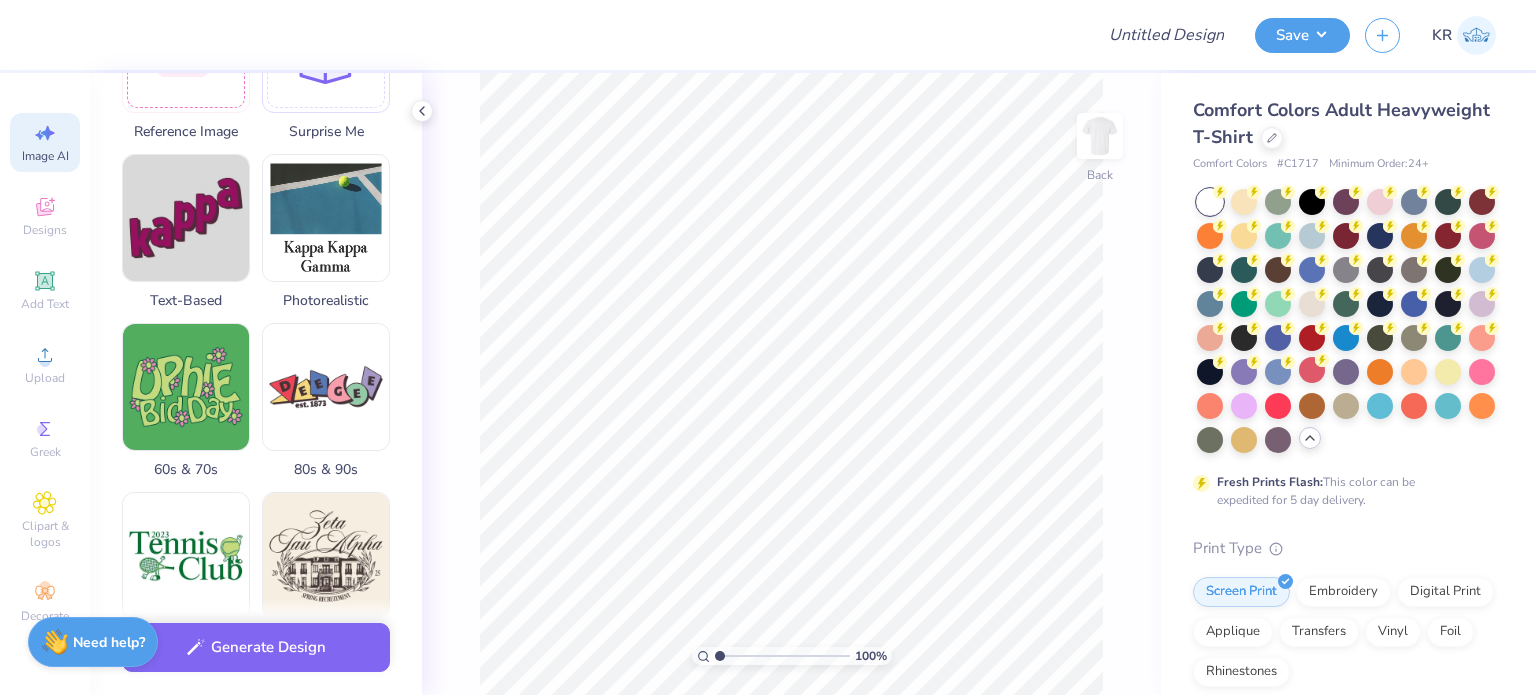 scroll, scrollTop: 0, scrollLeft: 0, axis: both 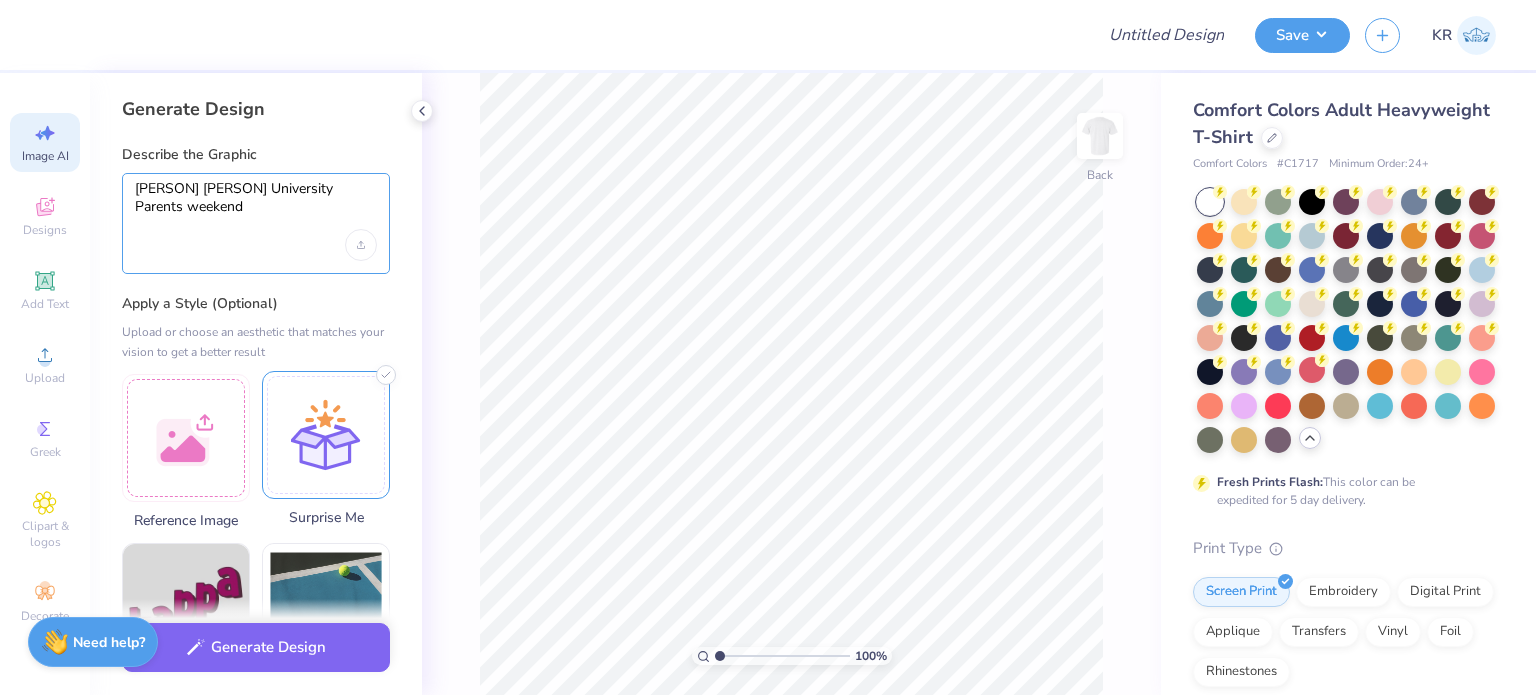 type on "James Madison University Parents weekend" 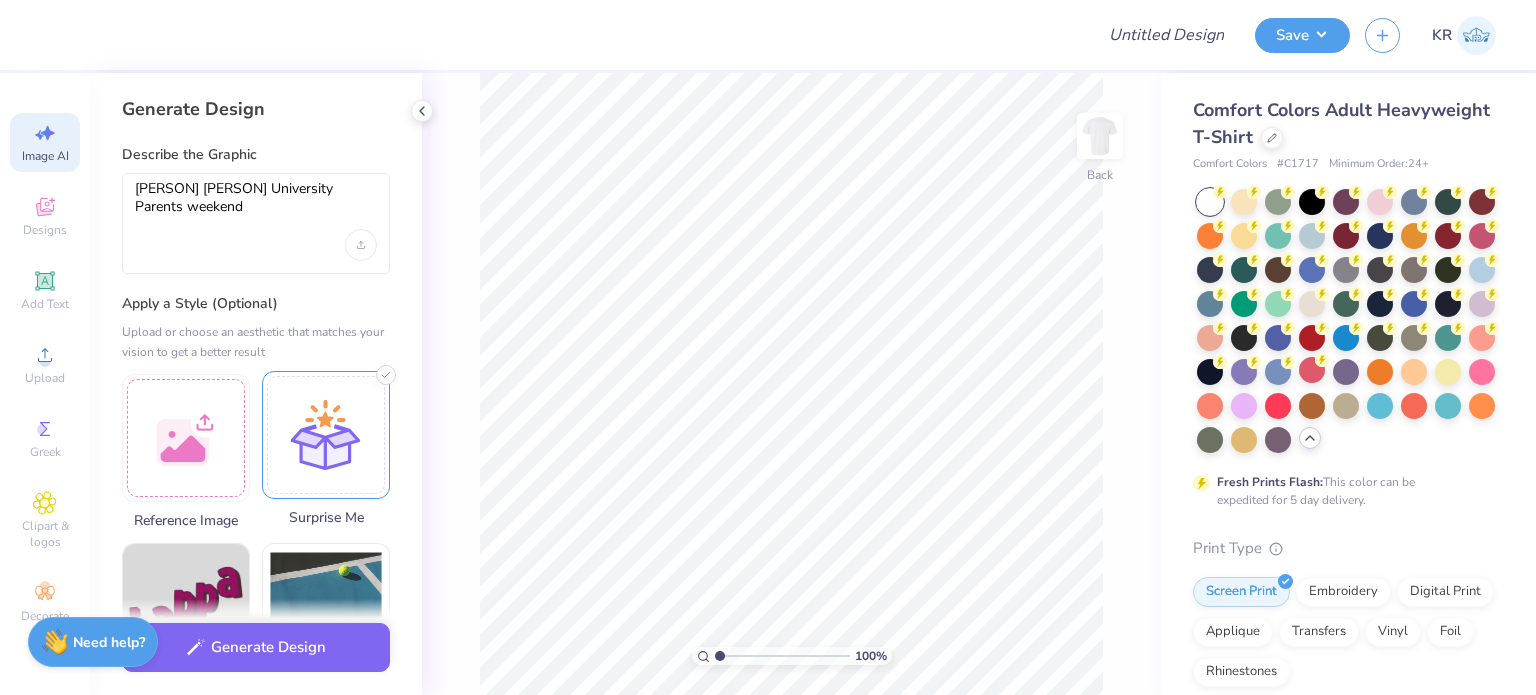 click at bounding box center (326, 435) 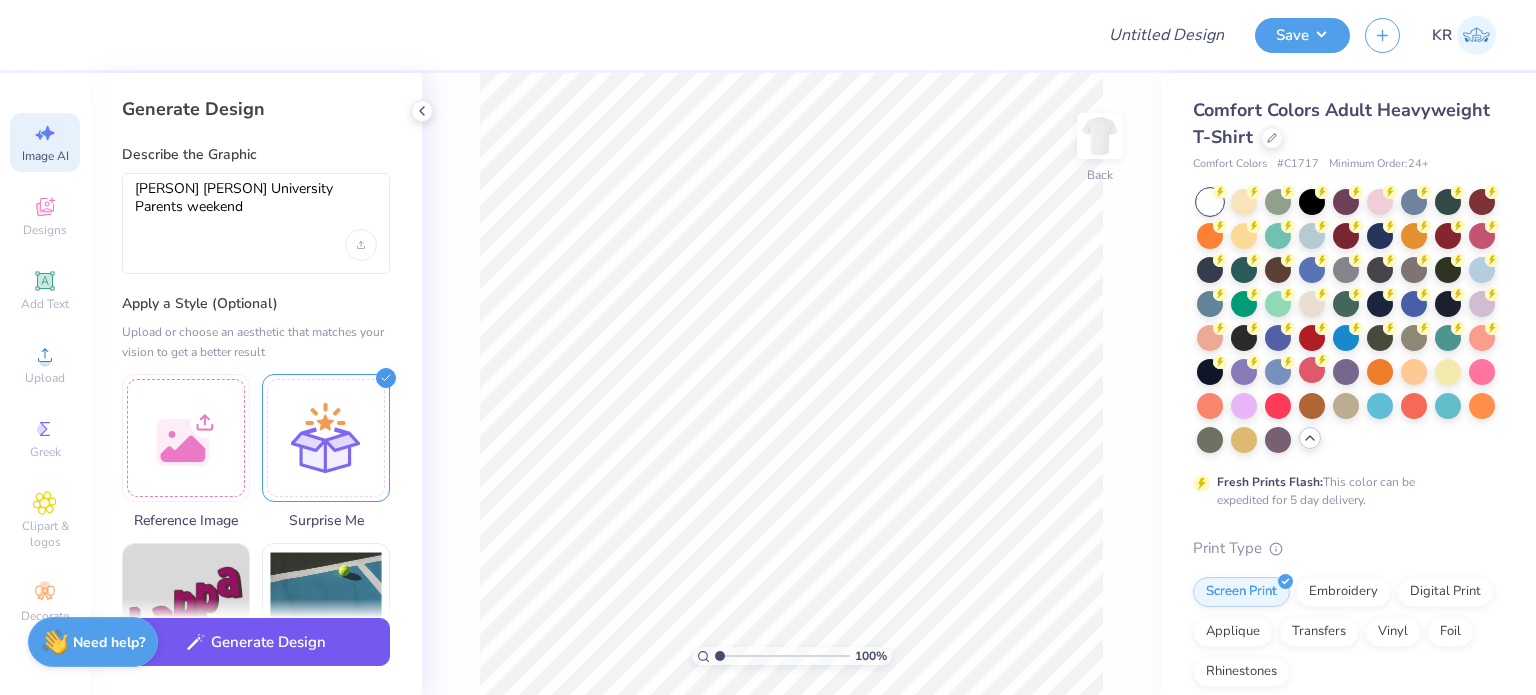 click on "Generate Design" at bounding box center (256, 642) 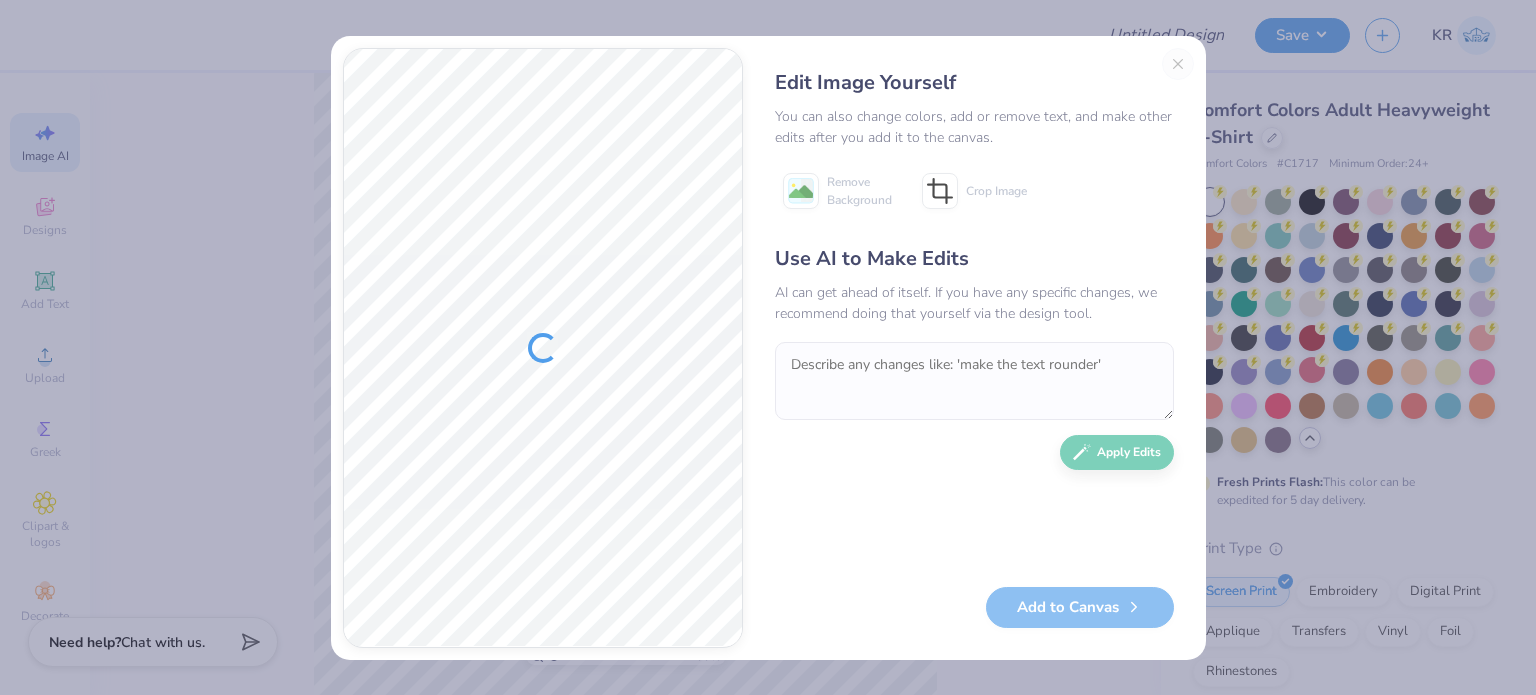 click on "Edit Image Yourself You can also change colors, add or remove text, and make other edits after you add it to the canvas. Remove Background Crop Image Use AI to Make Edits AI can get ahead of itself. If you have any specific changes, we recommend doing that yourself via the design tool. Apply Edits Add to Canvas" at bounding box center [974, 348] 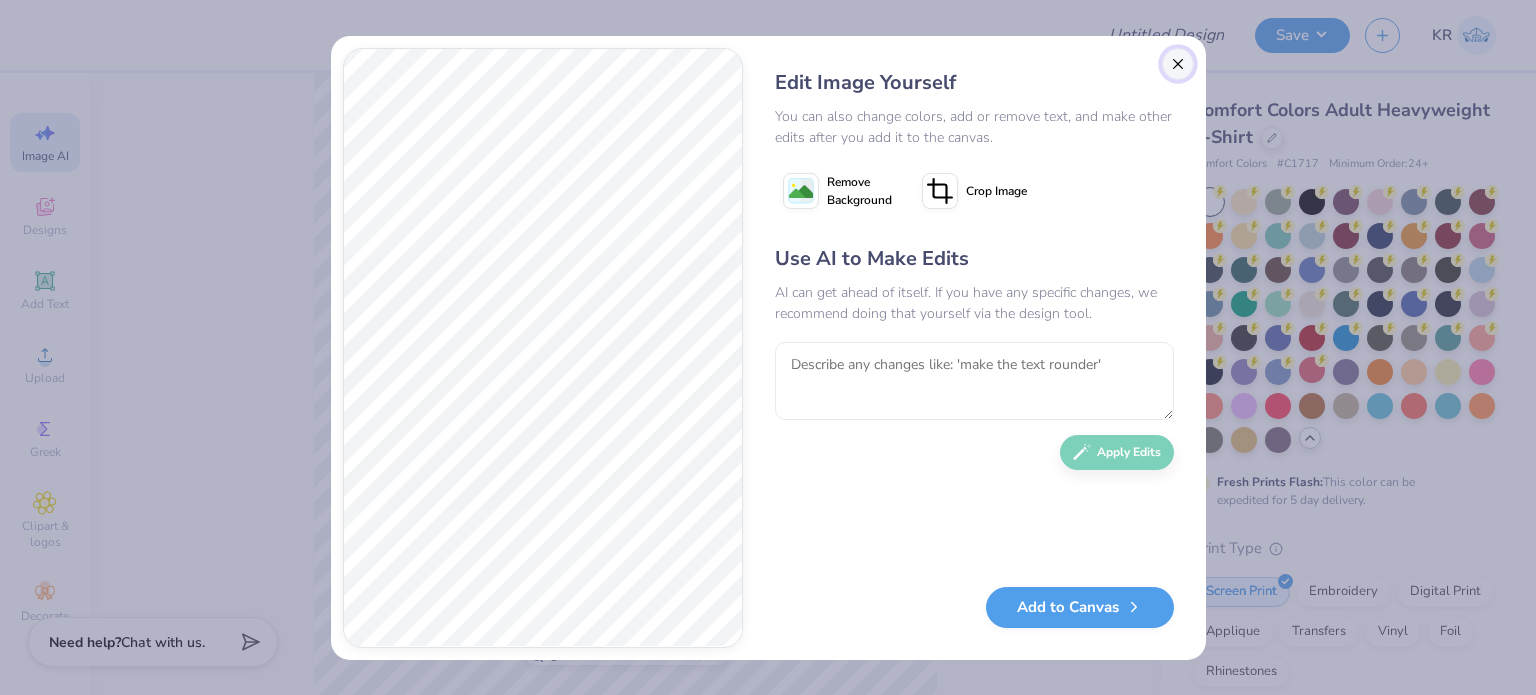 click at bounding box center (1178, 64) 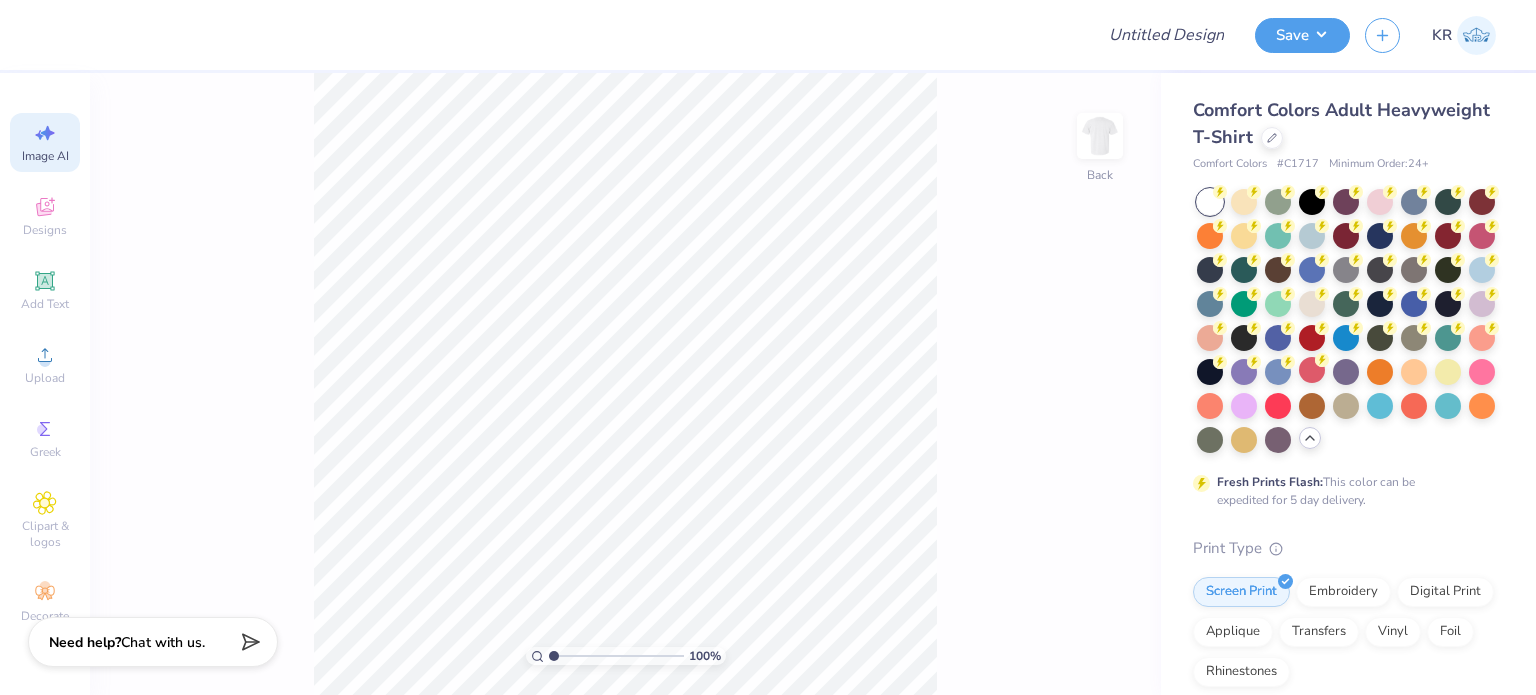 scroll, scrollTop: 0, scrollLeft: 44, axis: horizontal 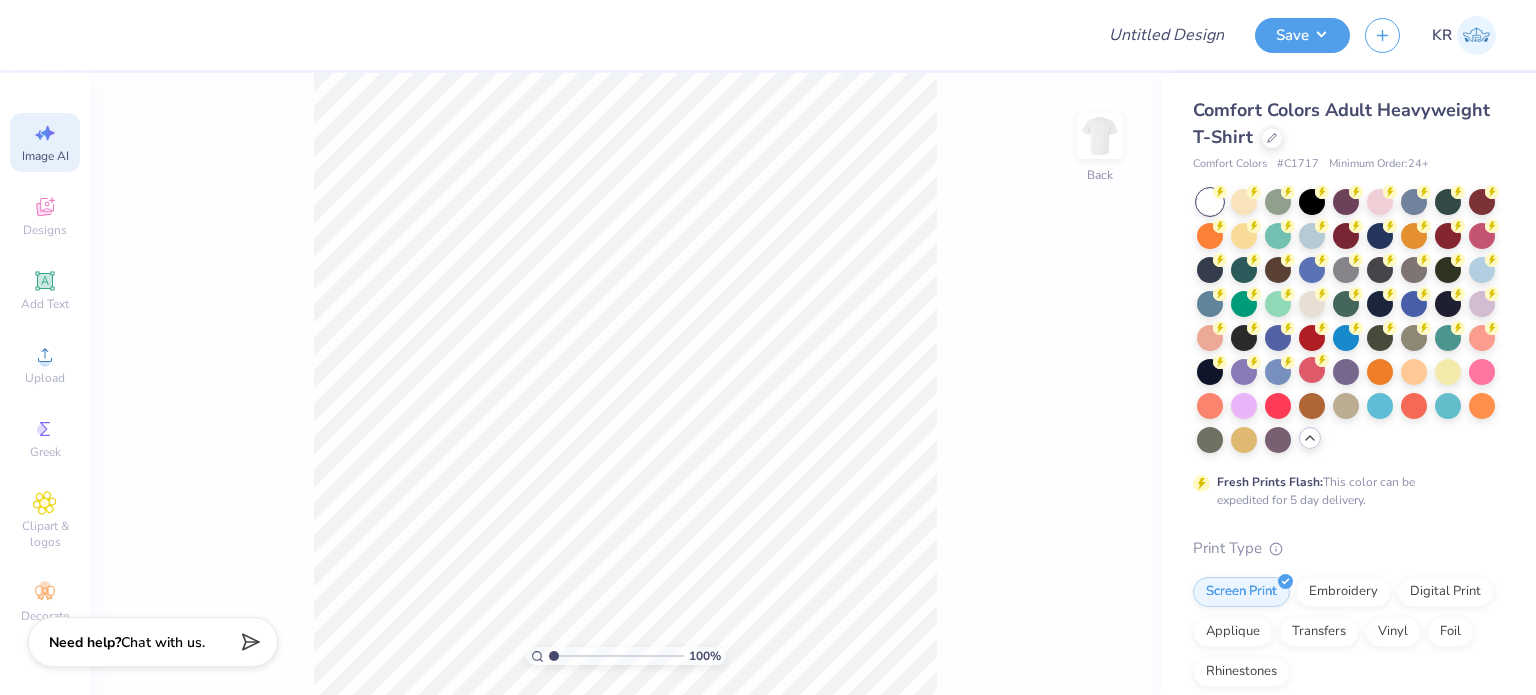 click 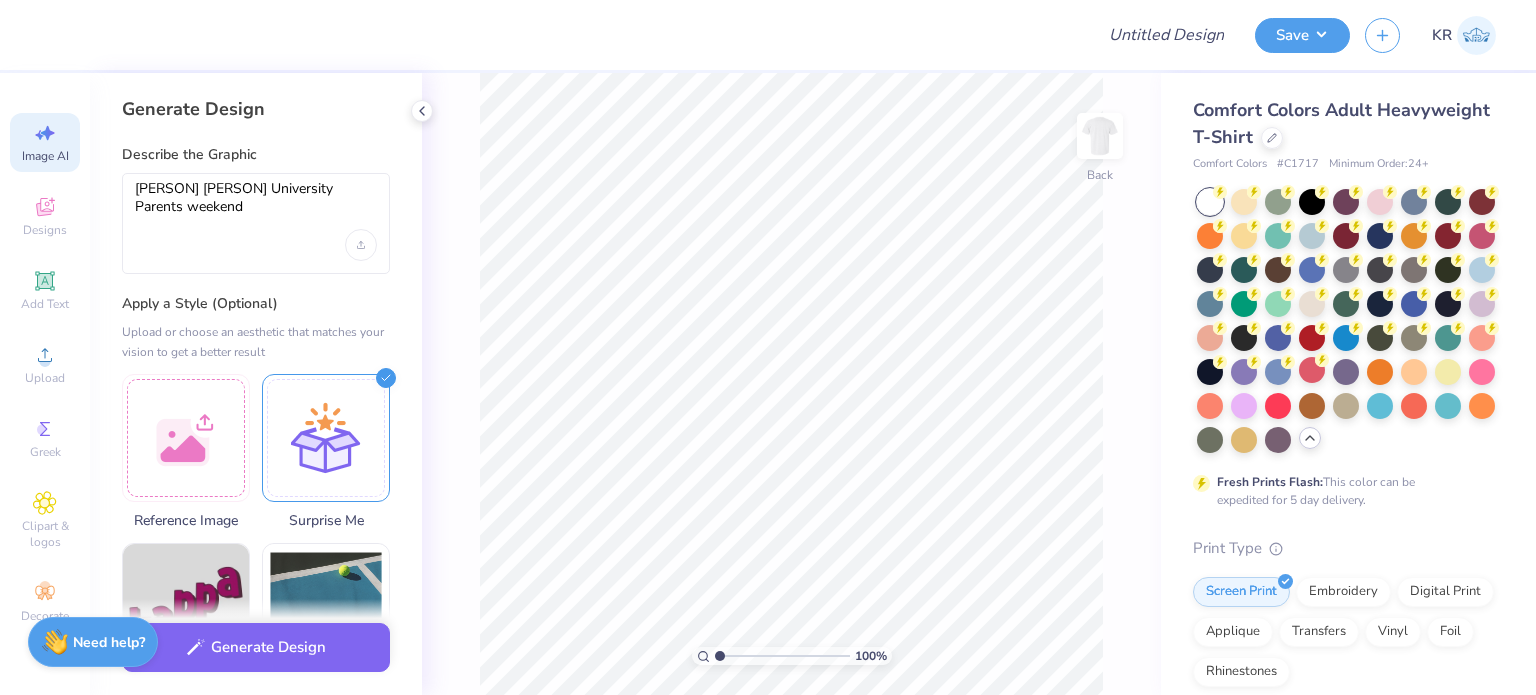 scroll, scrollTop: 0, scrollLeft: 0, axis: both 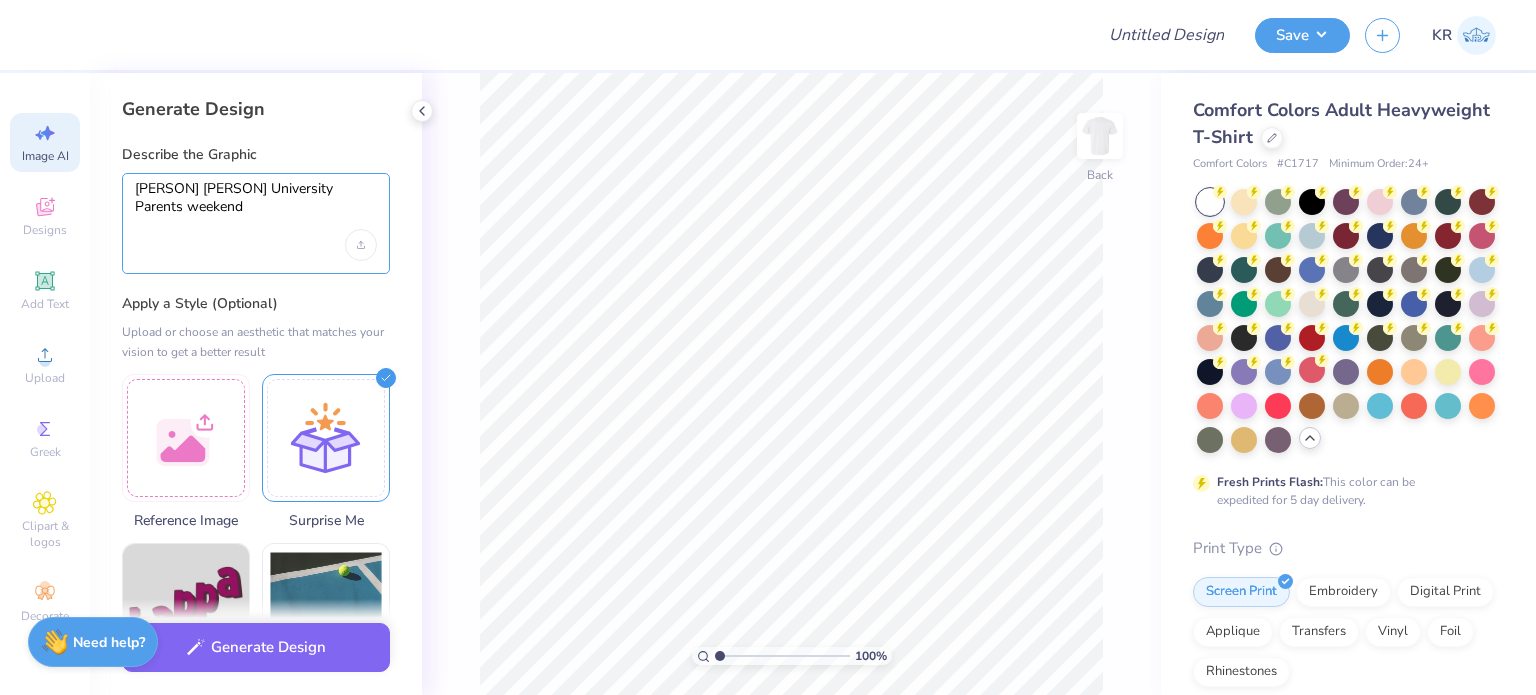 click on "James Madison University Parents weekend" at bounding box center (256, 205) 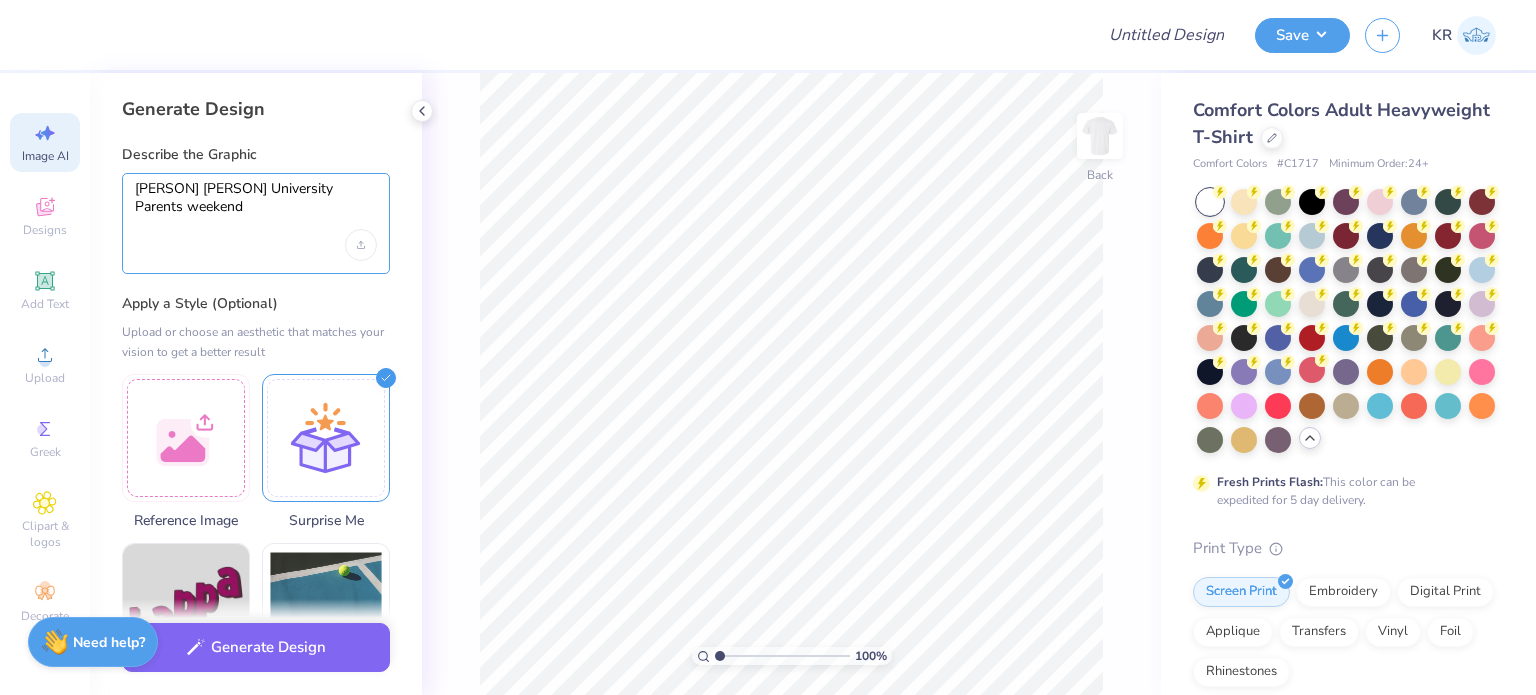 click on "James Madison University Parents weekend" at bounding box center [256, 205] 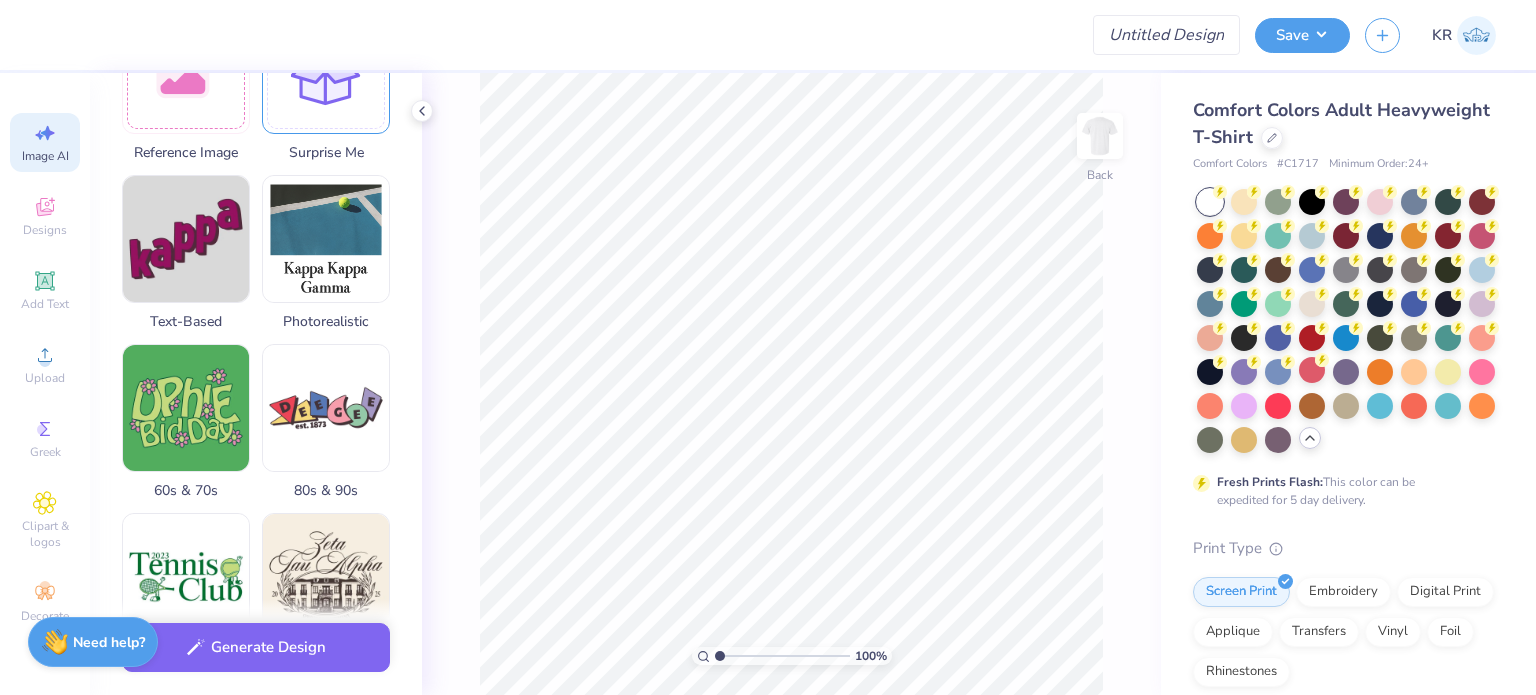 scroll, scrollTop: 300, scrollLeft: 0, axis: vertical 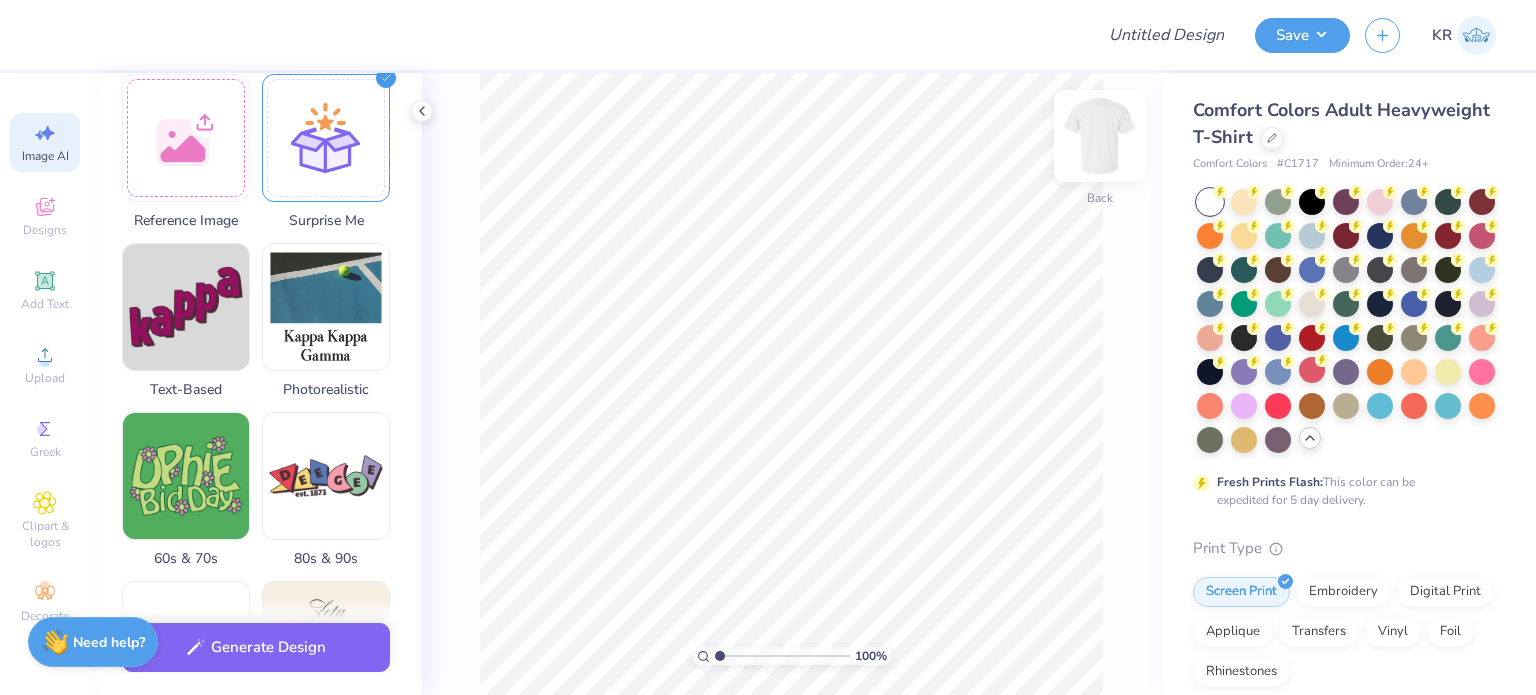 click at bounding box center [1100, 136] 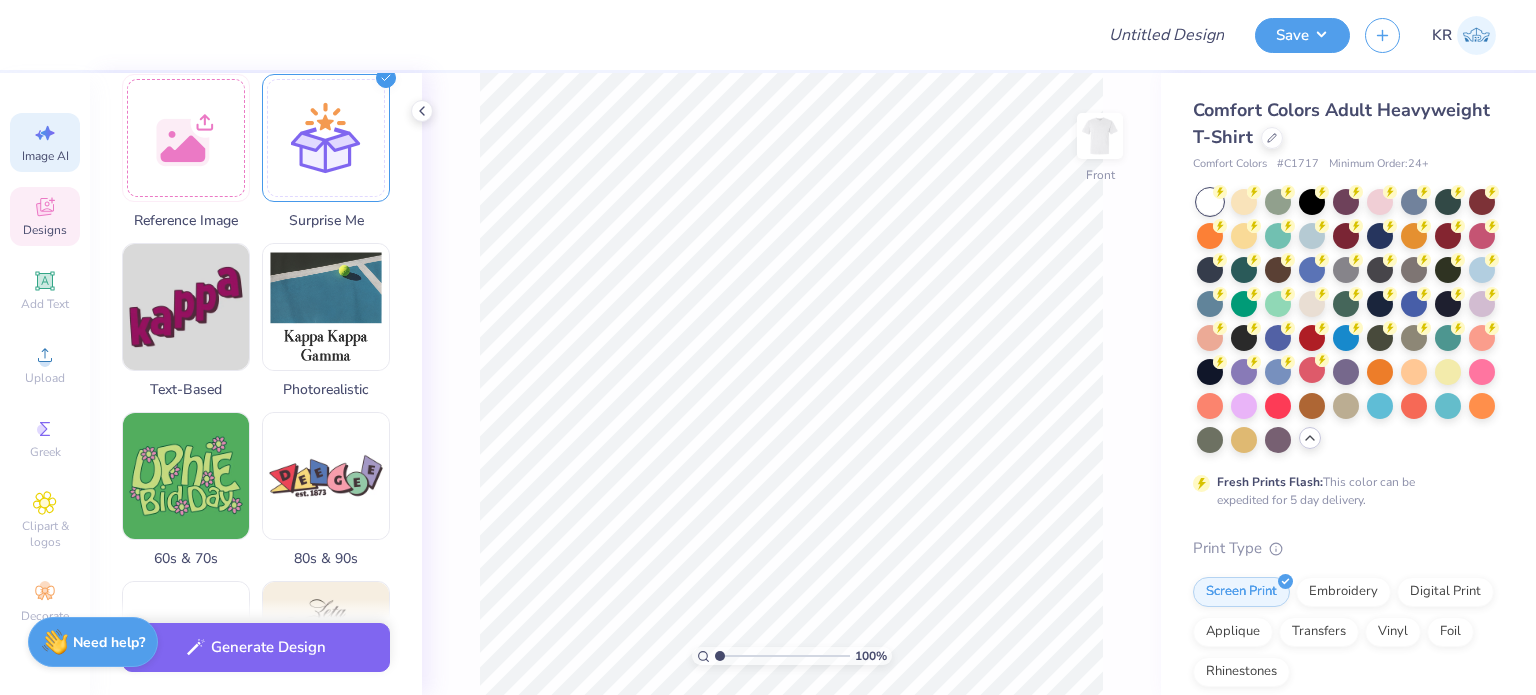 click 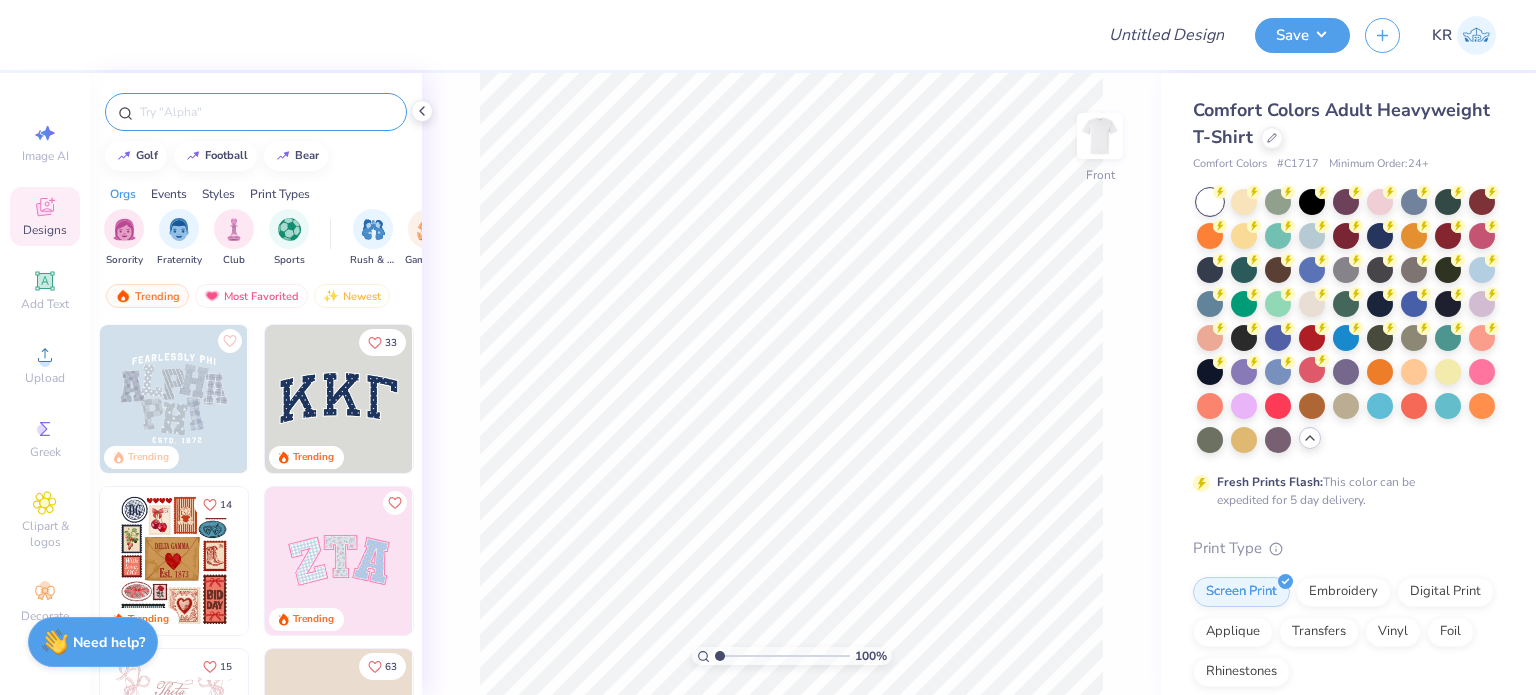 click at bounding box center (266, 112) 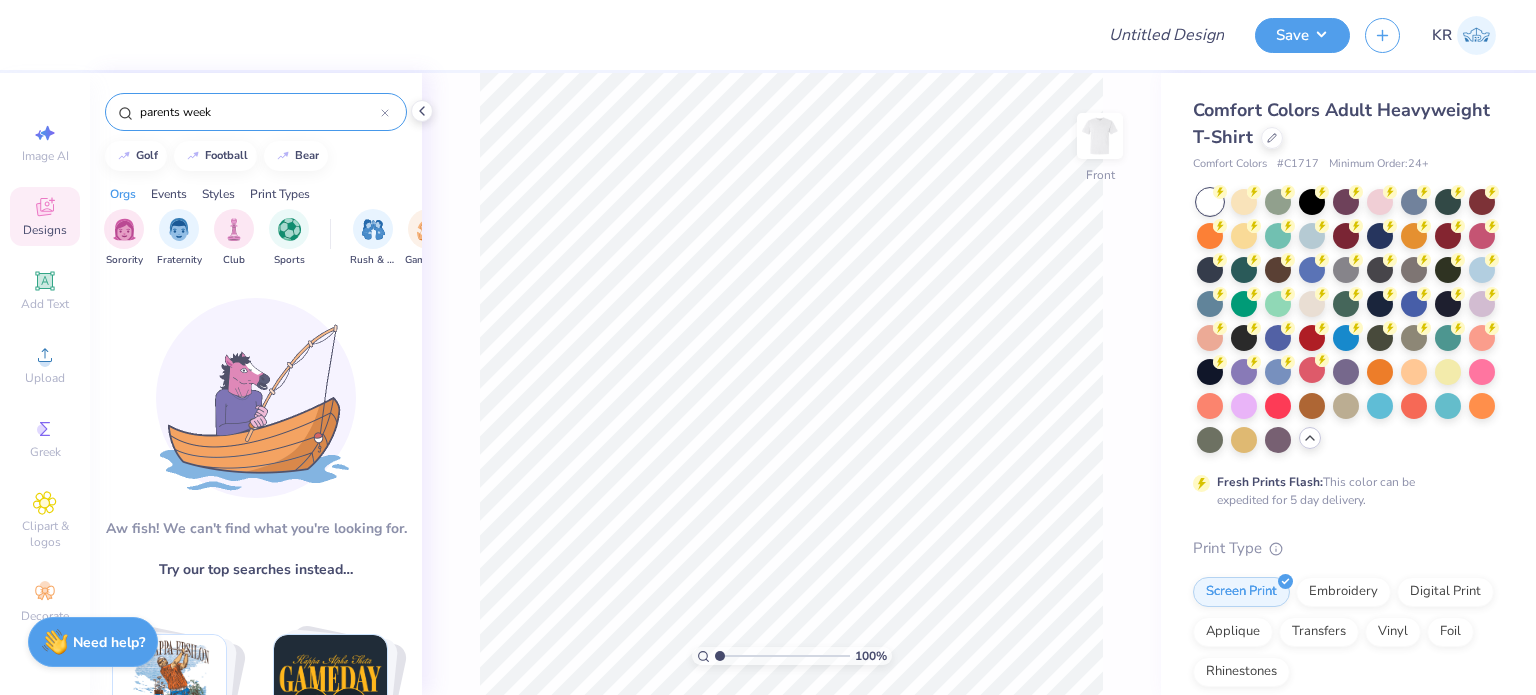 click on "parents week" at bounding box center [259, 112] 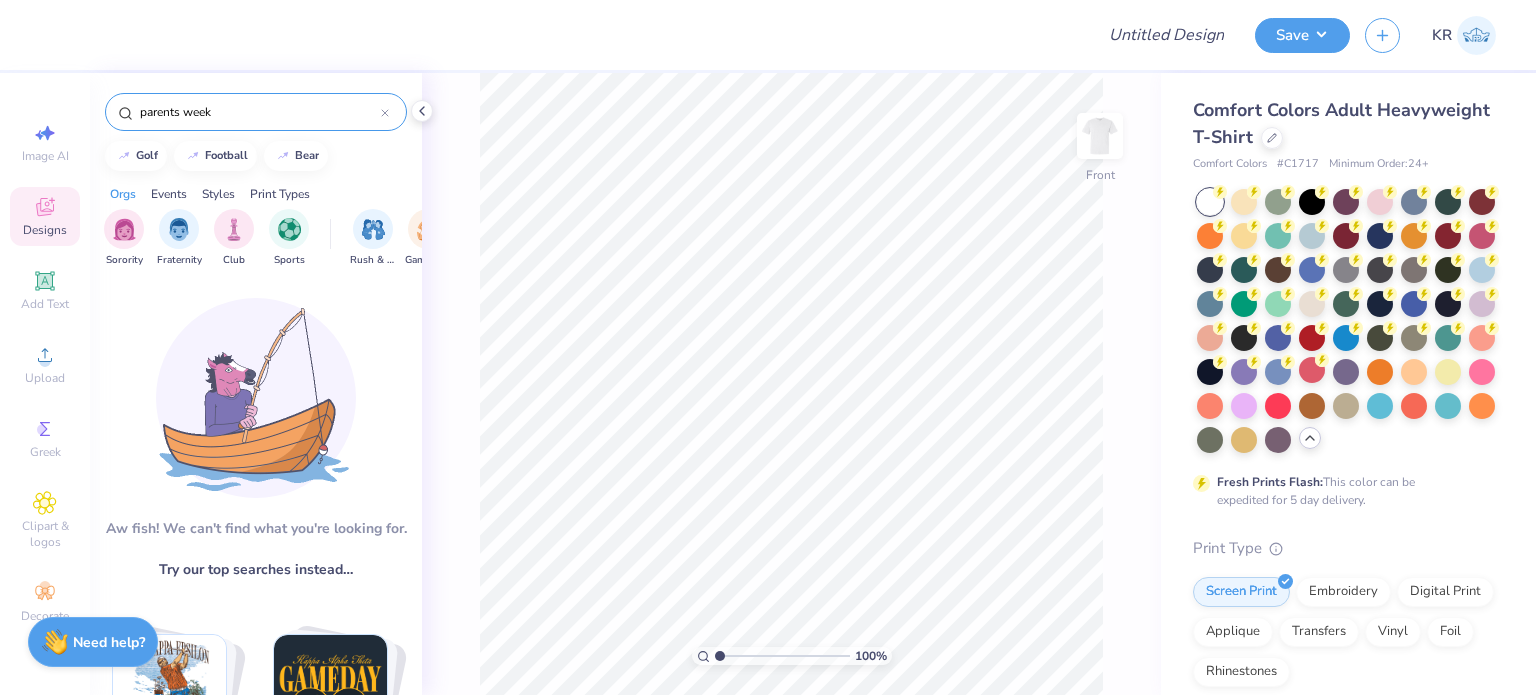 type on "parents week" 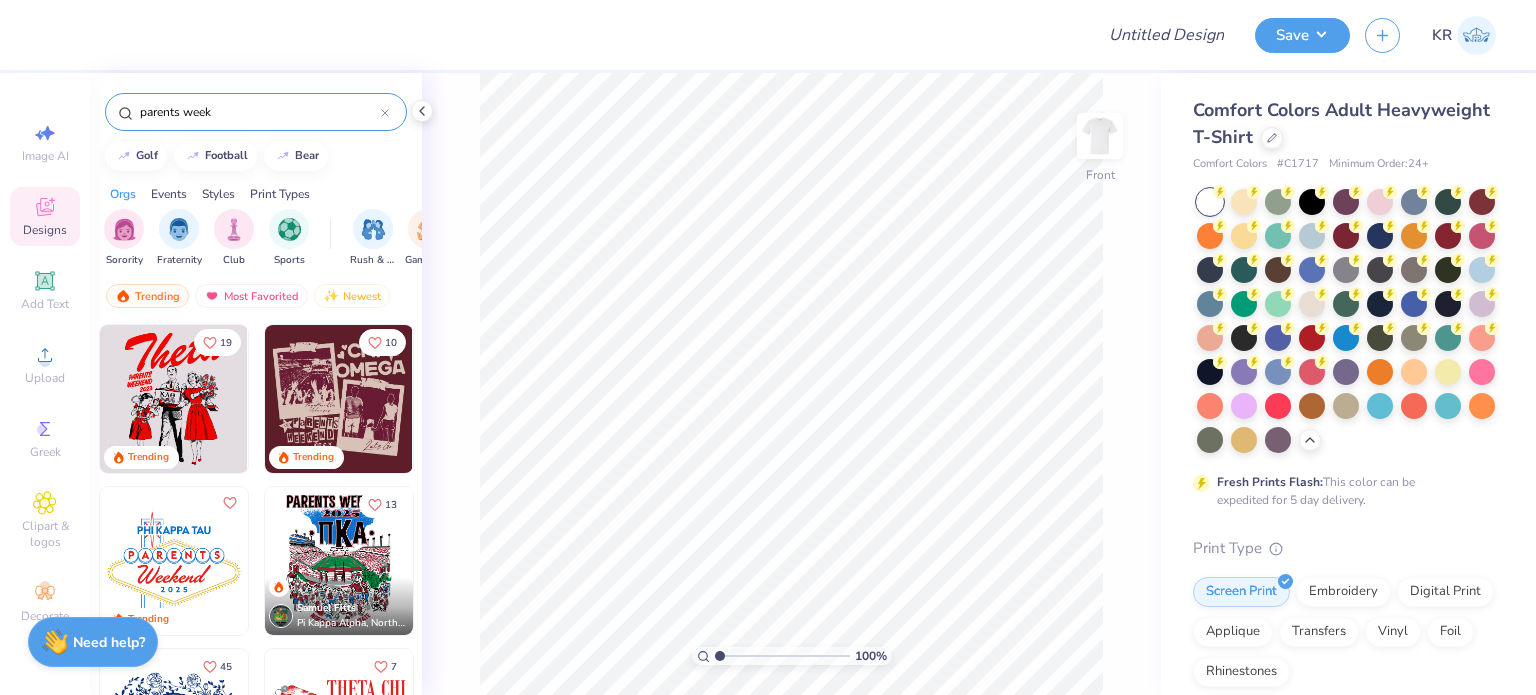 scroll, scrollTop: 0, scrollLeft: 0, axis: both 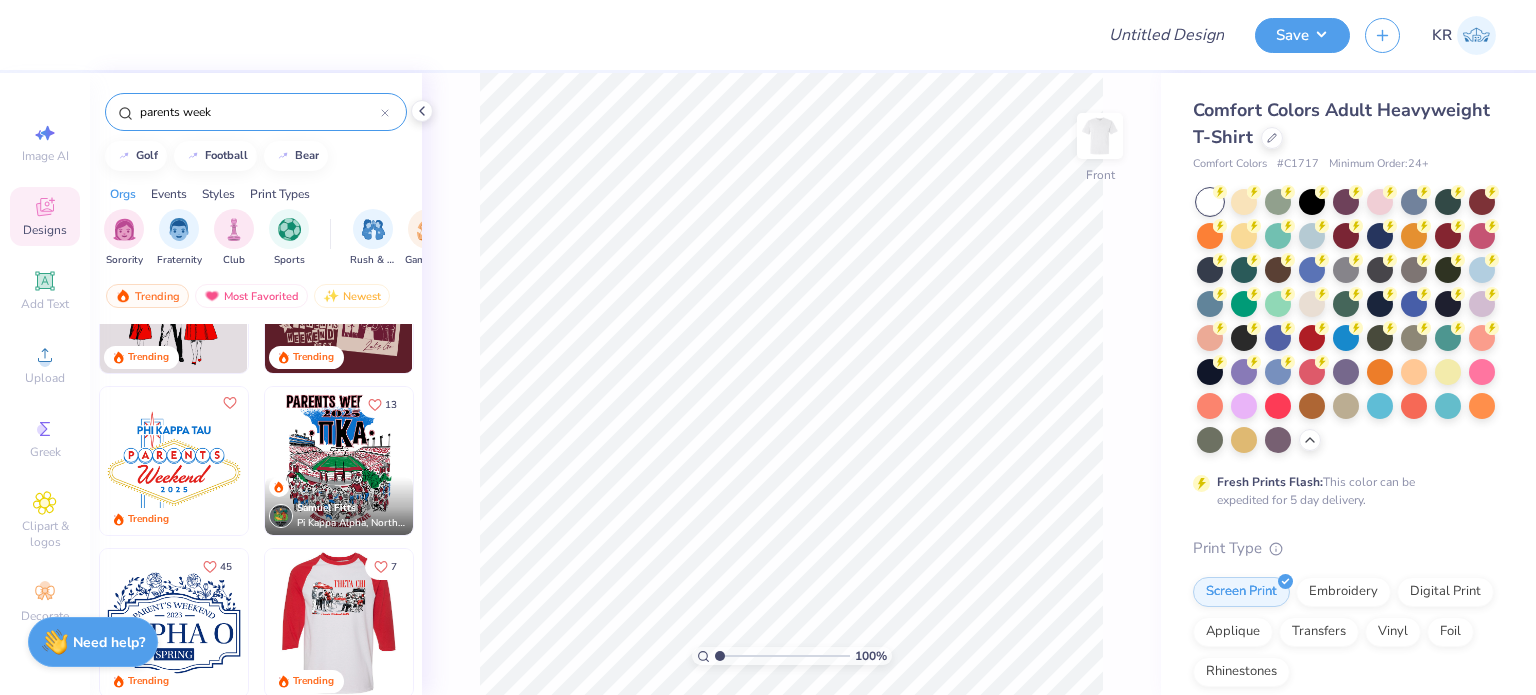 click at bounding box center [339, 461] 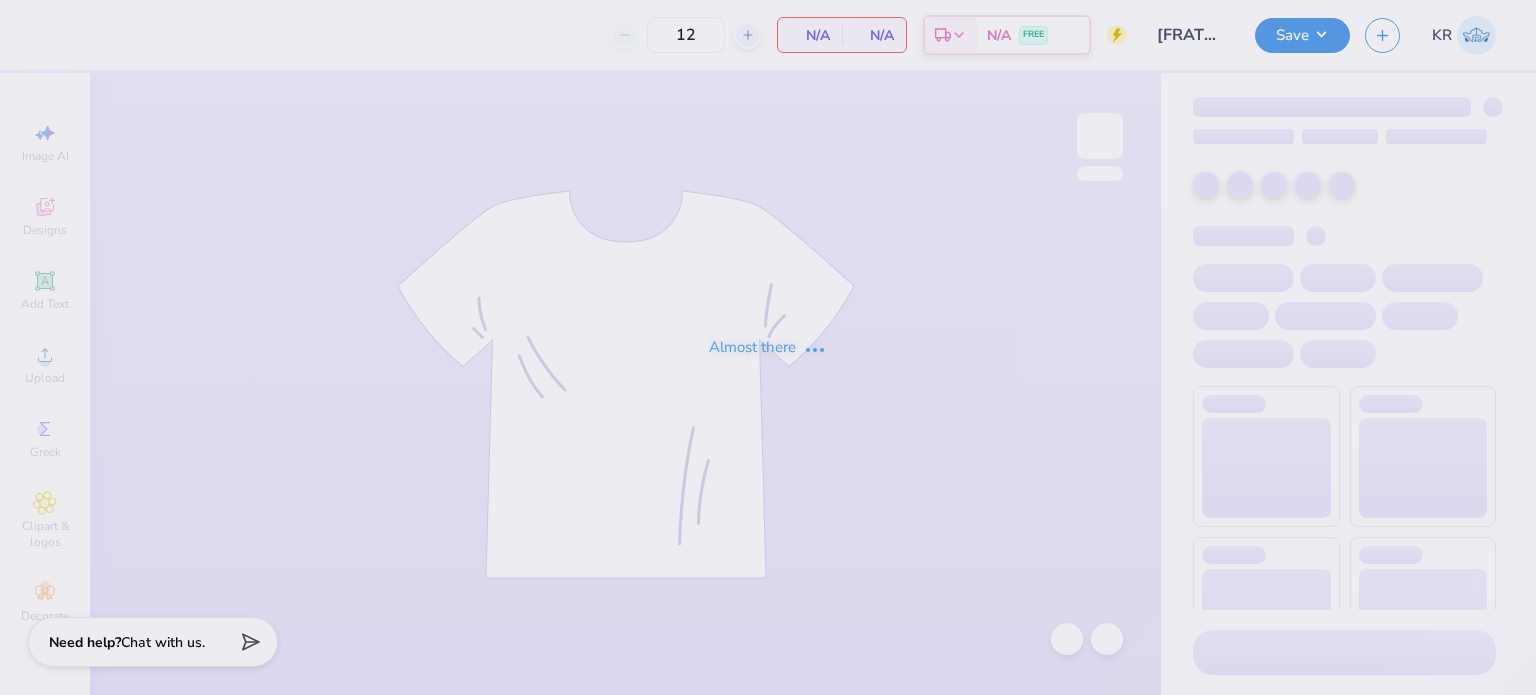 scroll, scrollTop: 0, scrollLeft: 0, axis: both 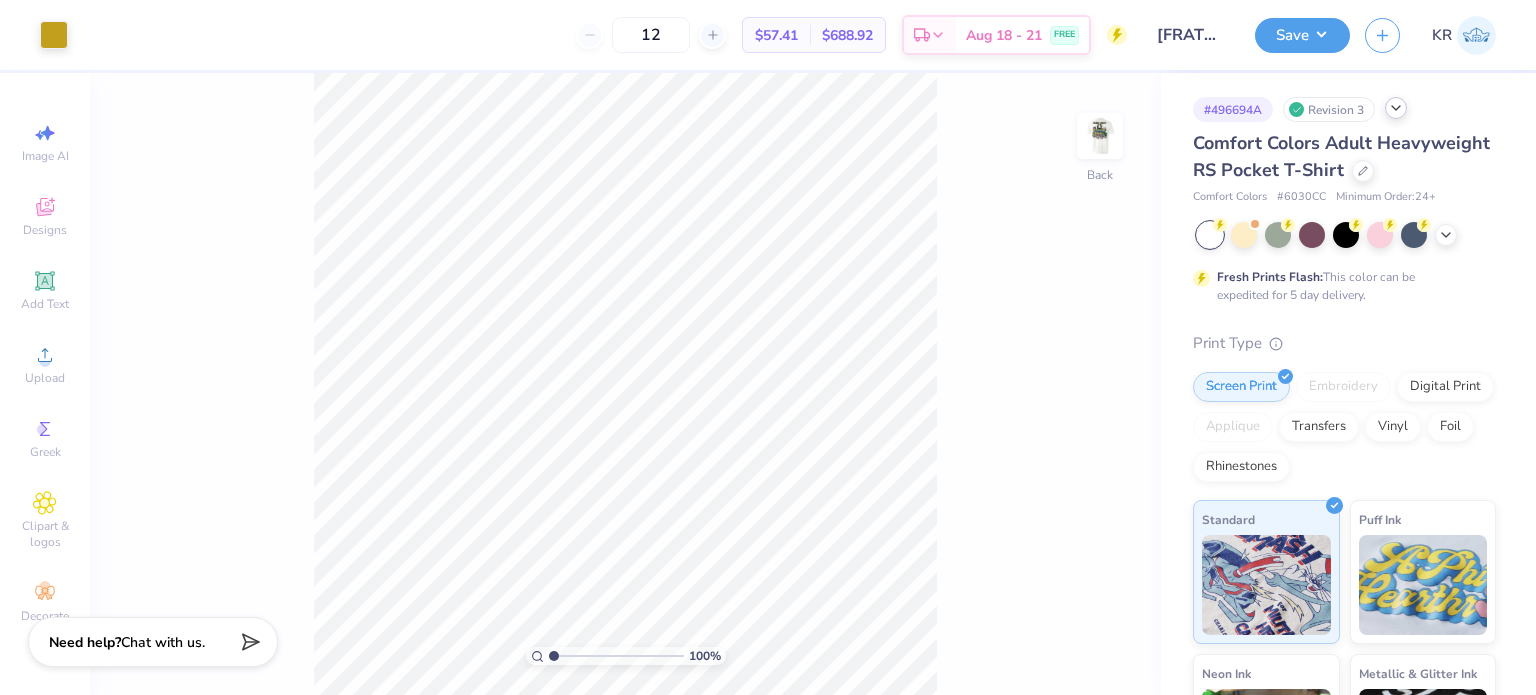click at bounding box center (1396, 108) 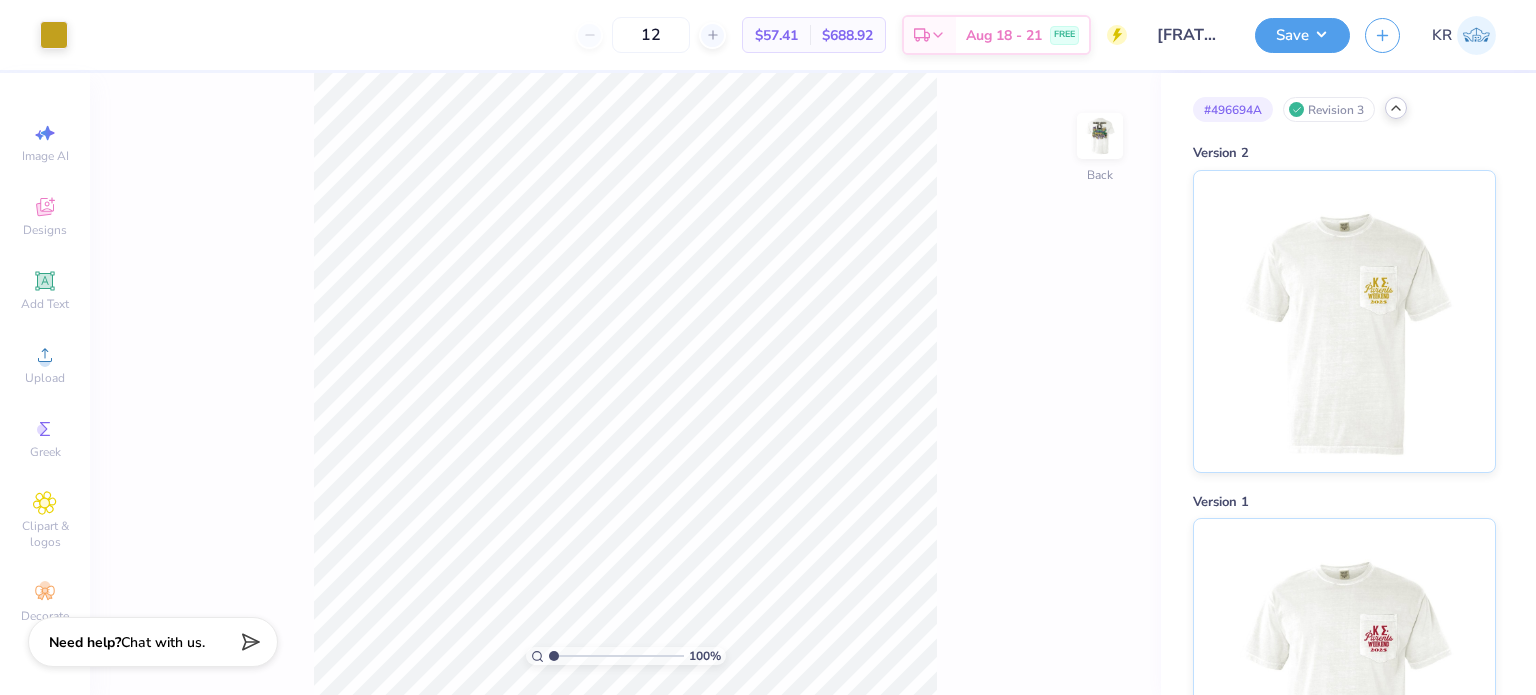 click 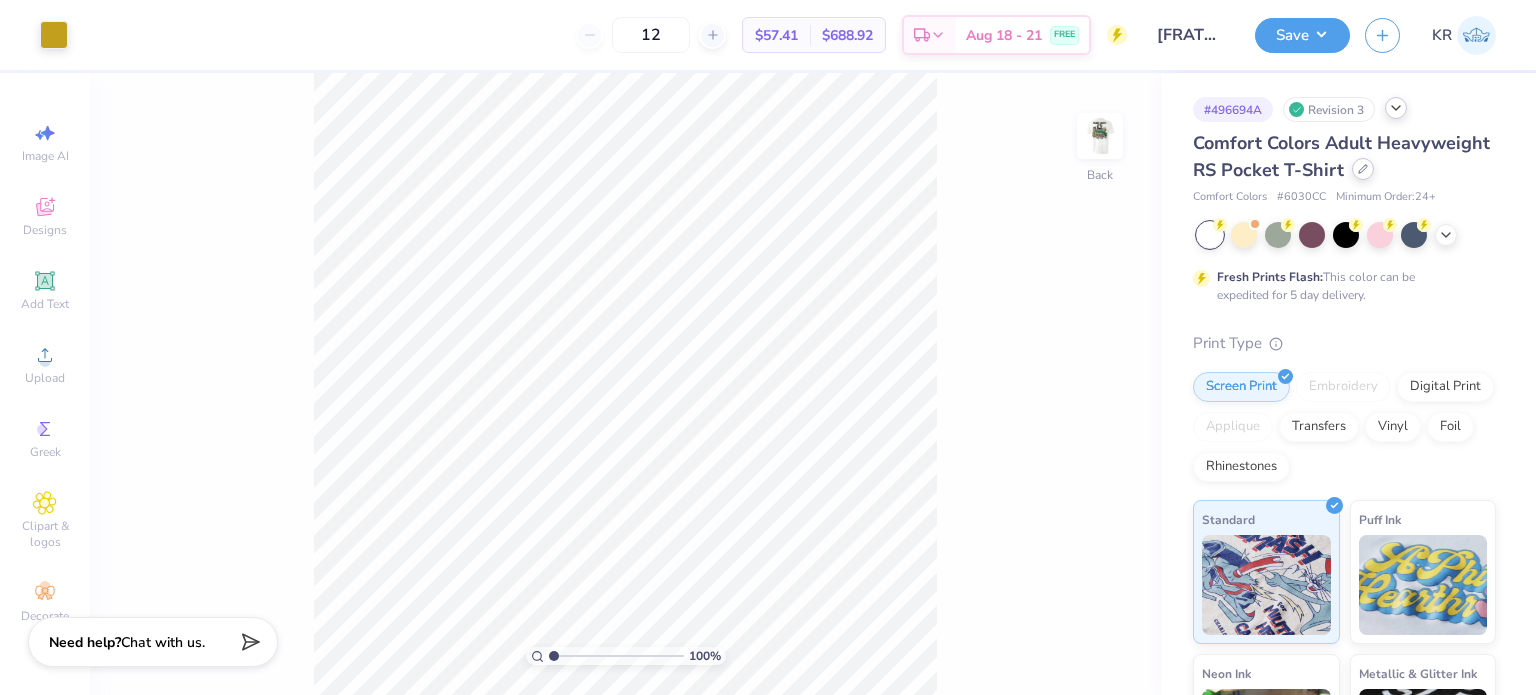 click 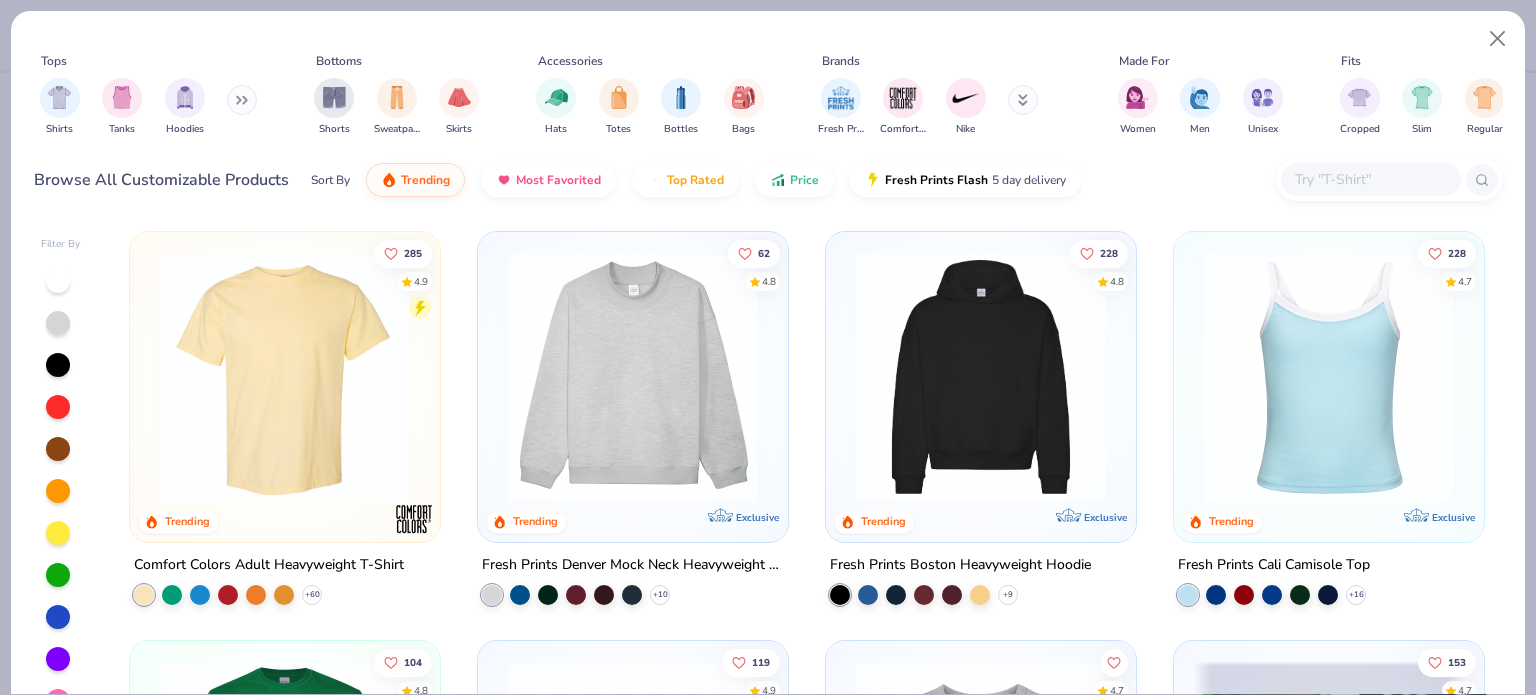 click at bounding box center (285, 377) 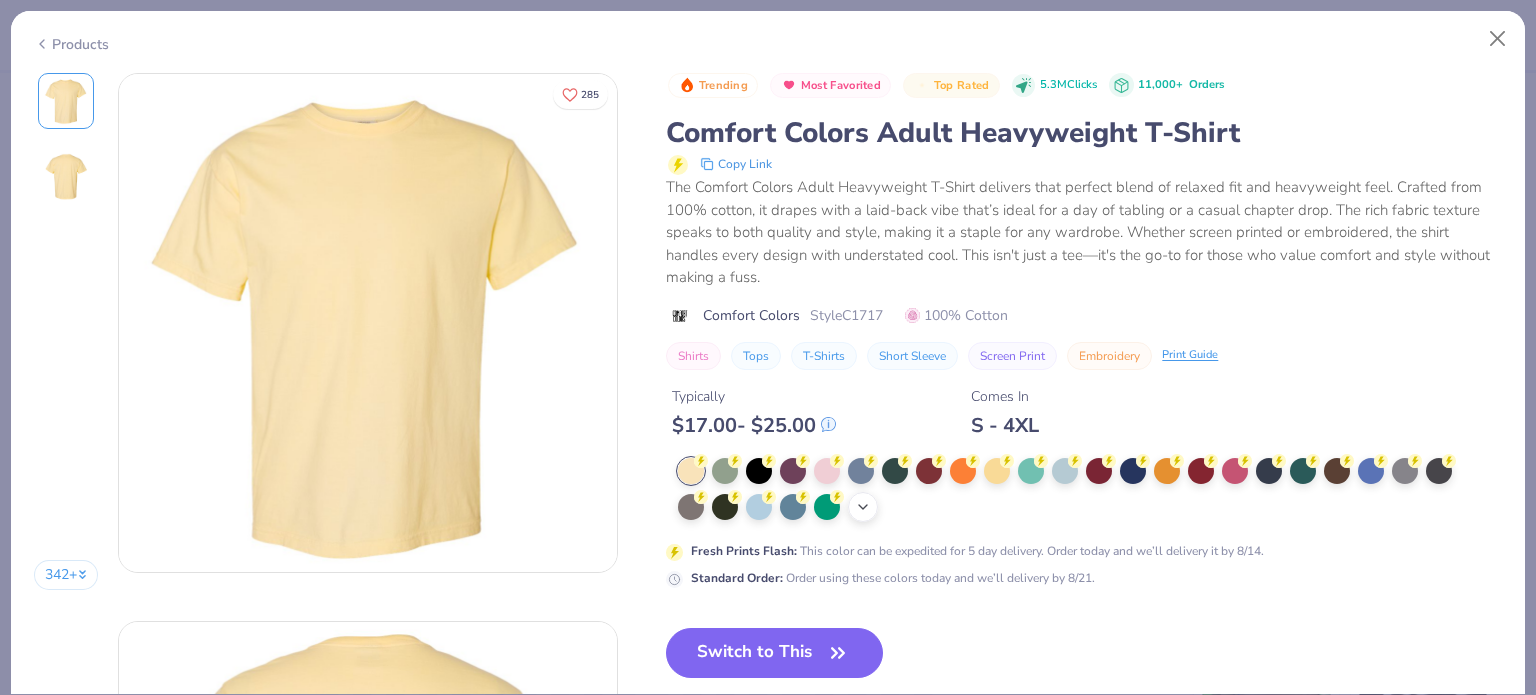 click on "+ 38" at bounding box center (863, 507) 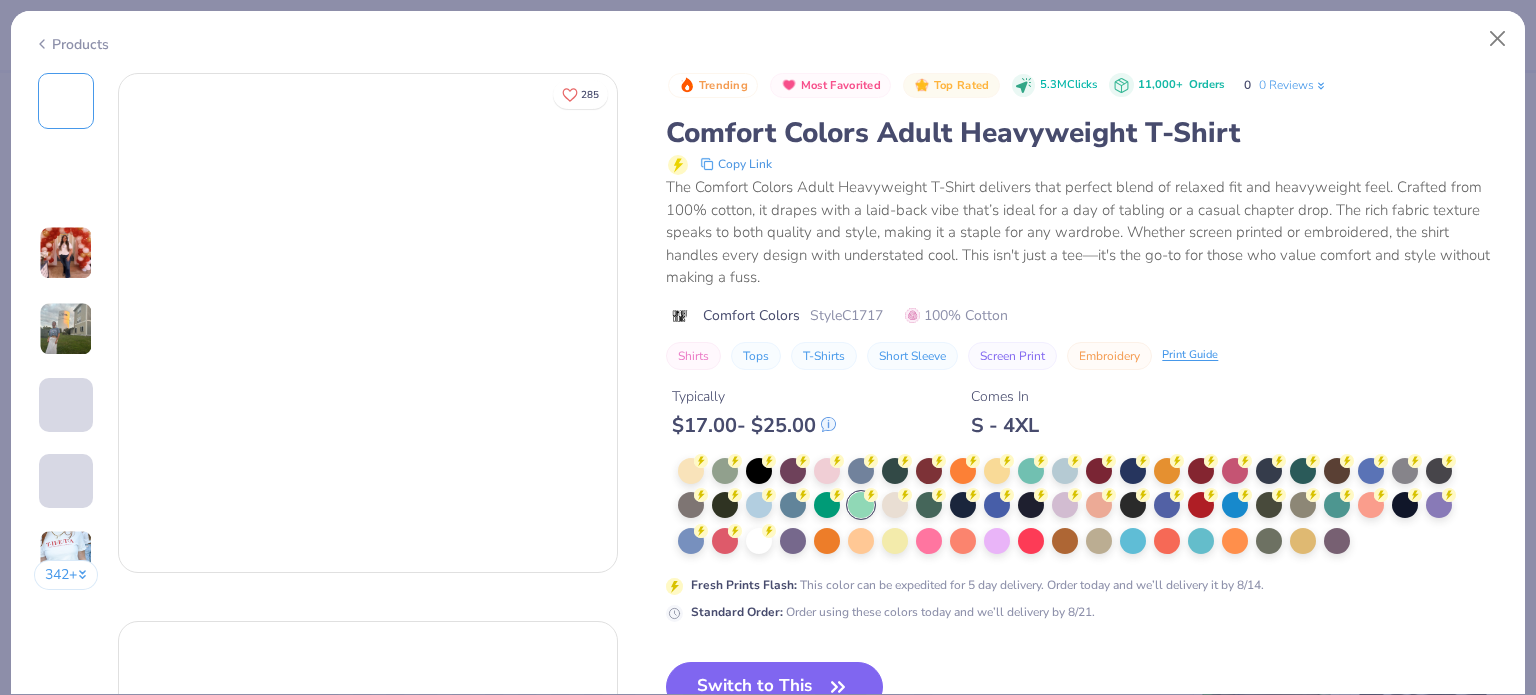 drag, startPoint x: 852, startPoint y: 502, endPoint x: 852, endPoint y: 514, distance: 12 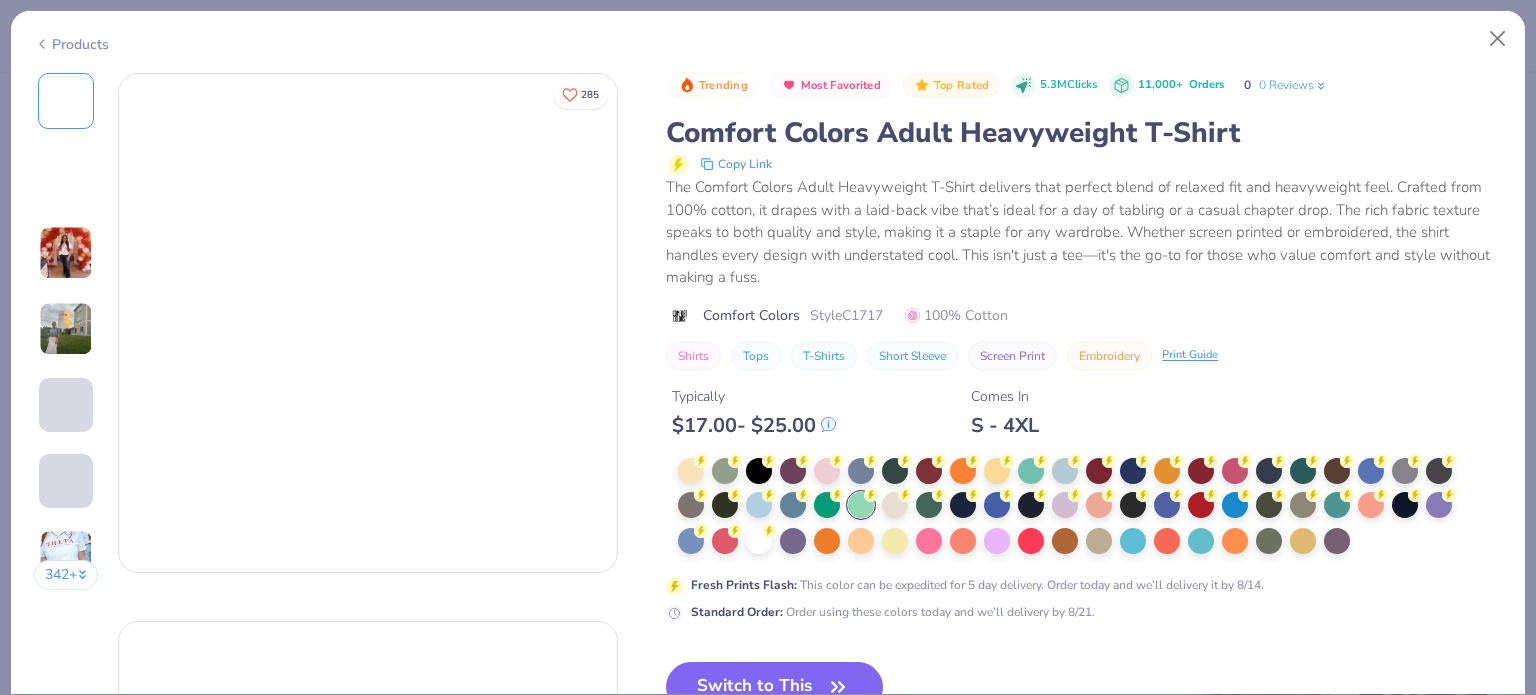 click at bounding box center [861, 505] 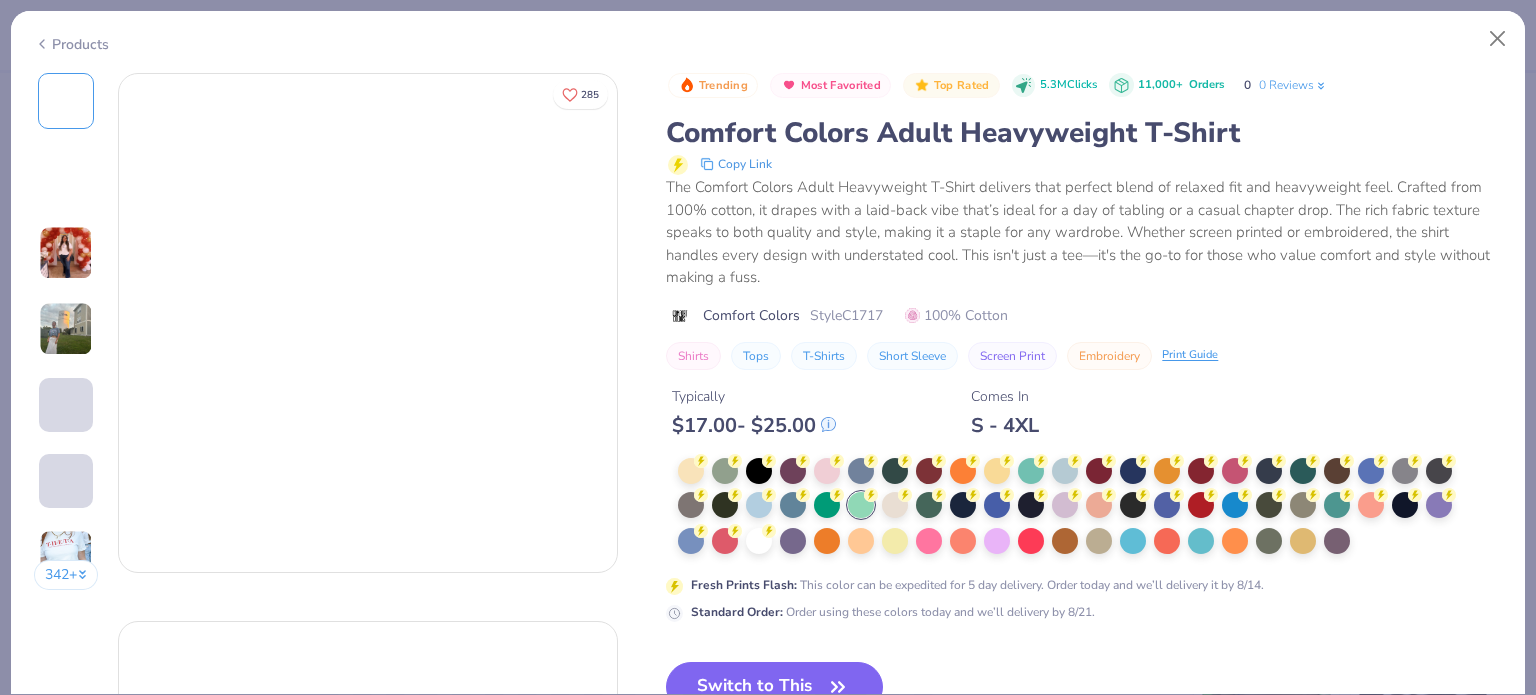 click 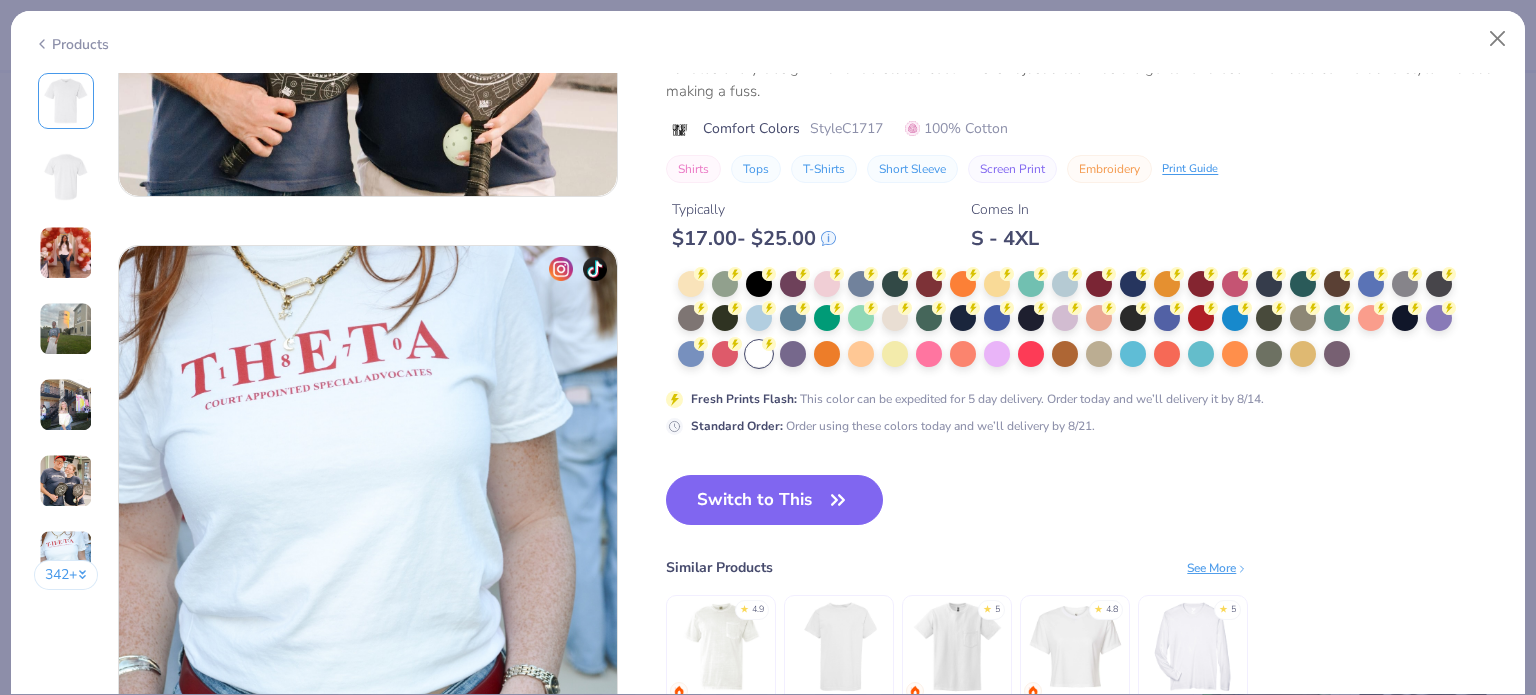 scroll, scrollTop: 3100, scrollLeft: 0, axis: vertical 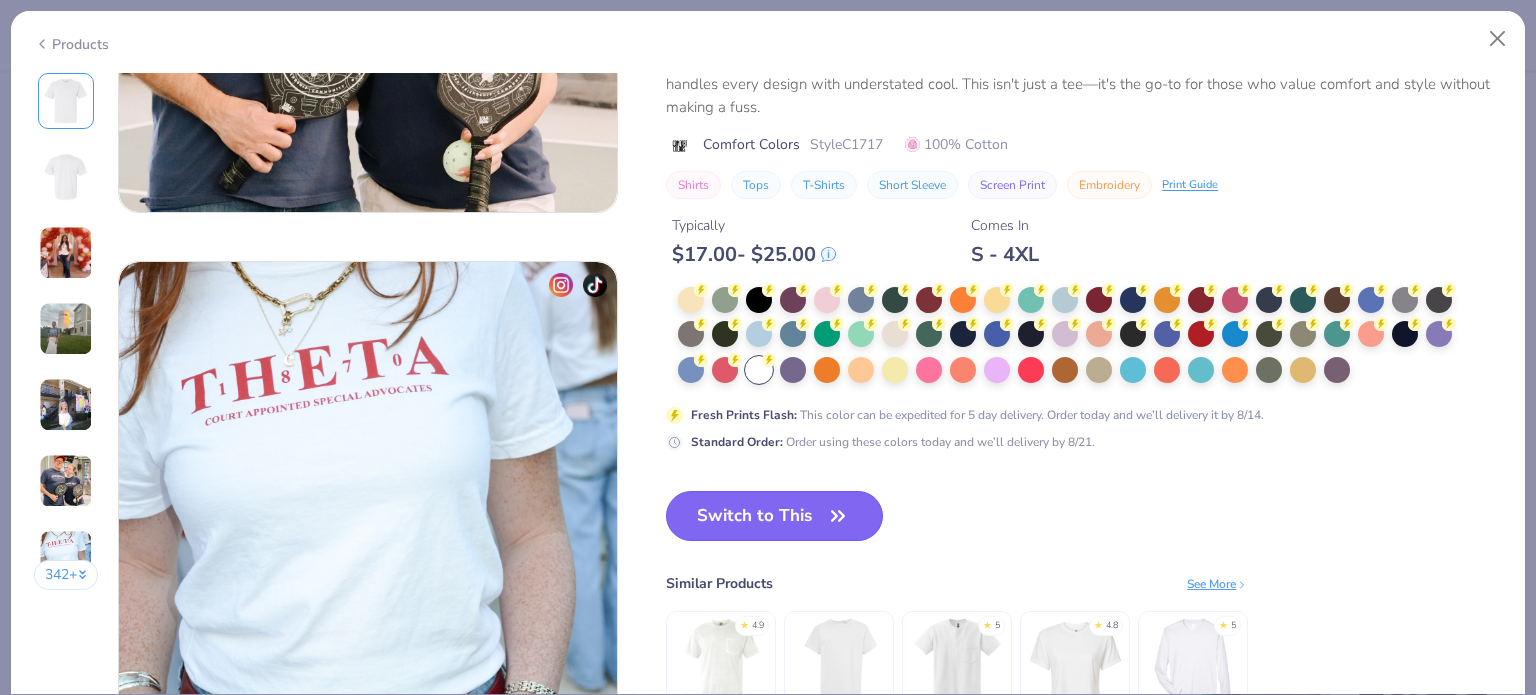 click on "Switch to This" at bounding box center [774, 516] 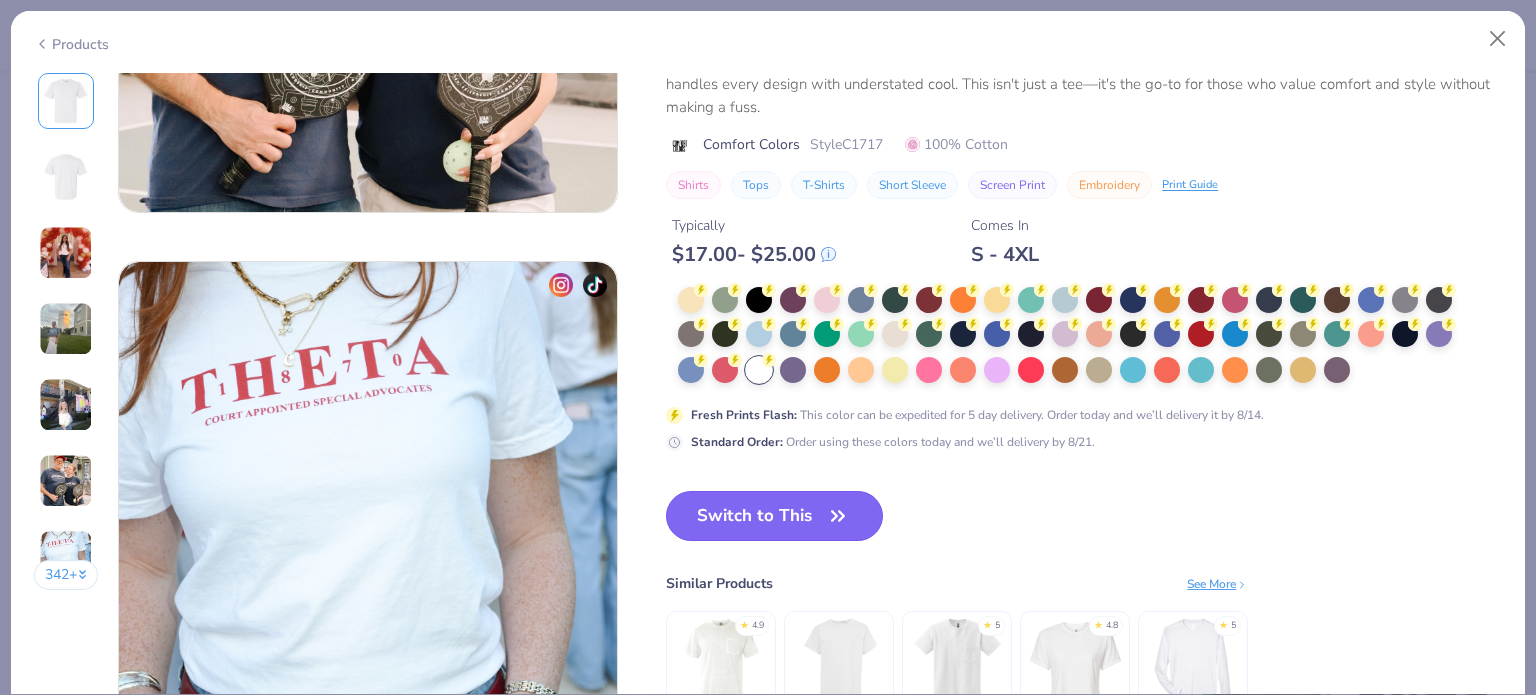 click on "Switch to This" at bounding box center [774, 516] 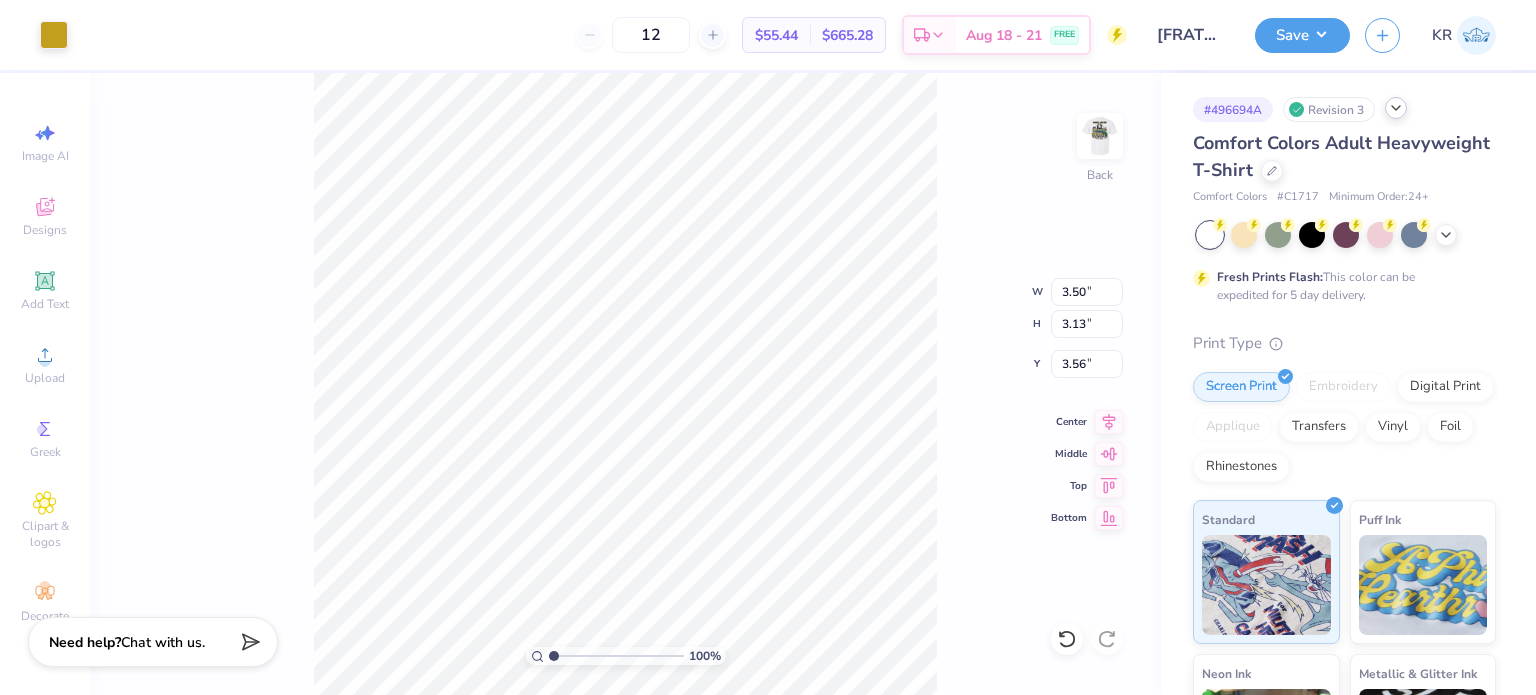 type on "3.56" 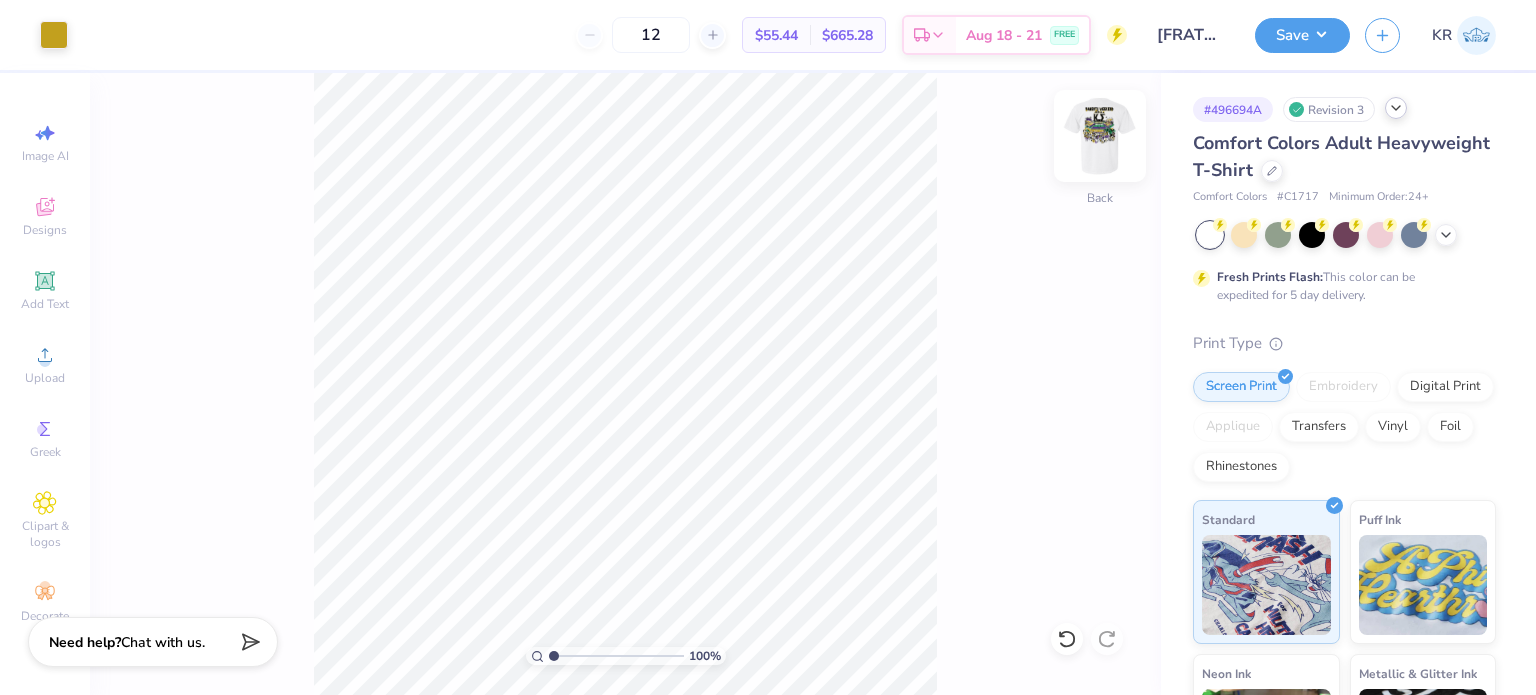 click at bounding box center [1100, 136] 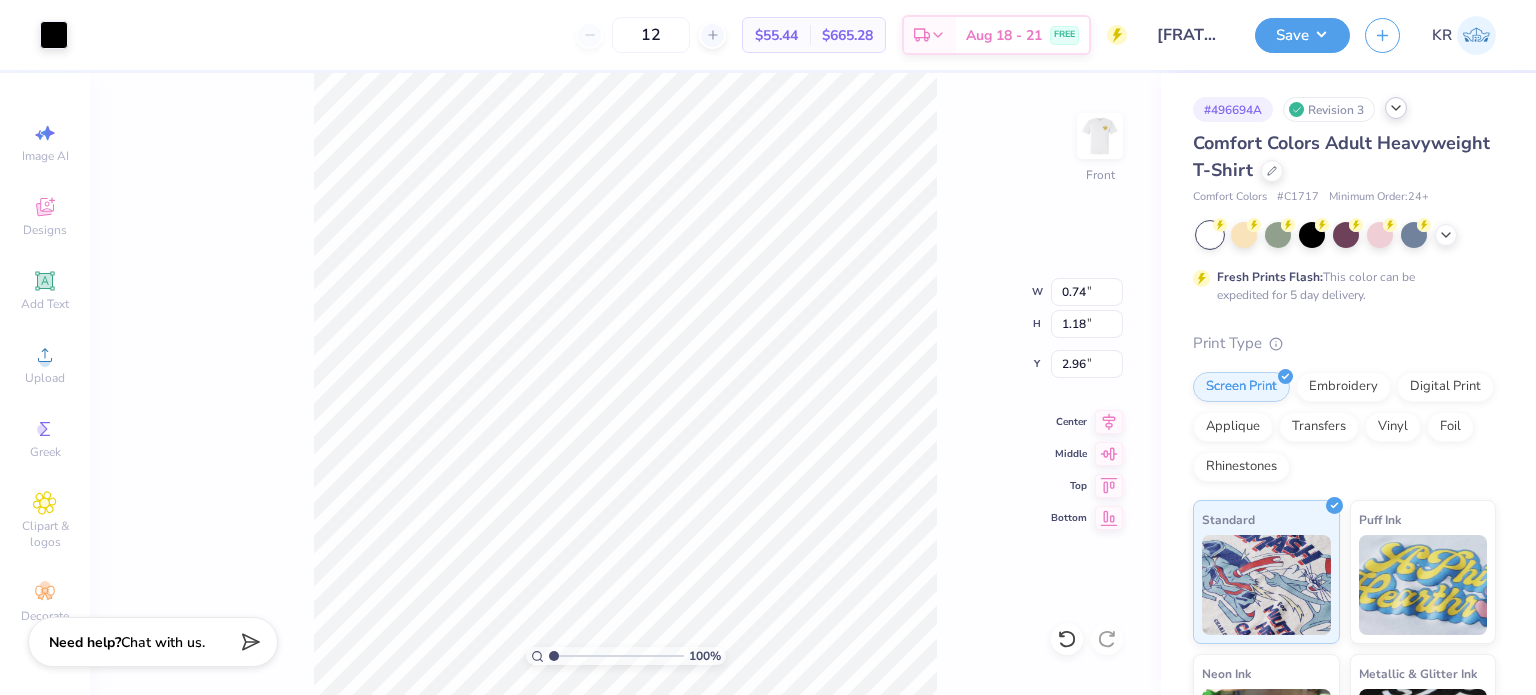 type on "0.74" 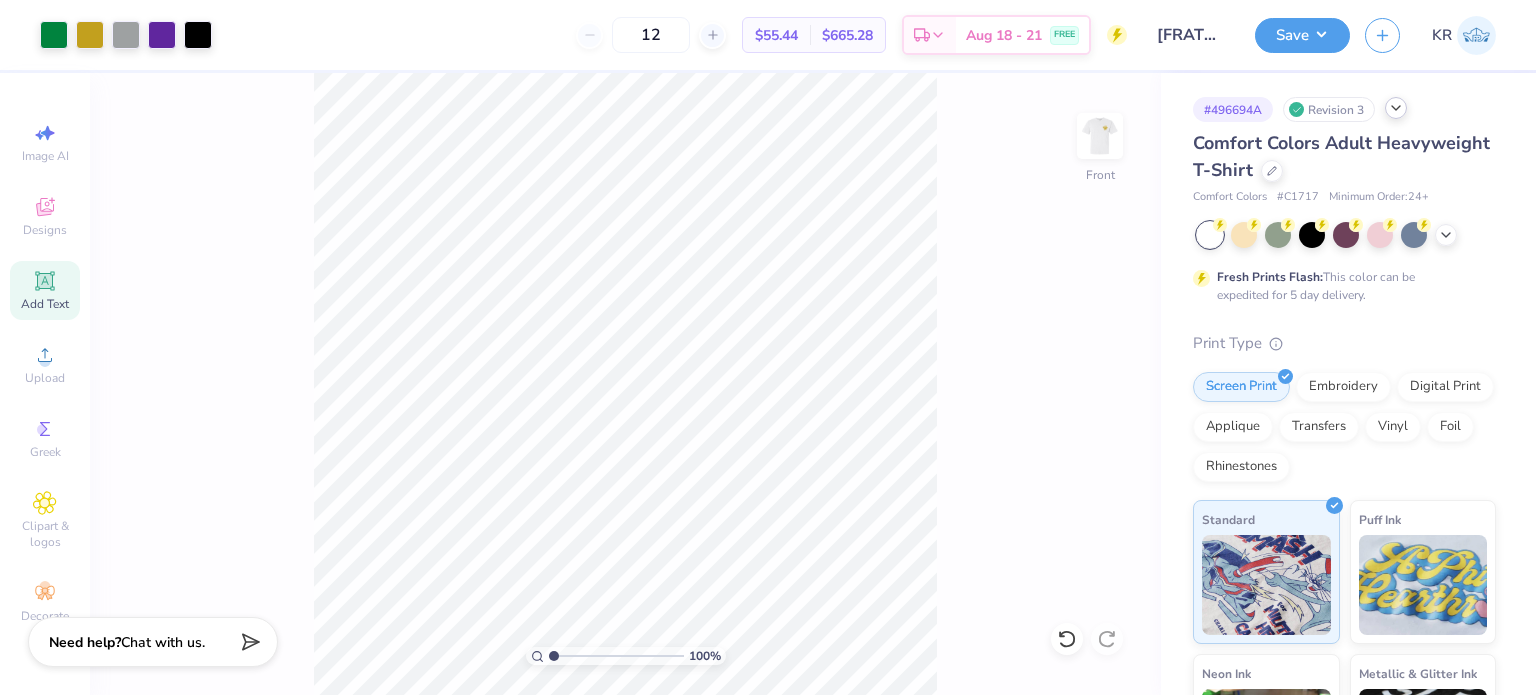 click on "Add Text" at bounding box center (45, 304) 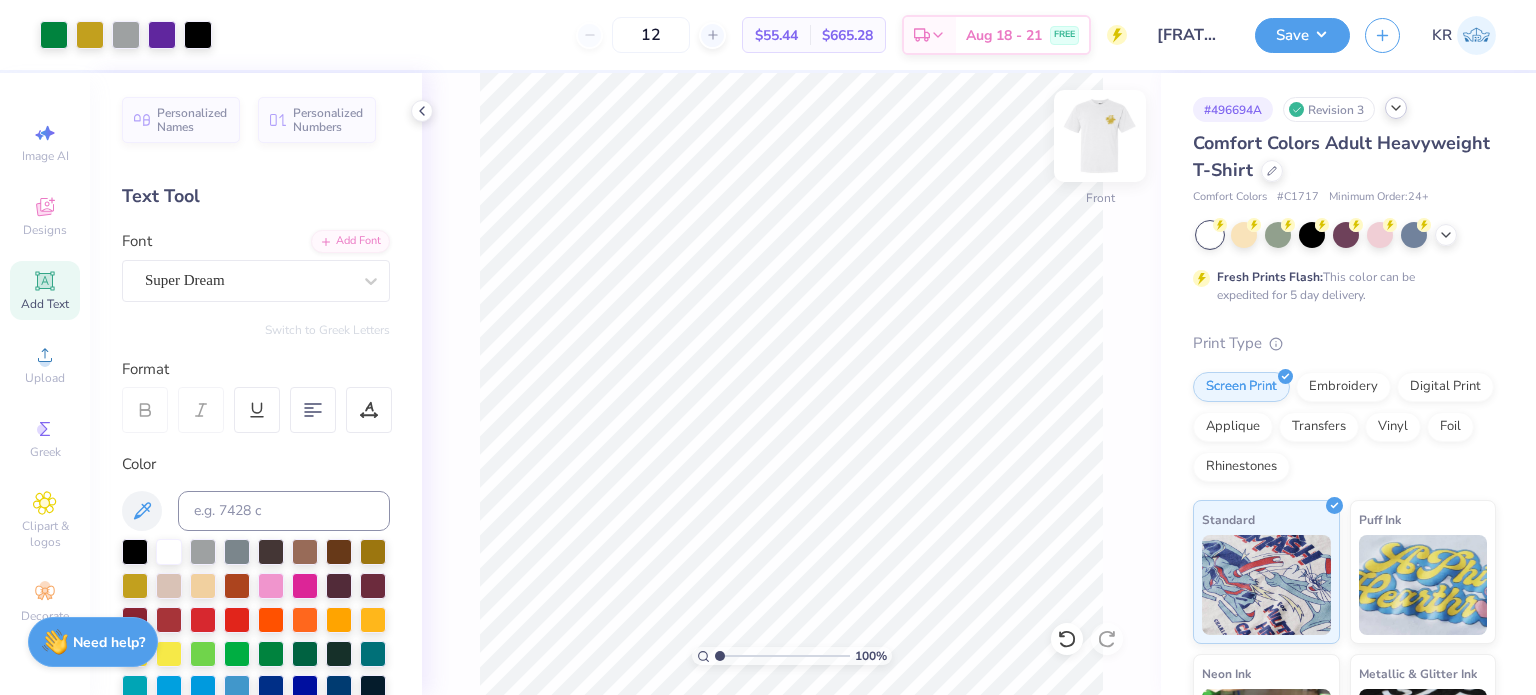 click at bounding box center [1100, 136] 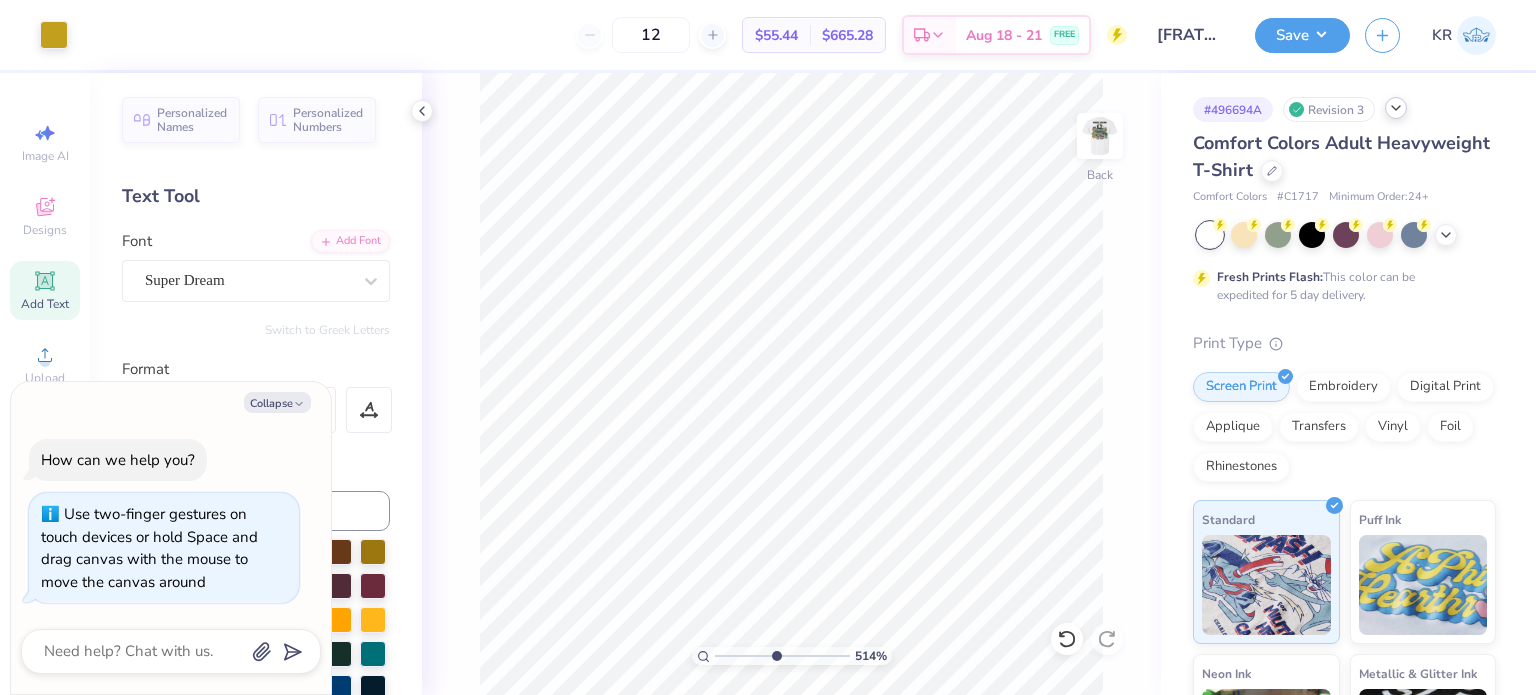 type on "5.14028686414287" 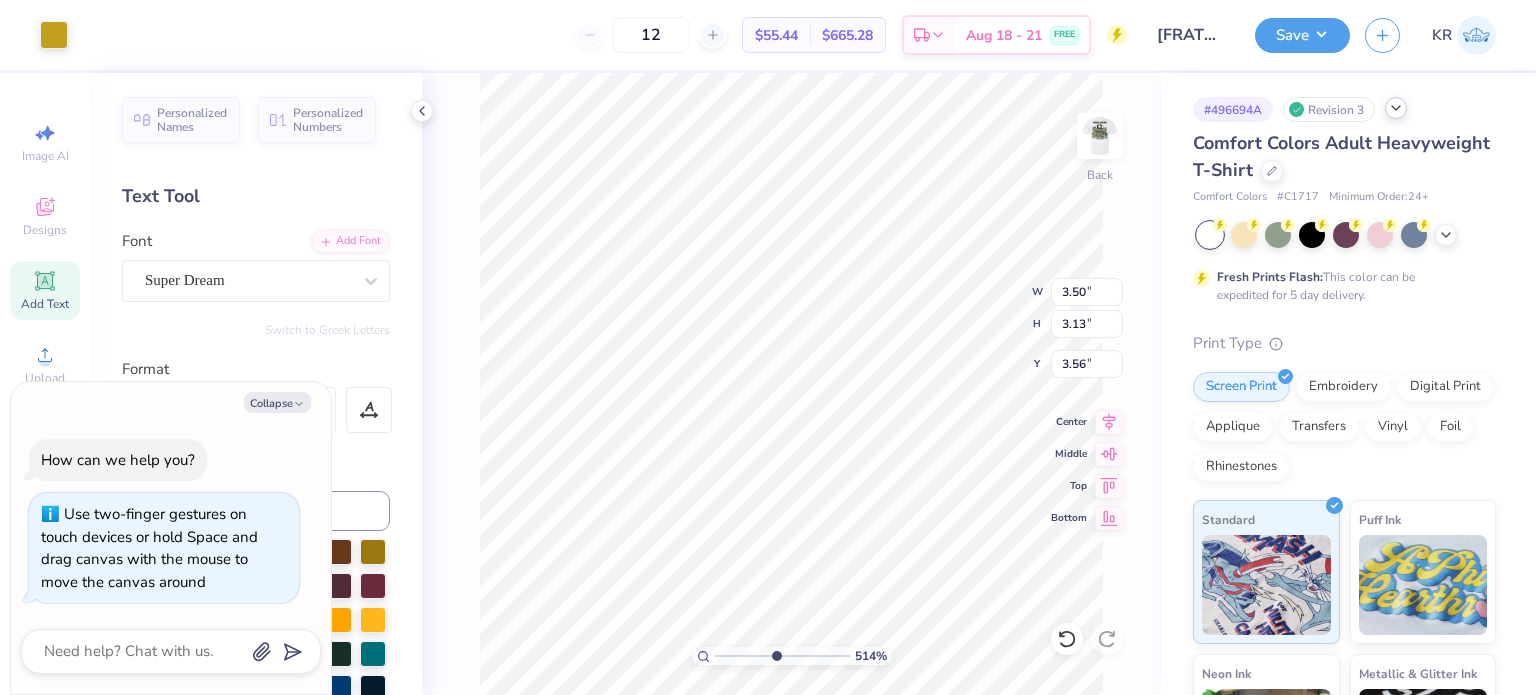 type on "5.14028686414287" 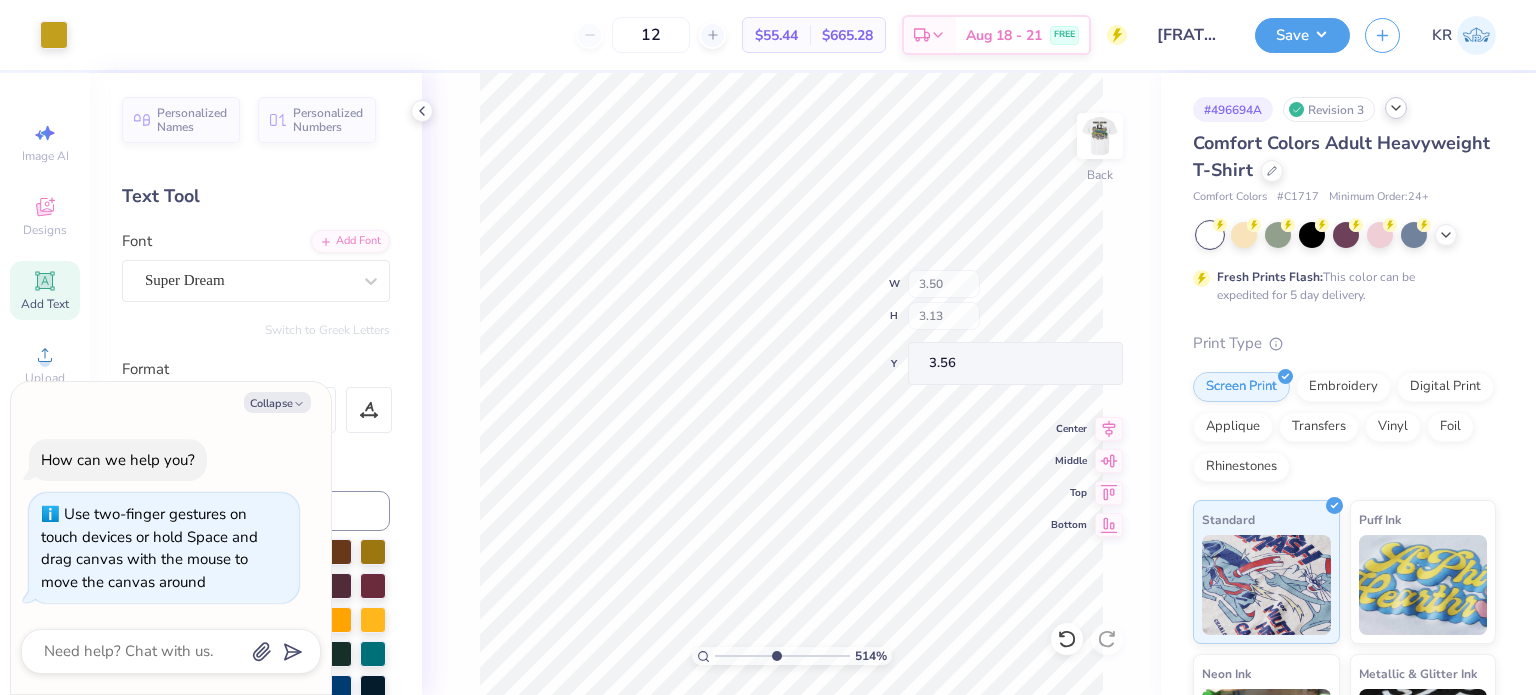type on "5.14028686414287" 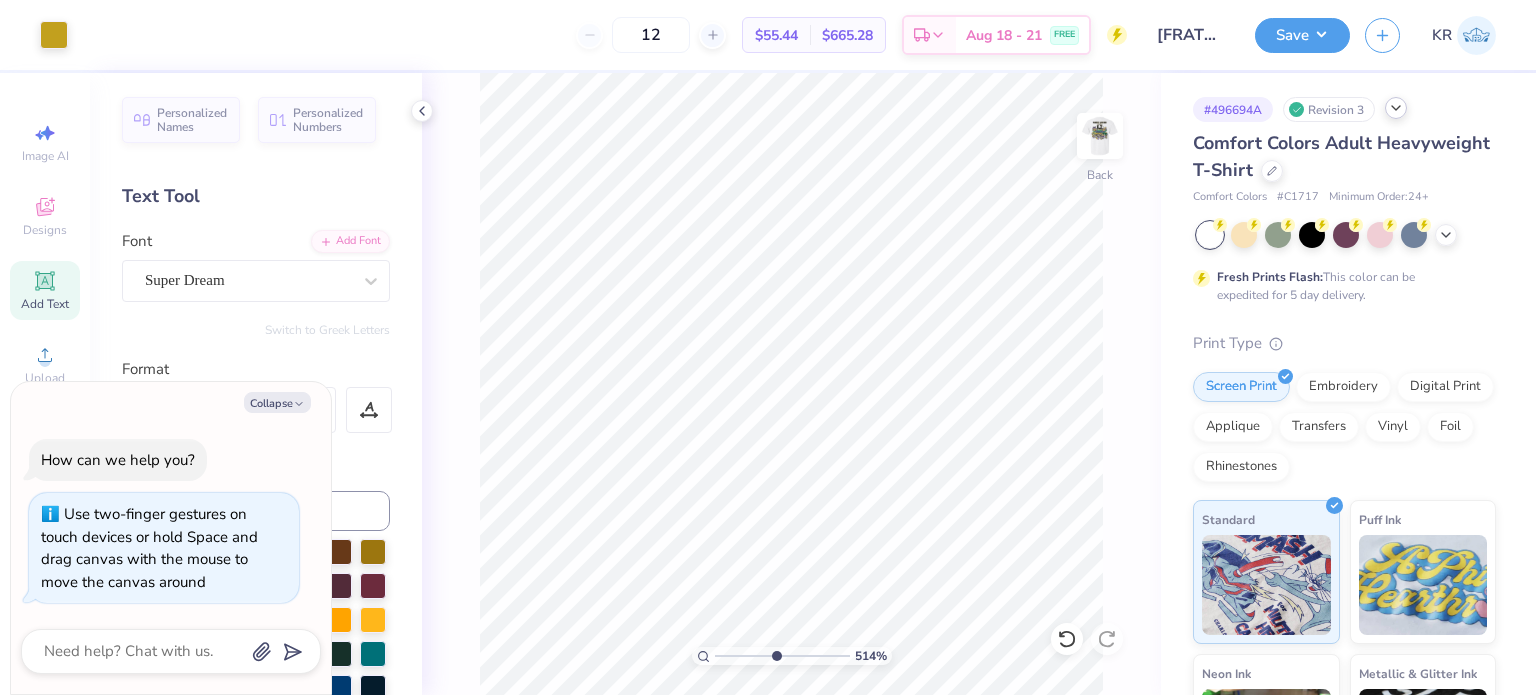 type on "5.14028686414287" 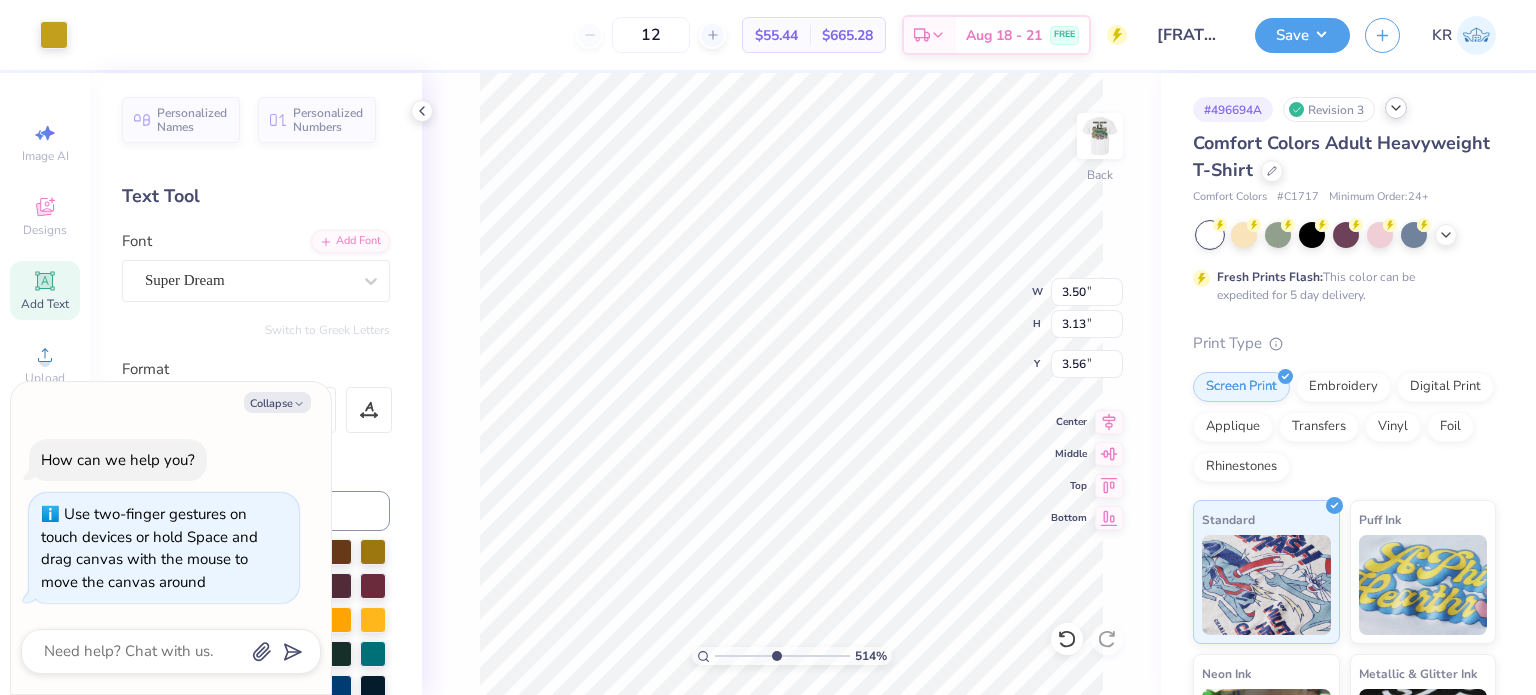 type on "5.14028686414287" 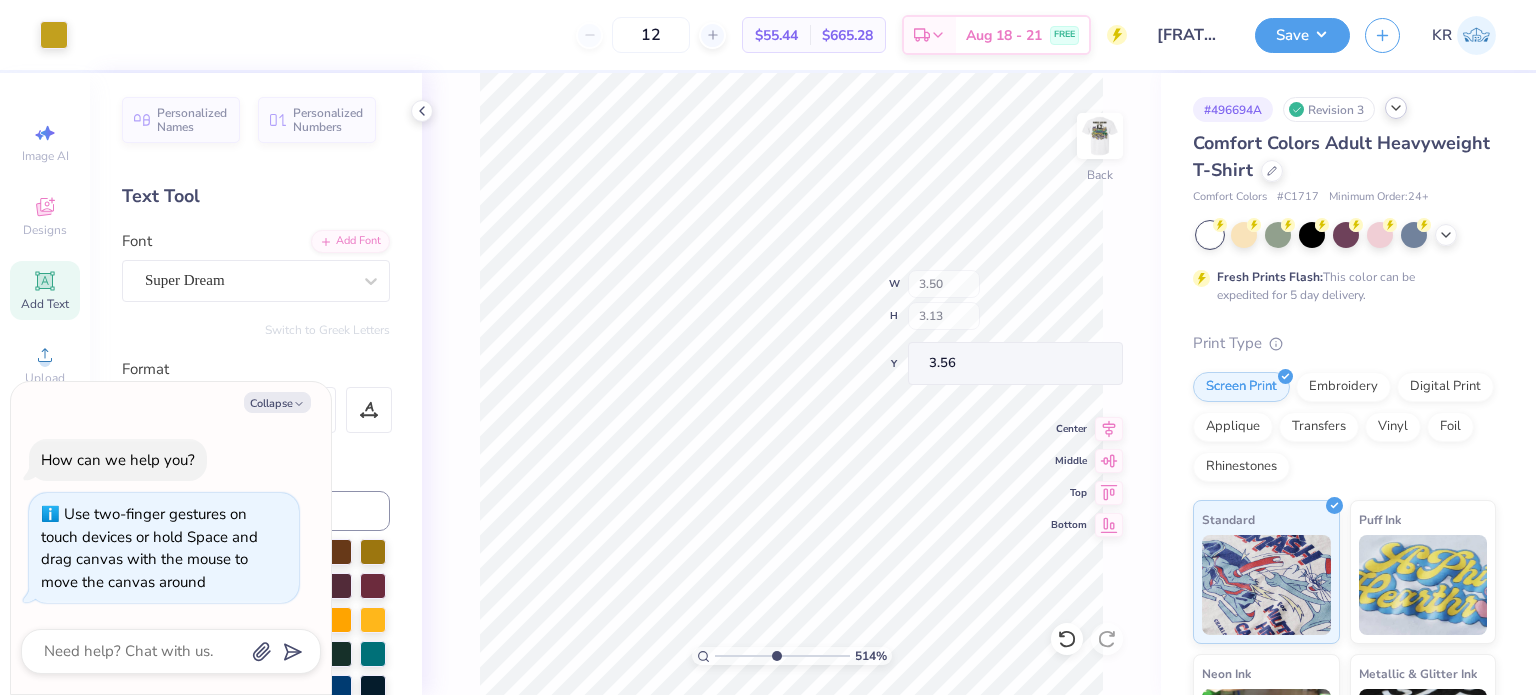 type on "5.14028686414287" 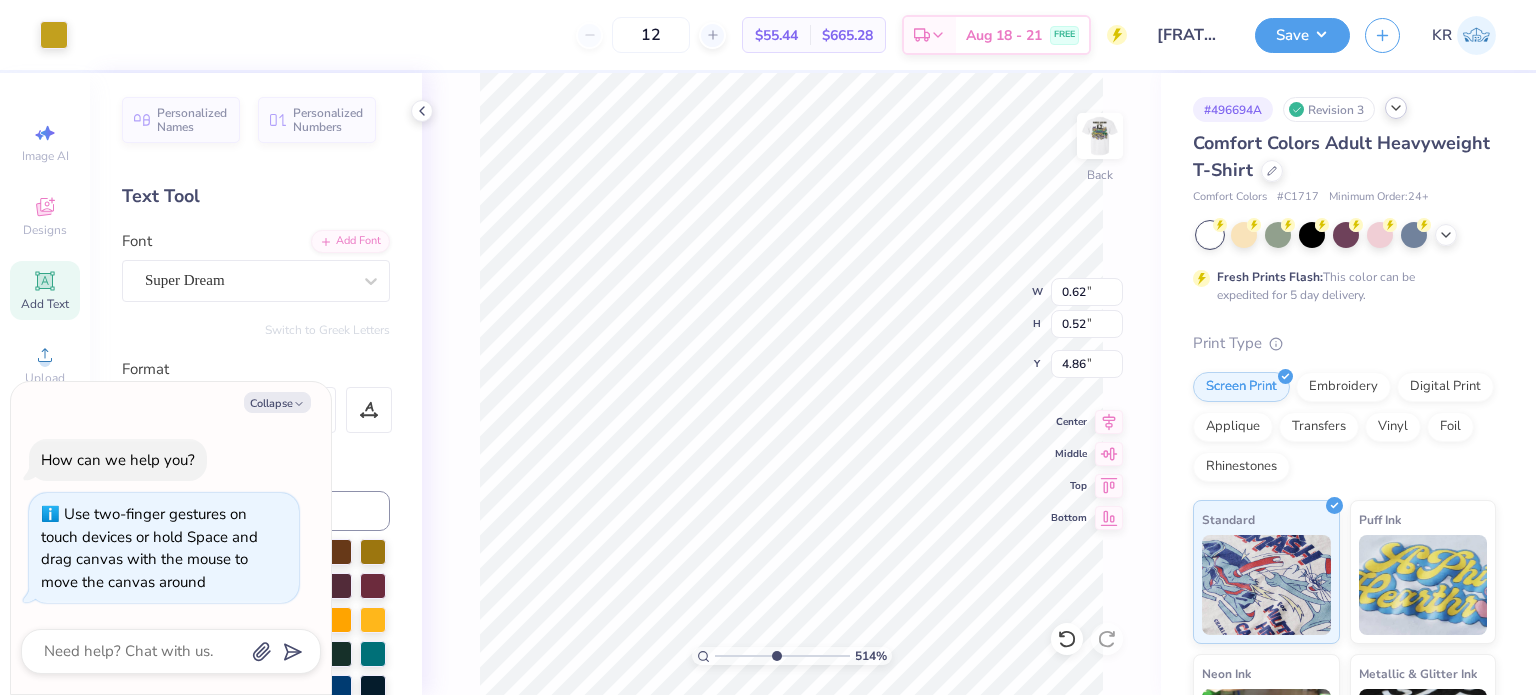 type on "5.14028686414287" 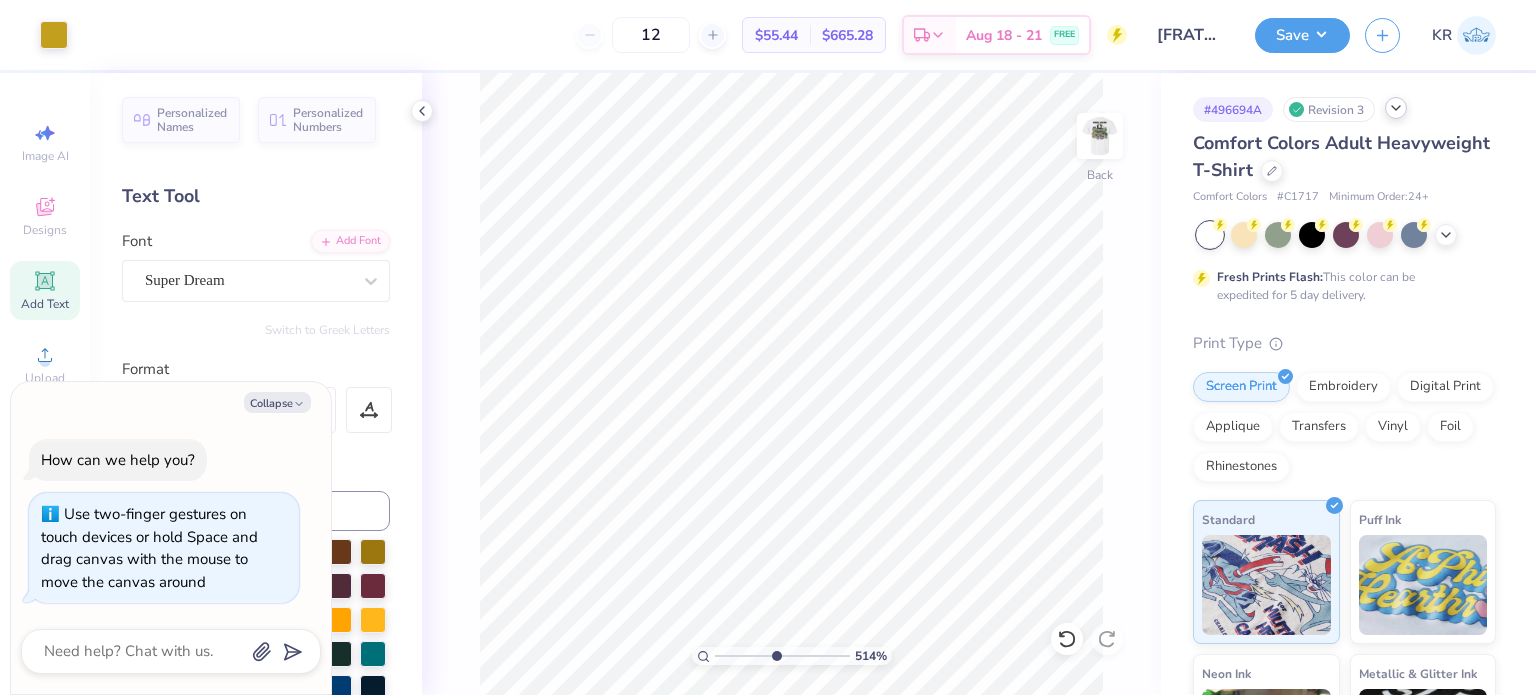type on "5.14028686414287" 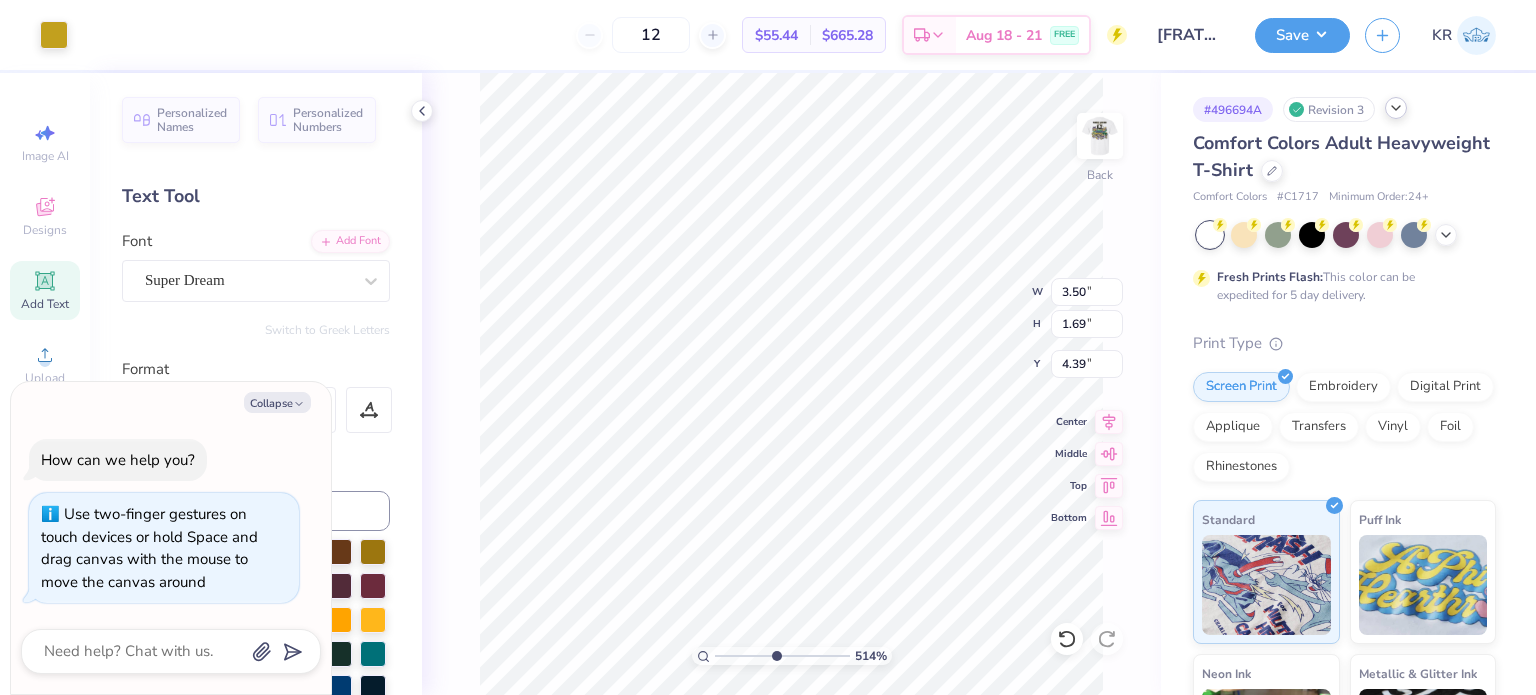 type on "5.14028686414287" 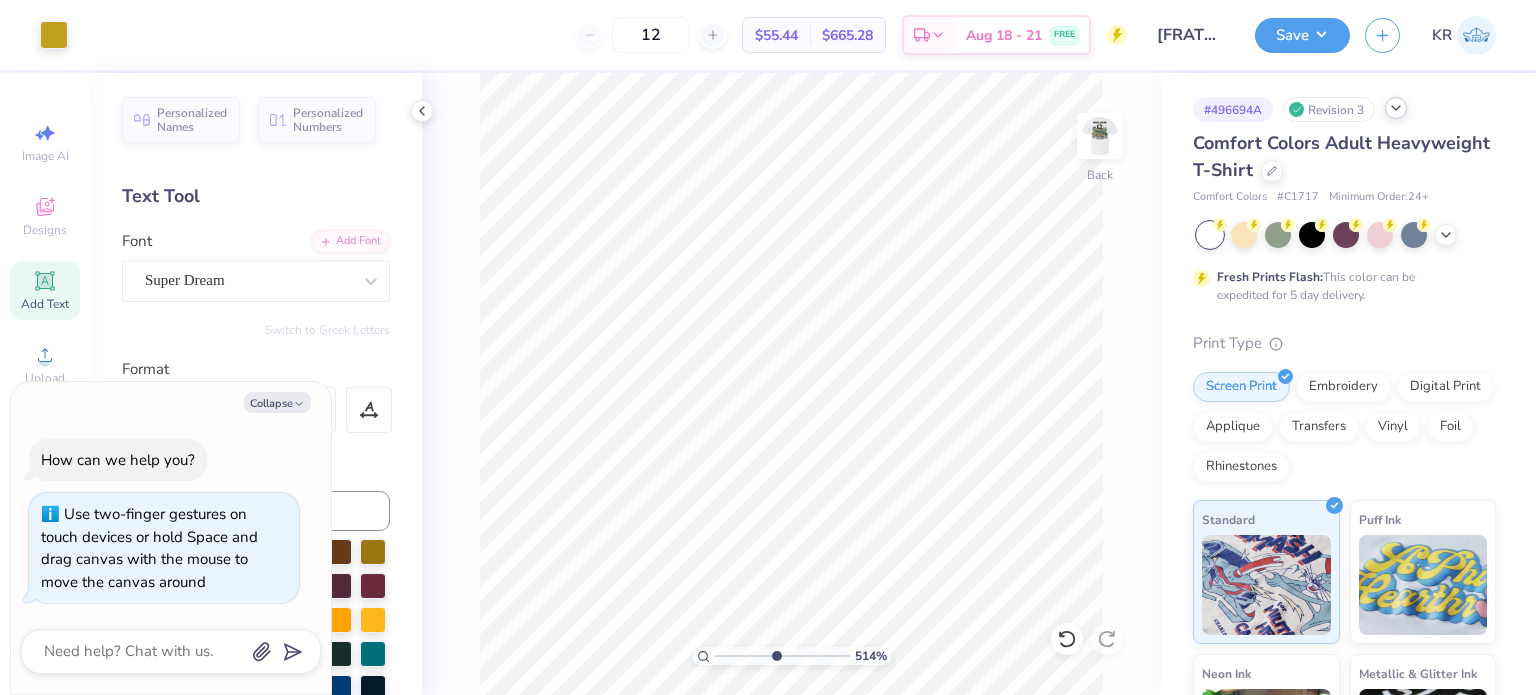 type on "5.14028686414287" 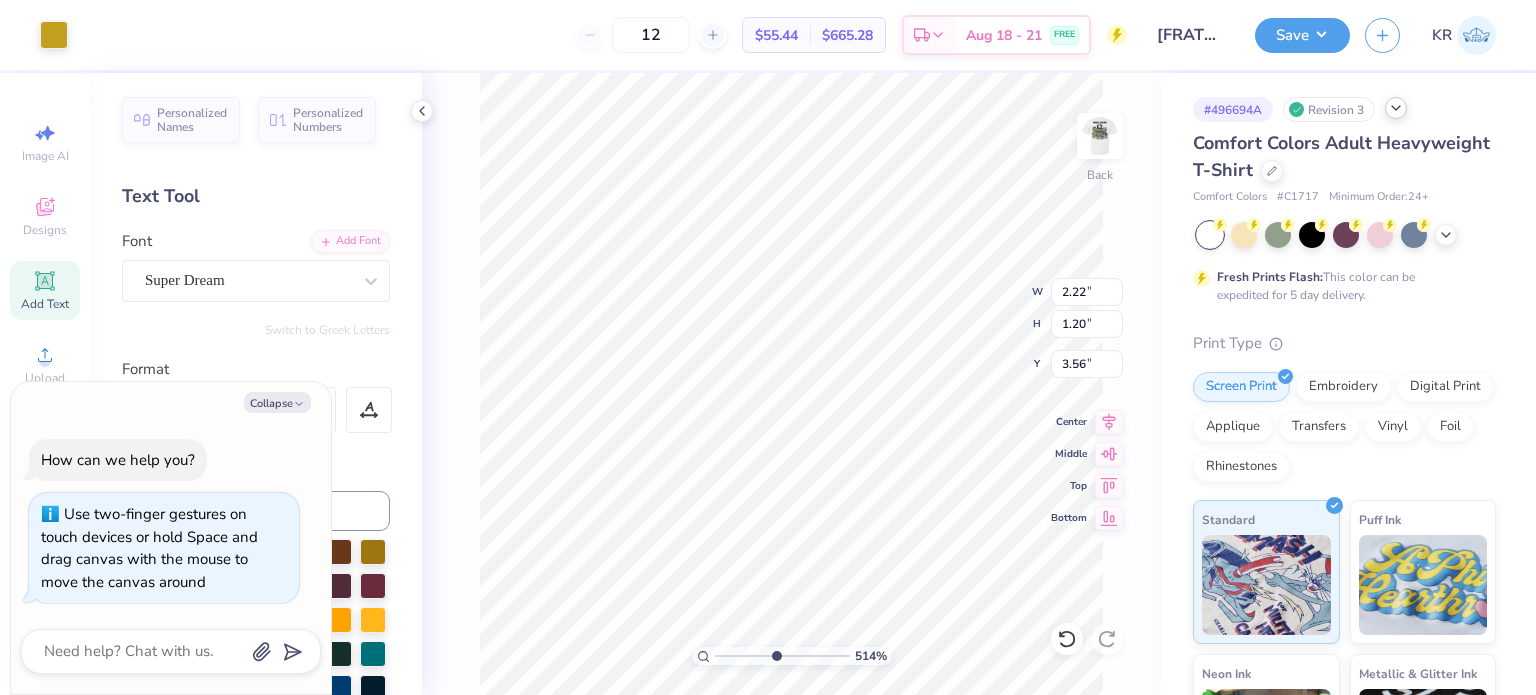 type on "5.14028686414287" 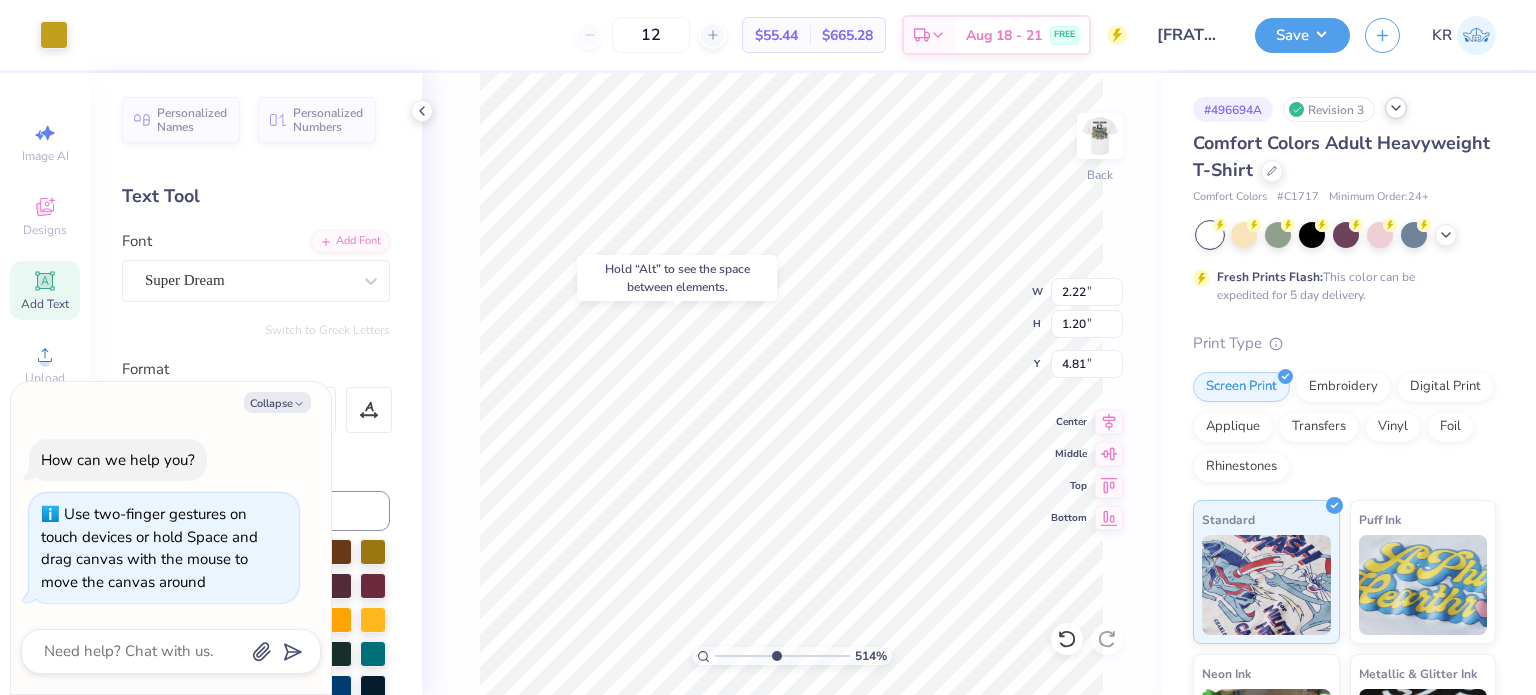 click on "Hold “Alt” to see the space between elements." at bounding box center (677, 278) 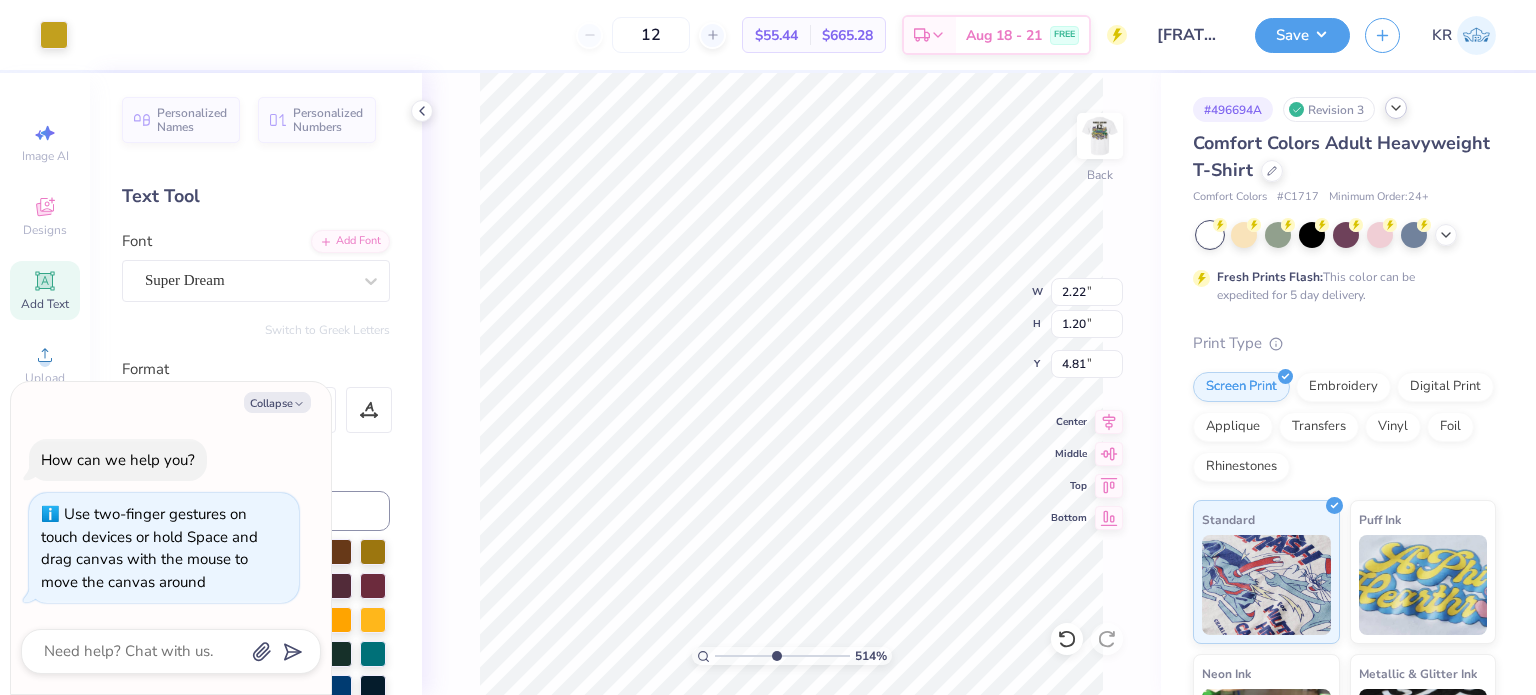 type on "5.14028686414287" 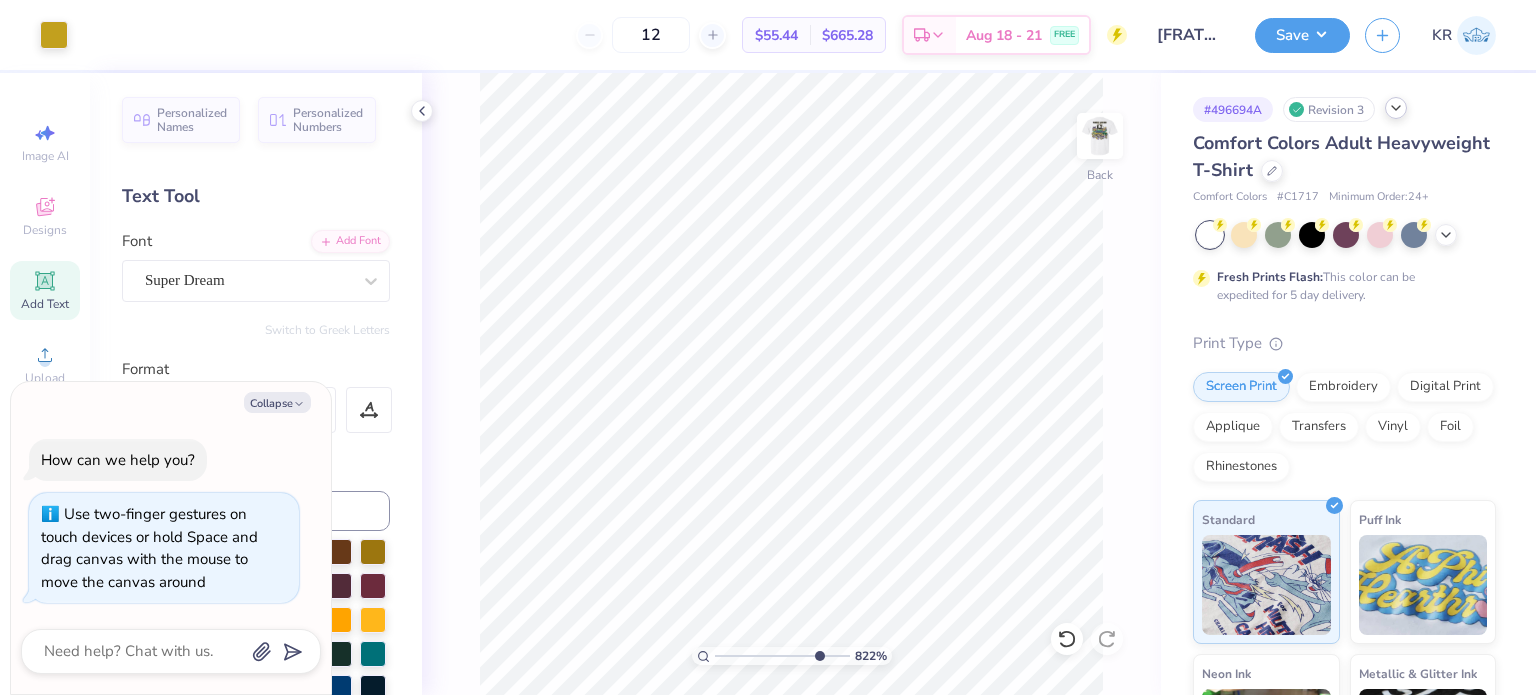 type on "8.22474445656479" 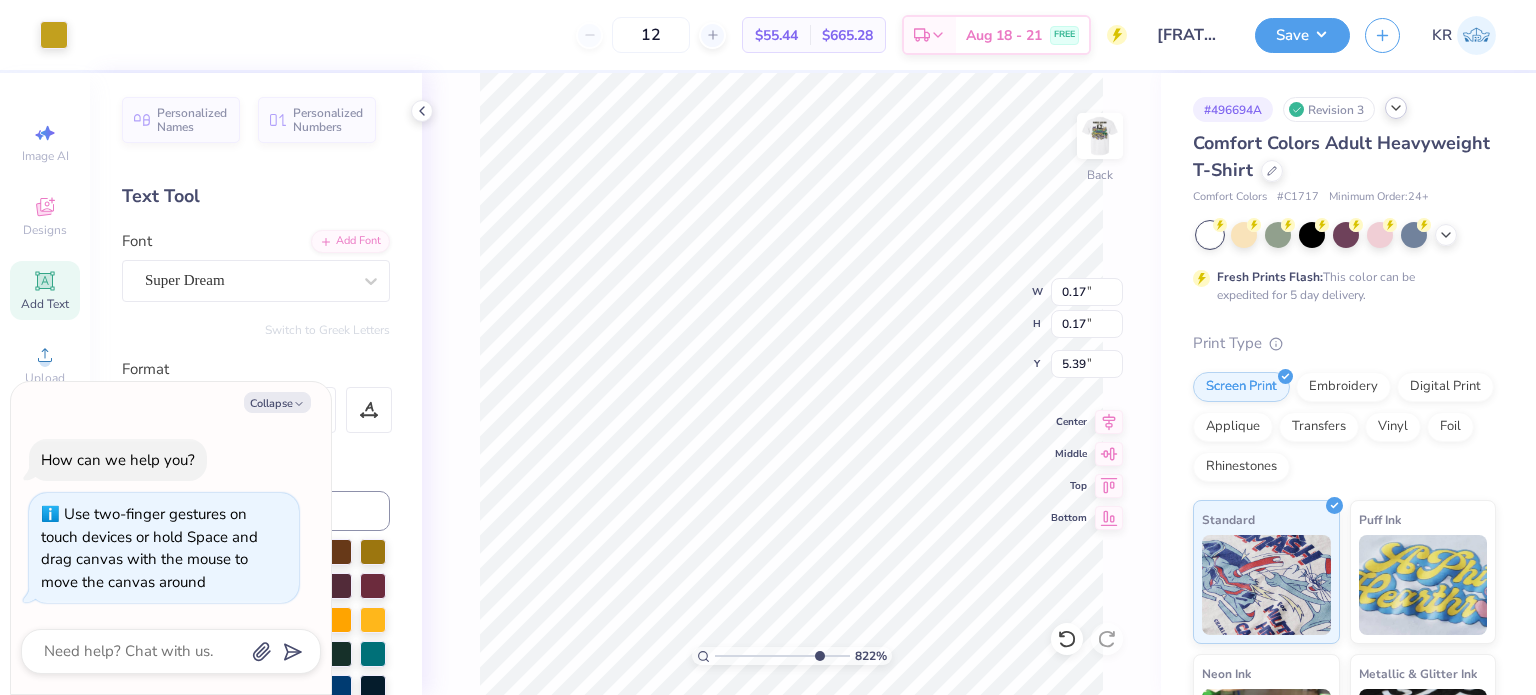 type on "8.22474445656479" 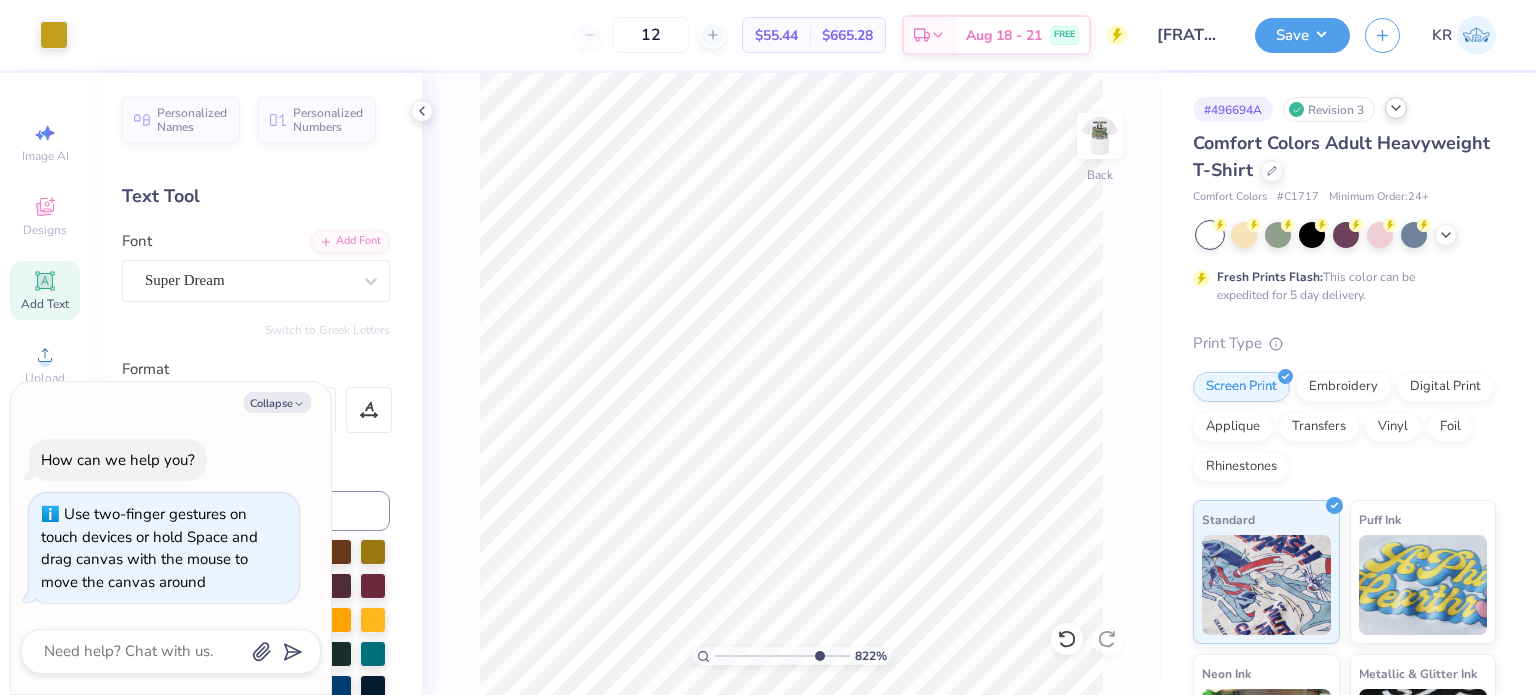 type on "8.22474445656479" 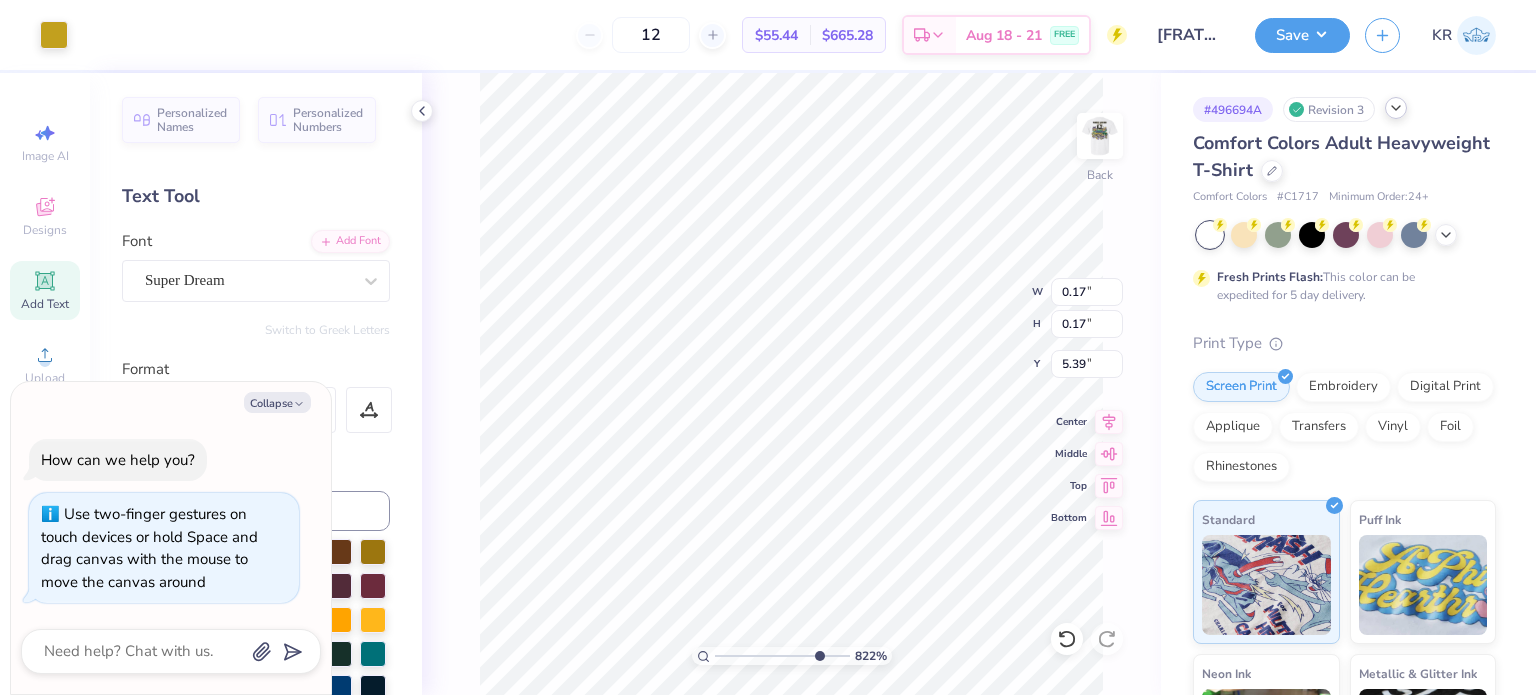 type on "8.22474445656479" 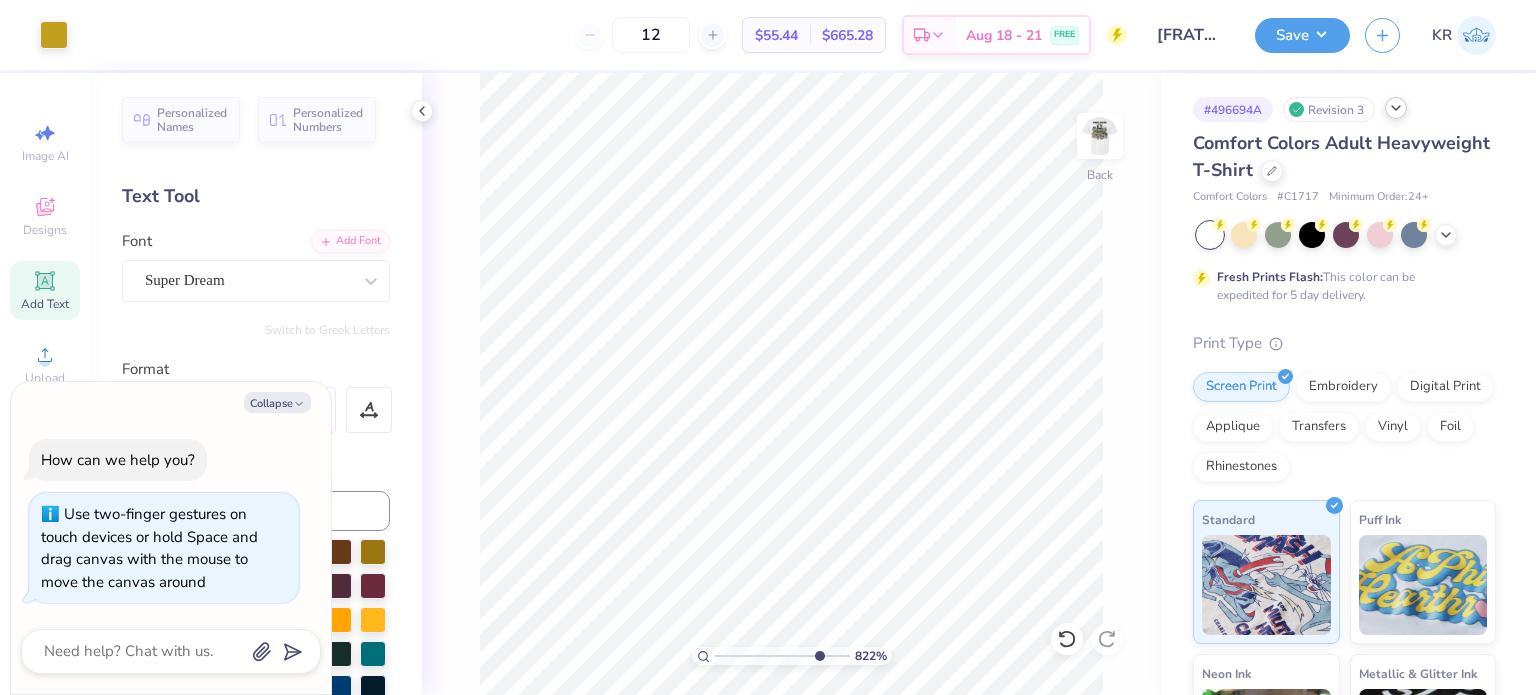 type on "8.22474445656479" 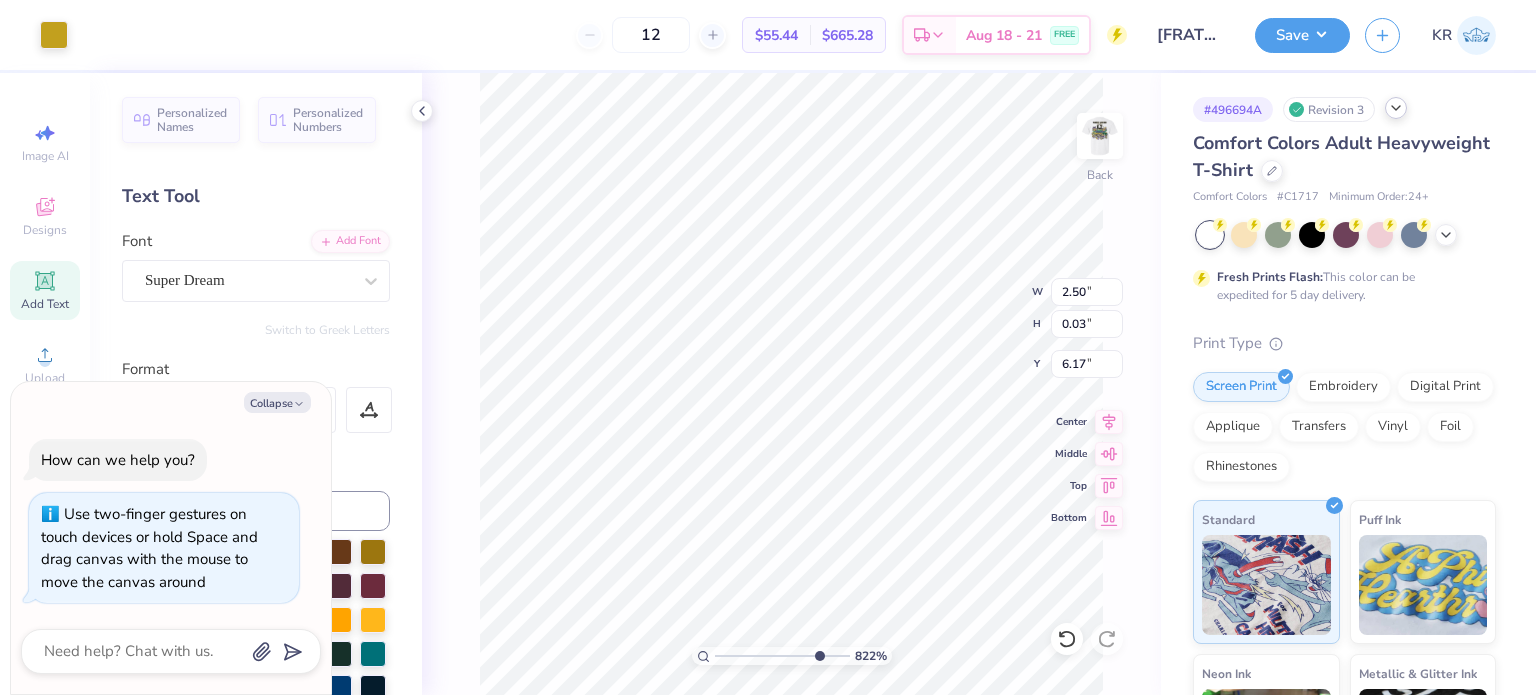 type on "8.22474445656479" 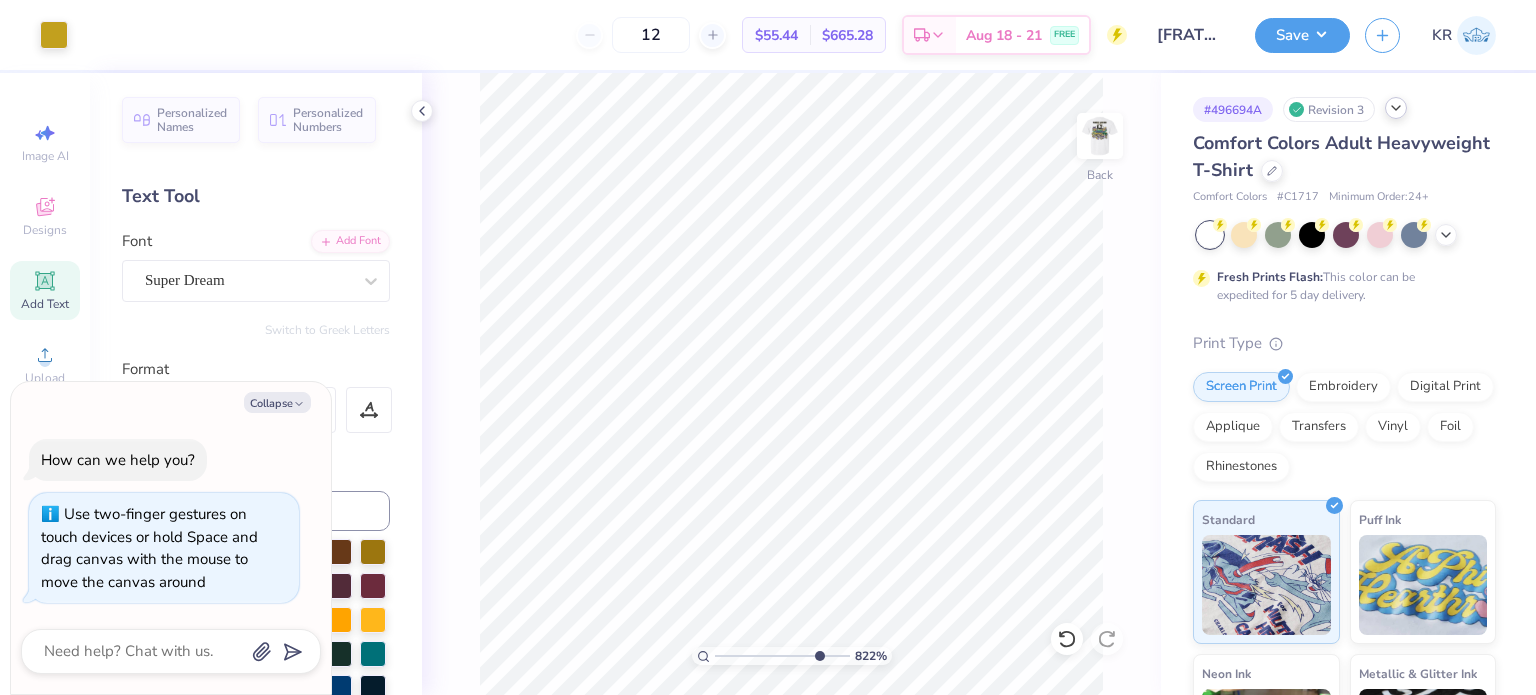 type on "8.22474445656479" 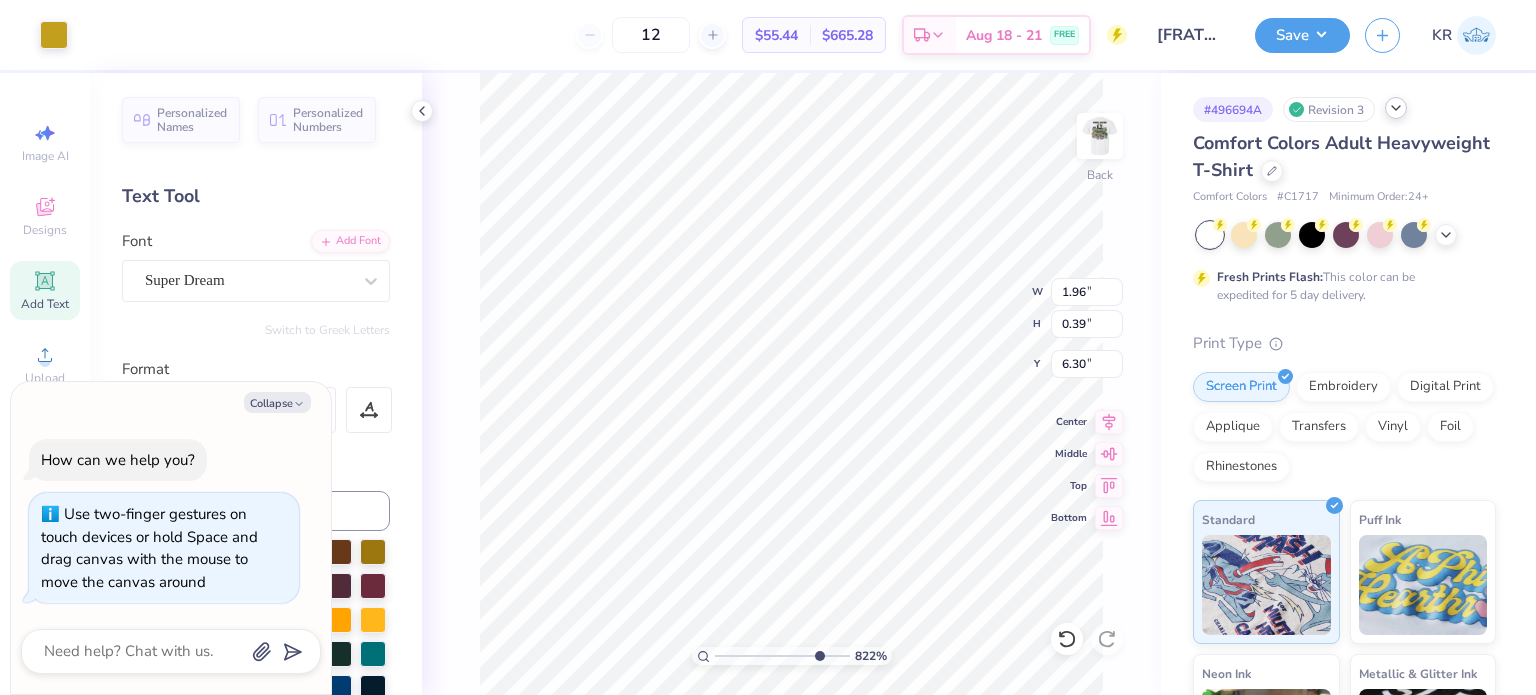 type on "8.22474445656479" 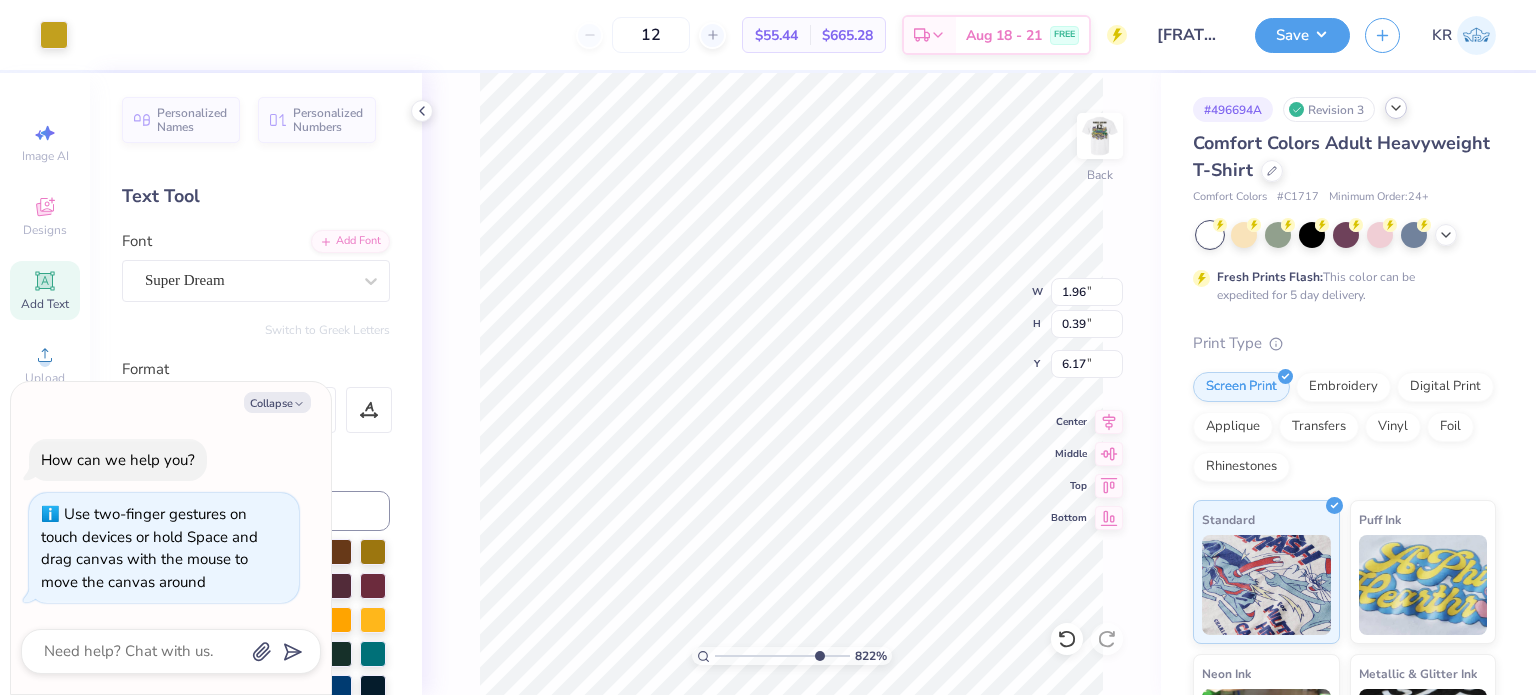 type on "8.22474445656479" 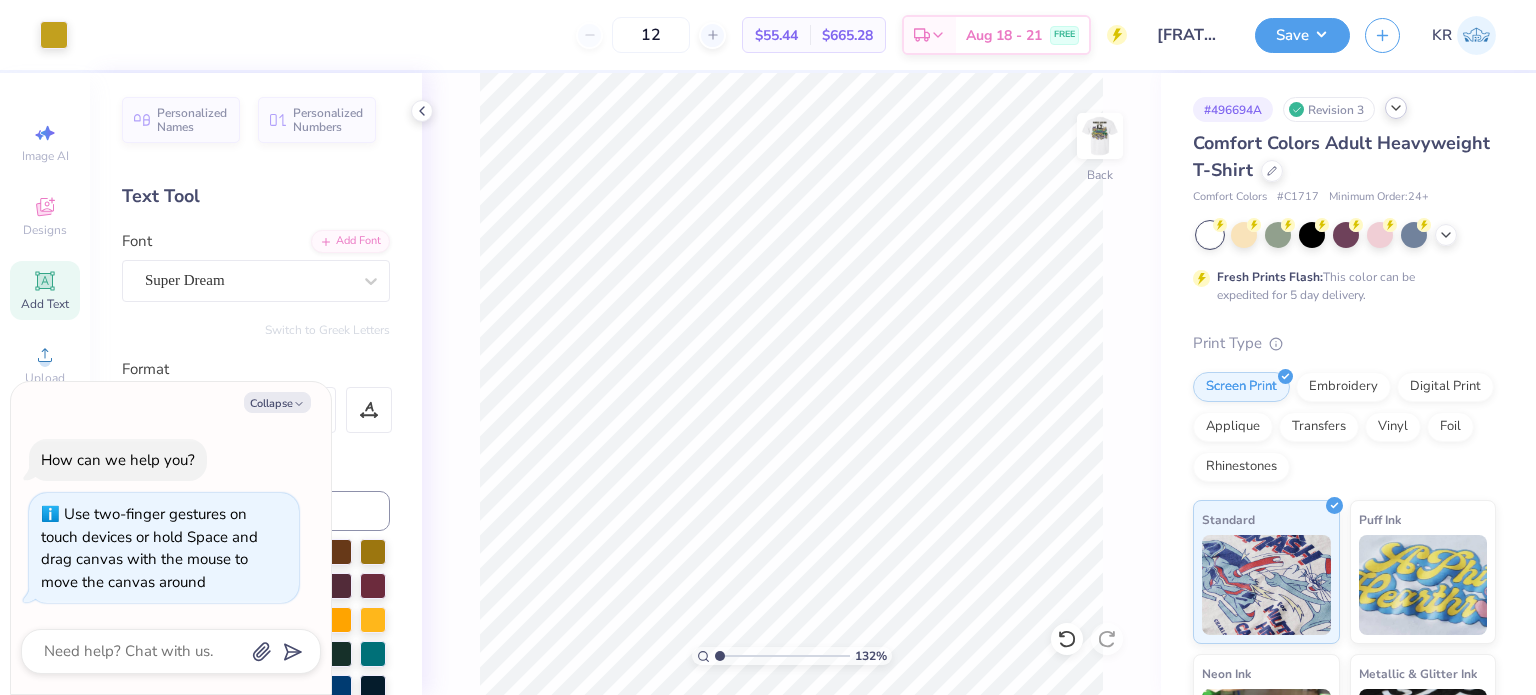 type on "1" 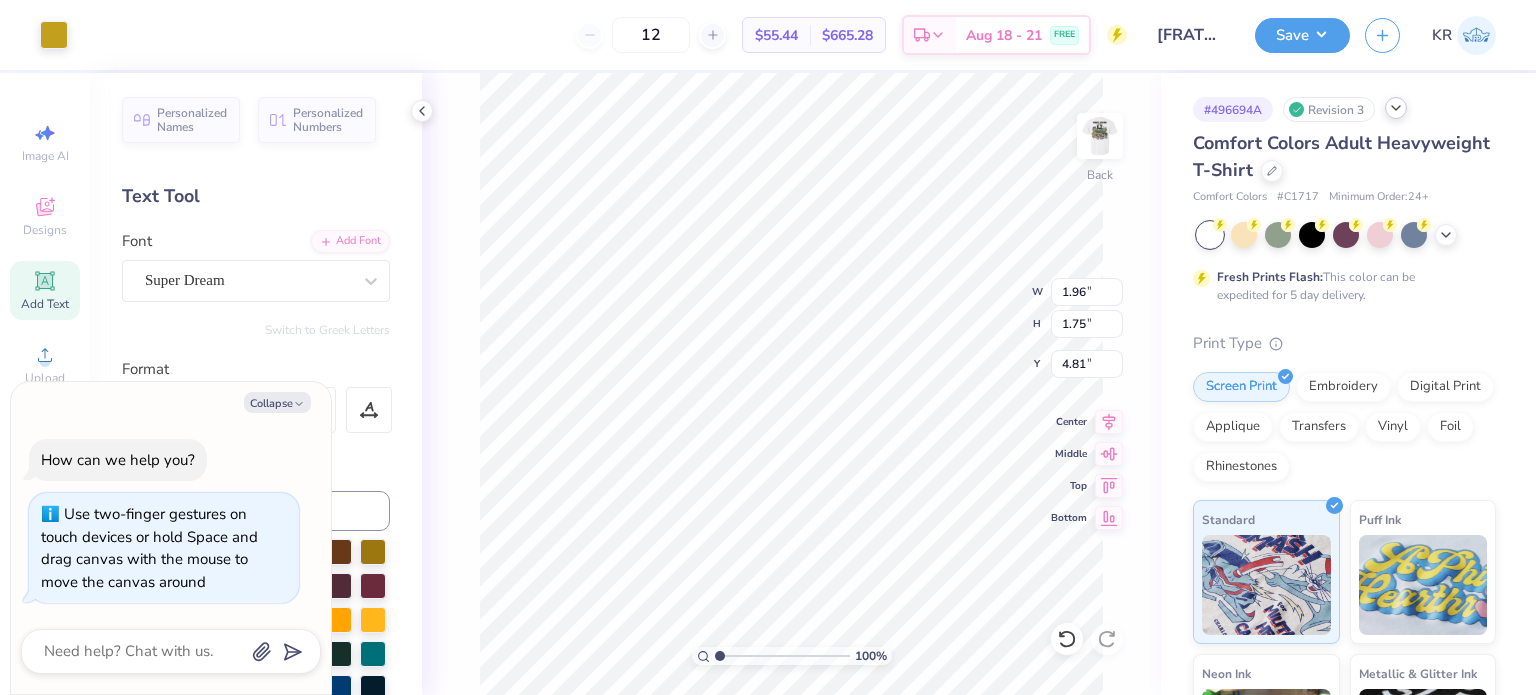 type on "x" 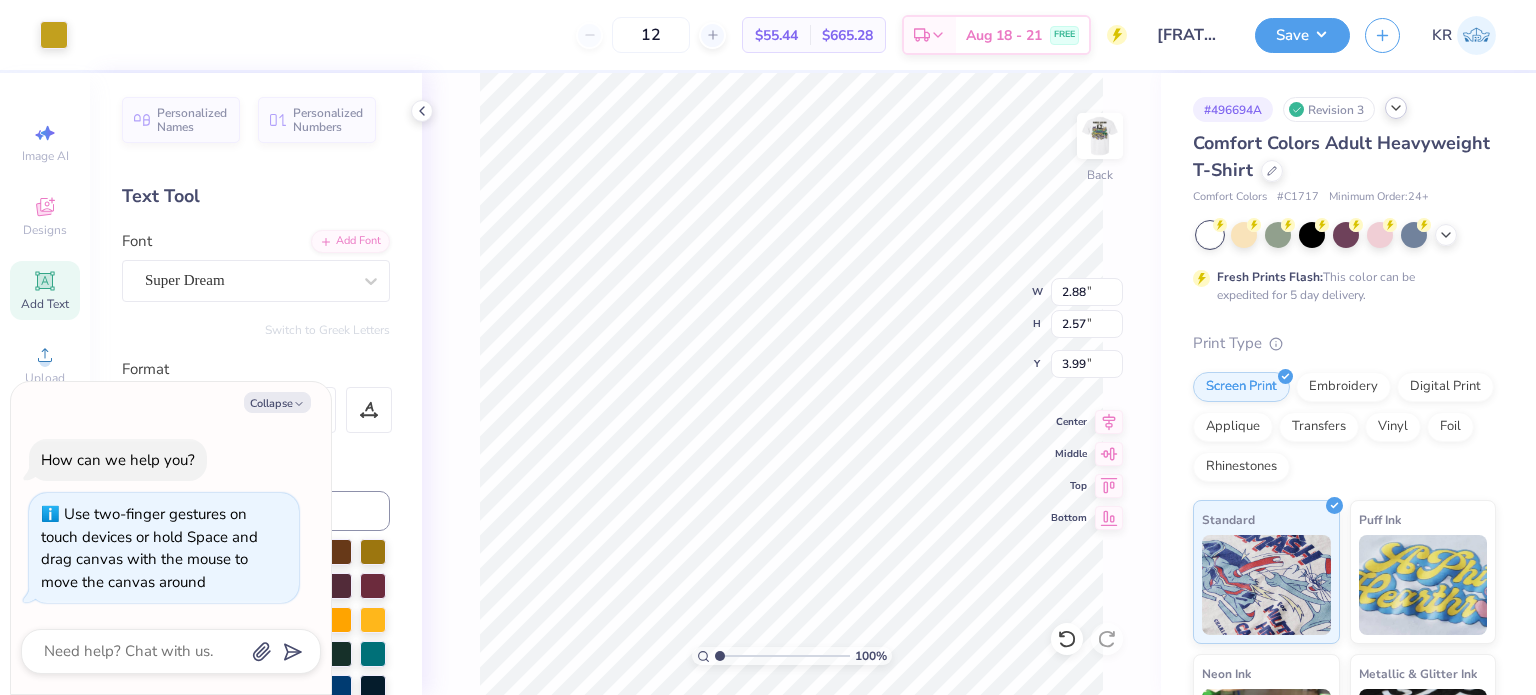 type on "x" 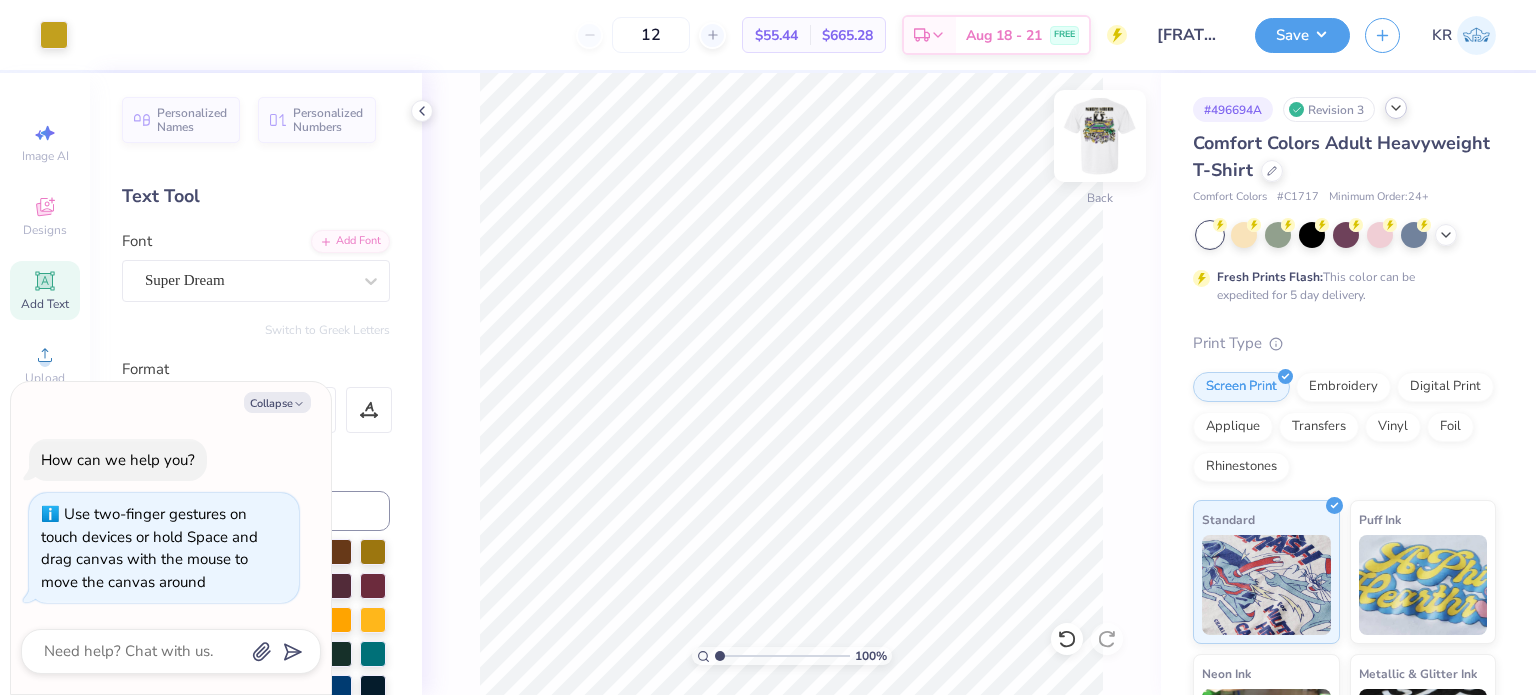click at bounding box center (1100, 136) 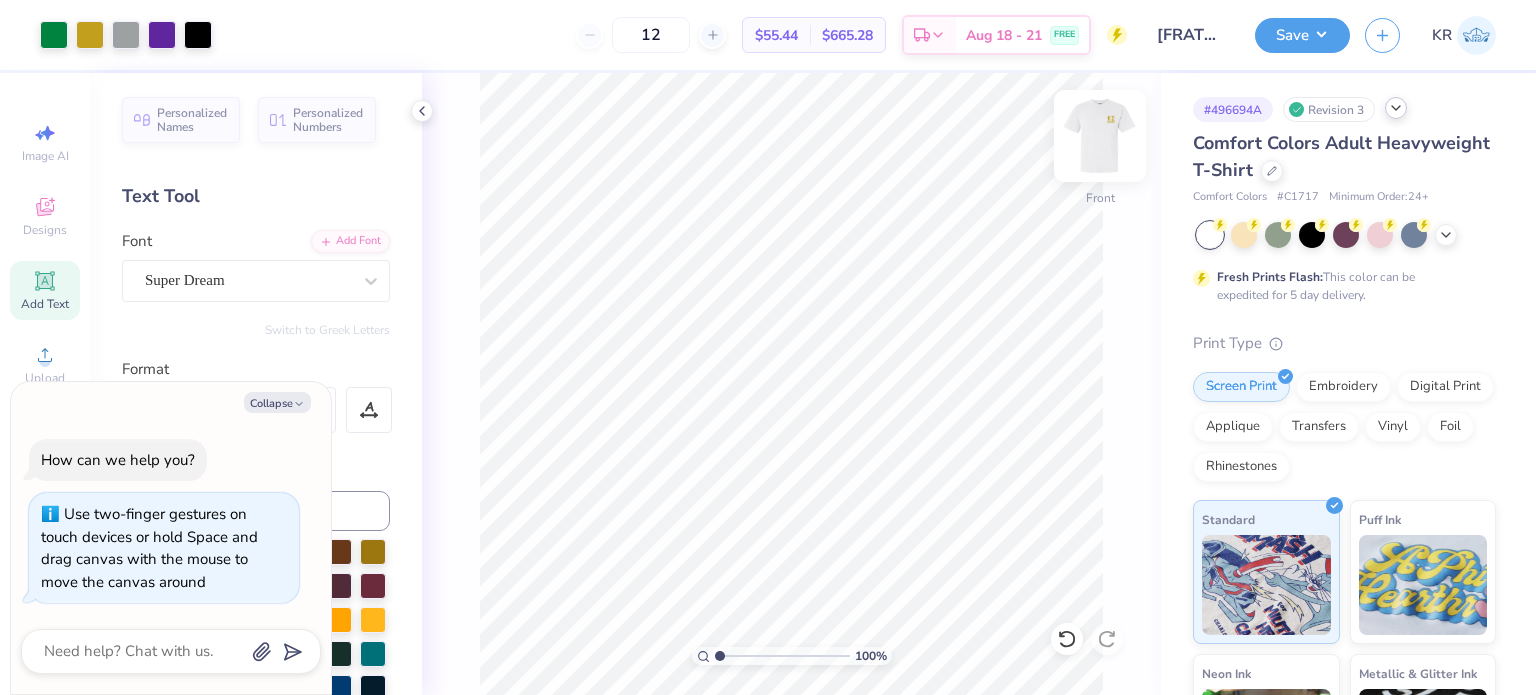 click at bounding box center [1100, 136] 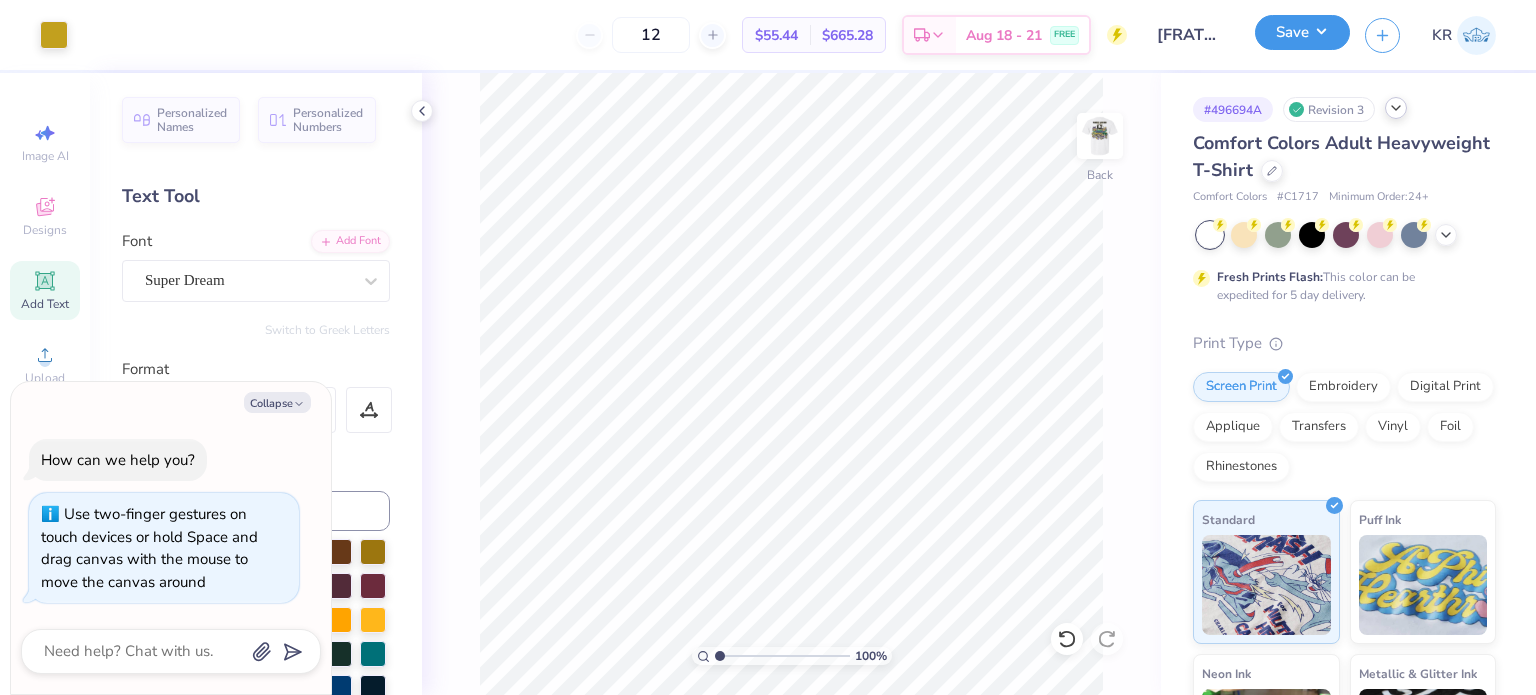click on "Save" at bounding box center [1302, 32] 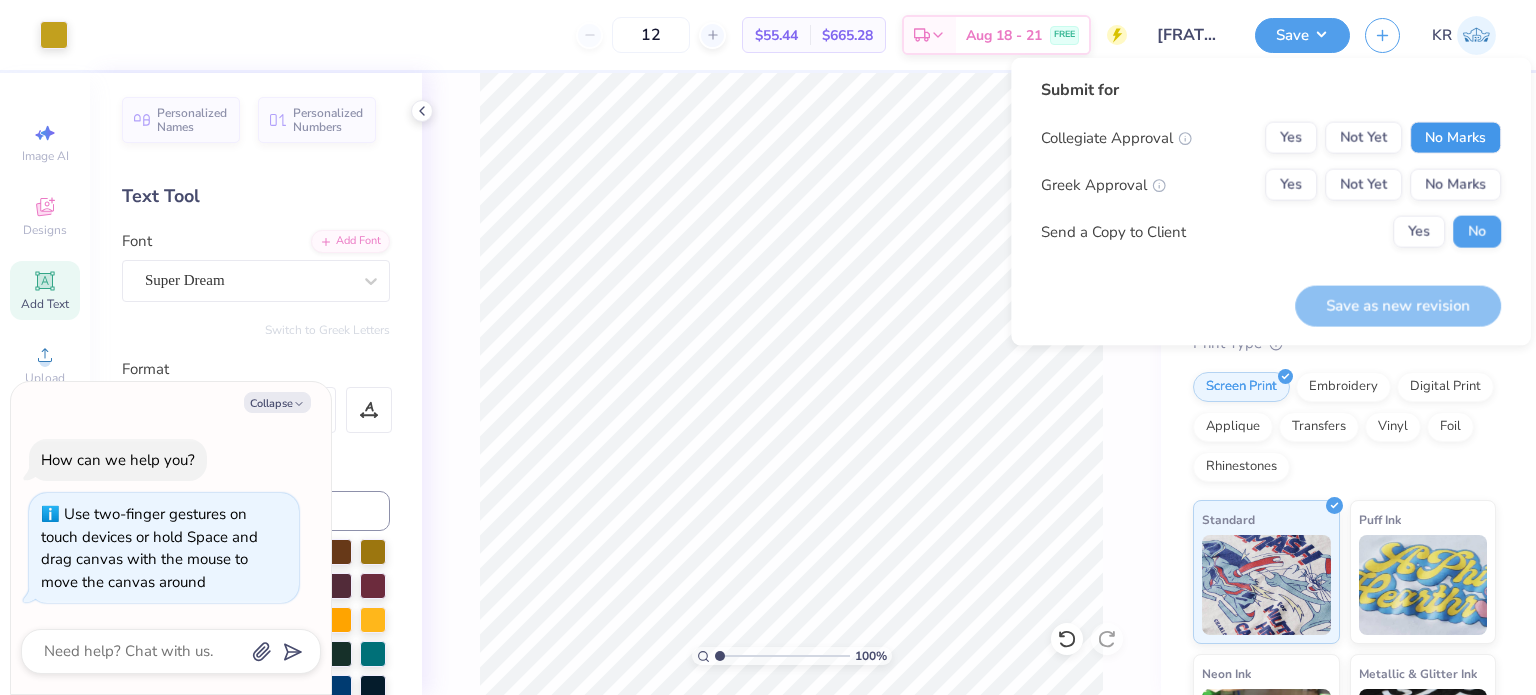click on "No Marks" at bounding box center (1455, 138) 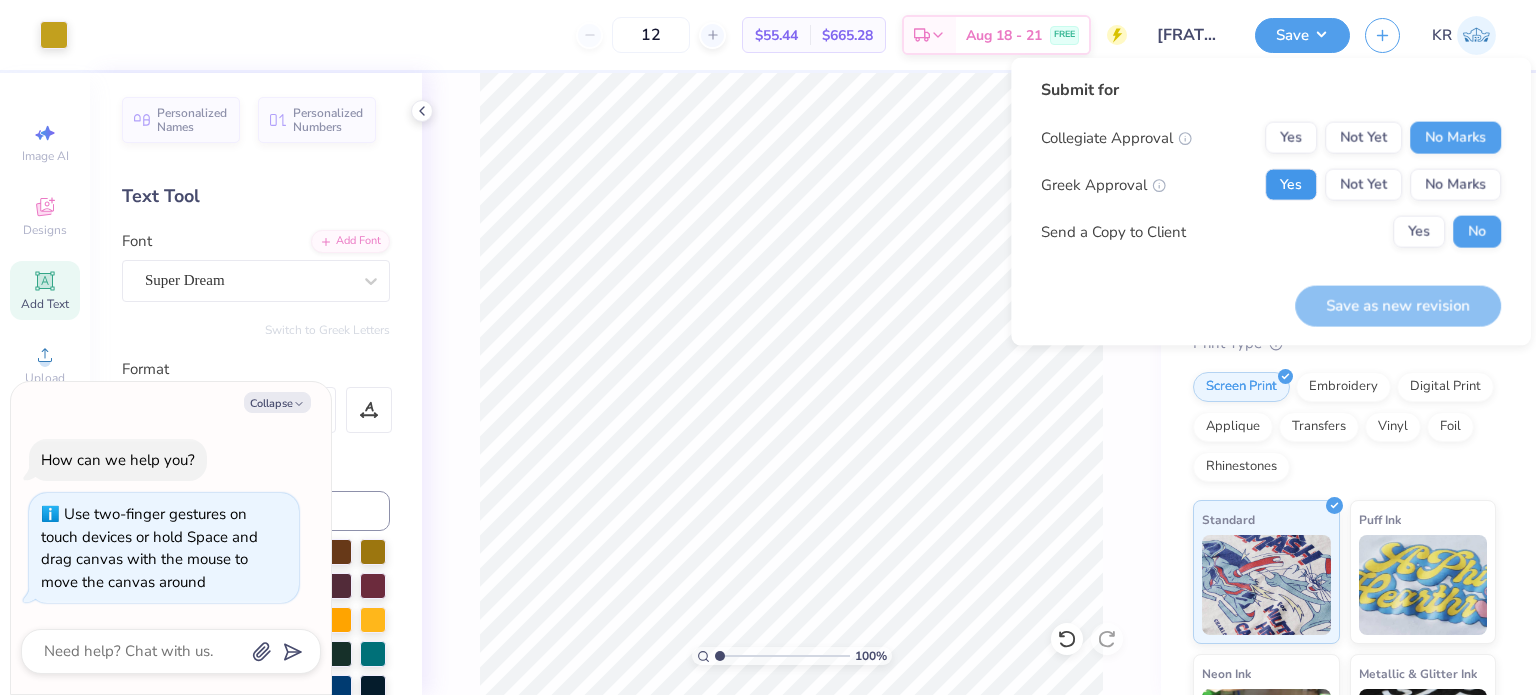 click on "Yes" at bounding box center (1291, 185) 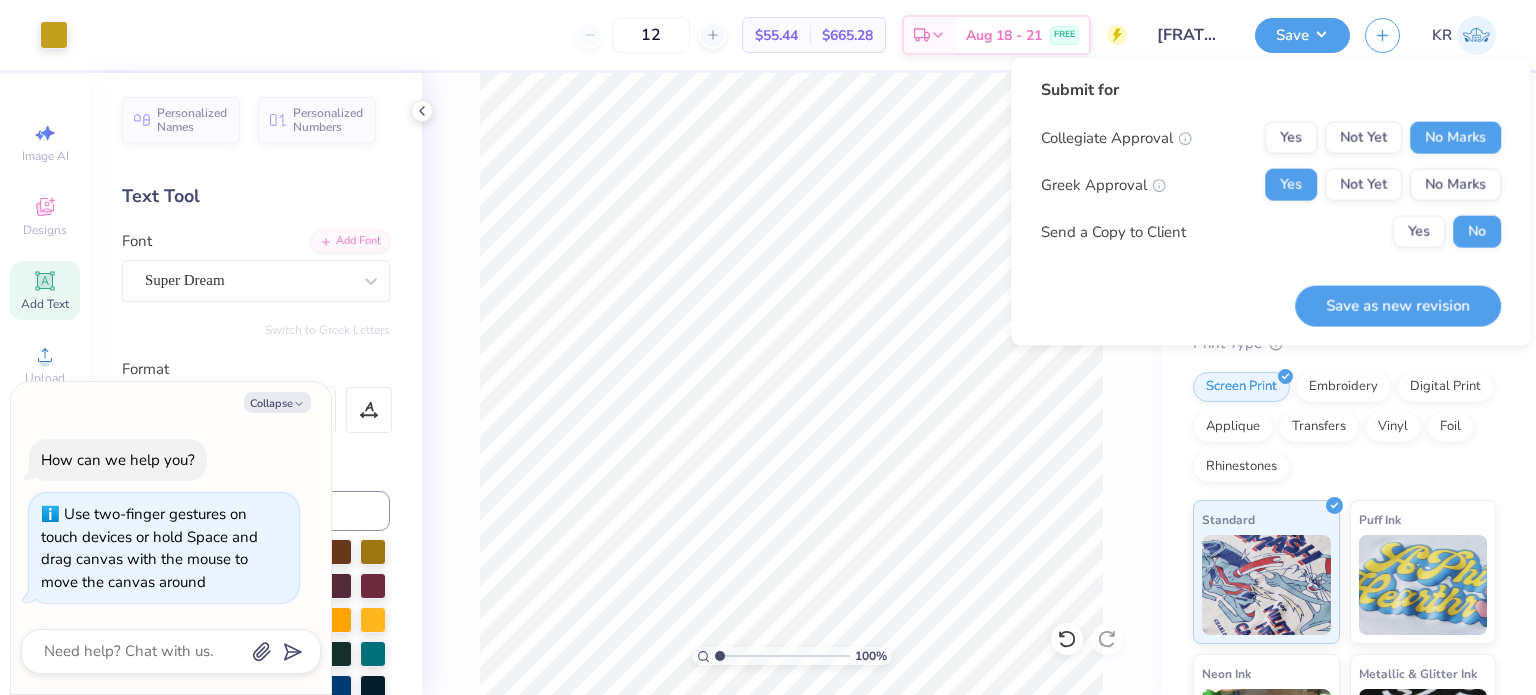 click on "Save as new revision" at bounding box center (1398, 305) 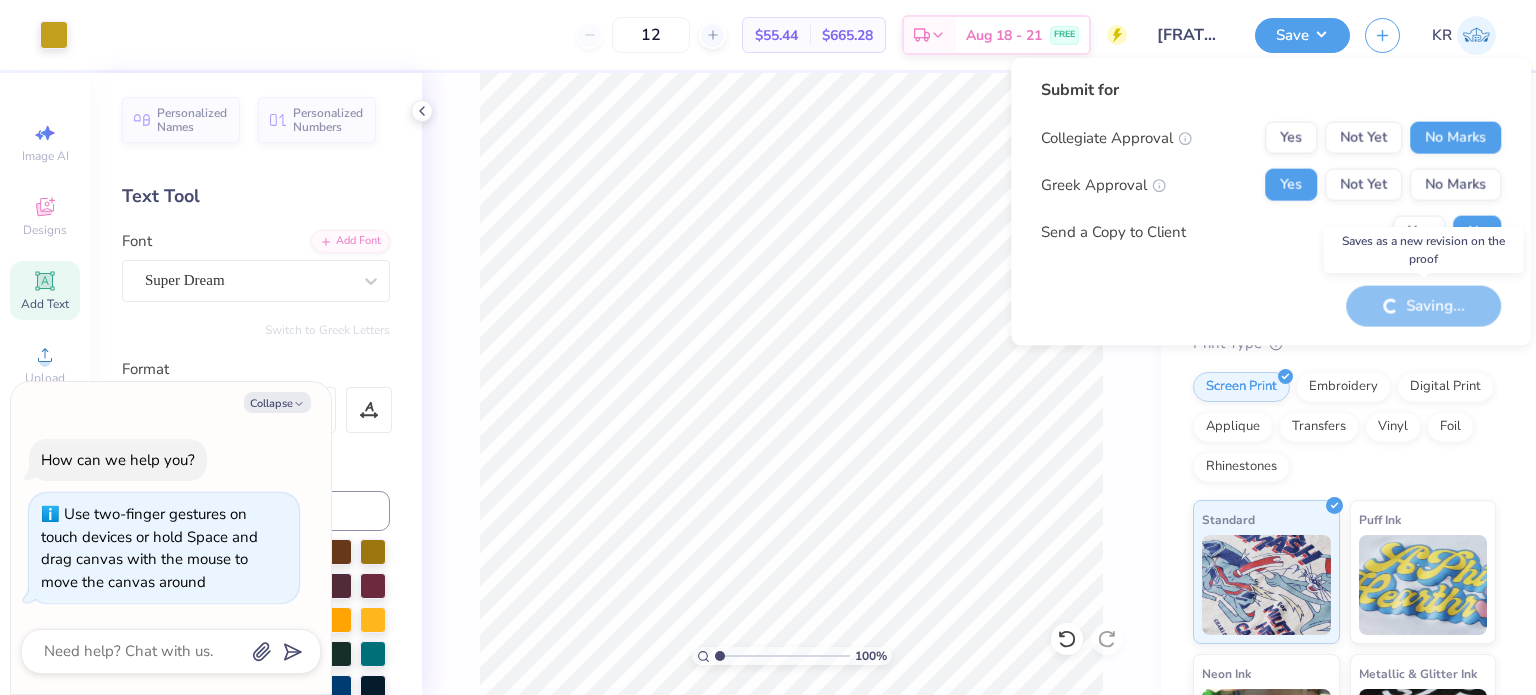 type on "x" 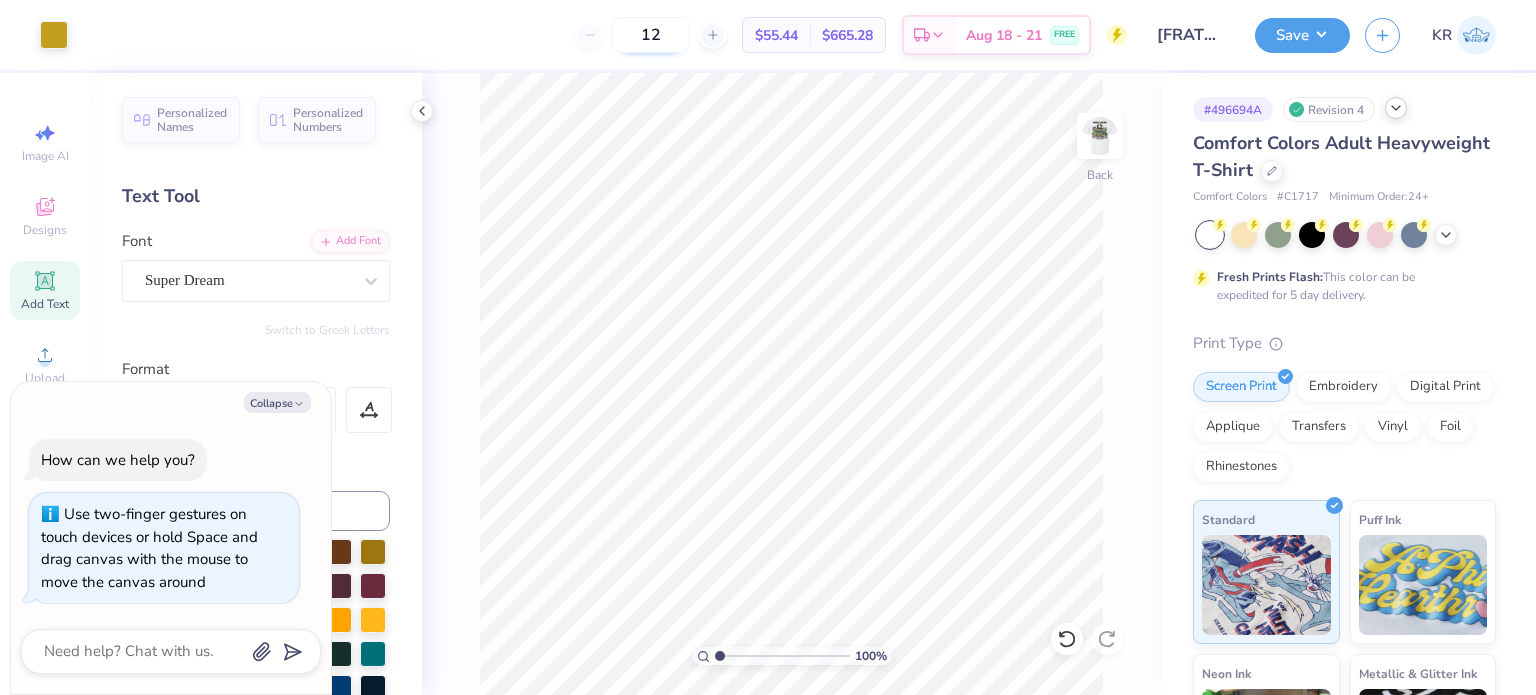 click on "12" at bounding box center [651, 35] 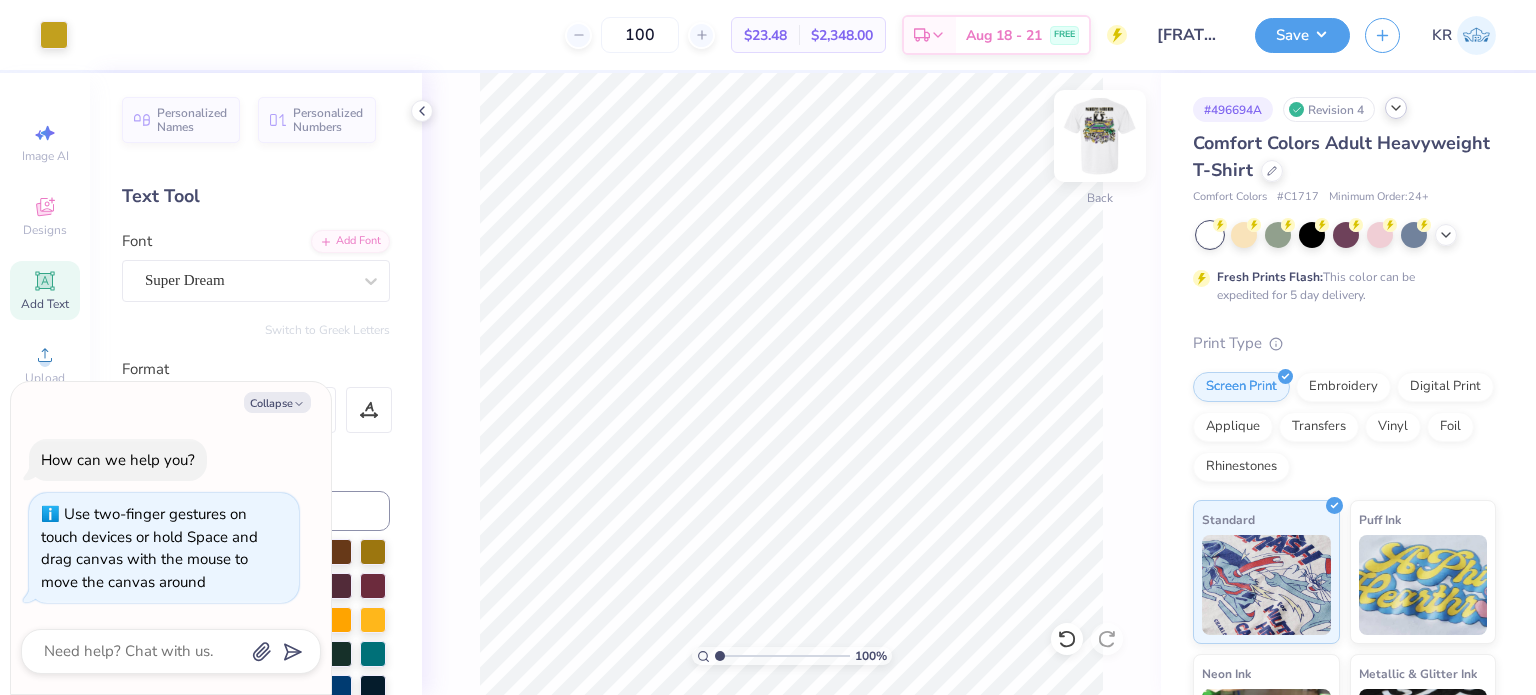 type on "100" 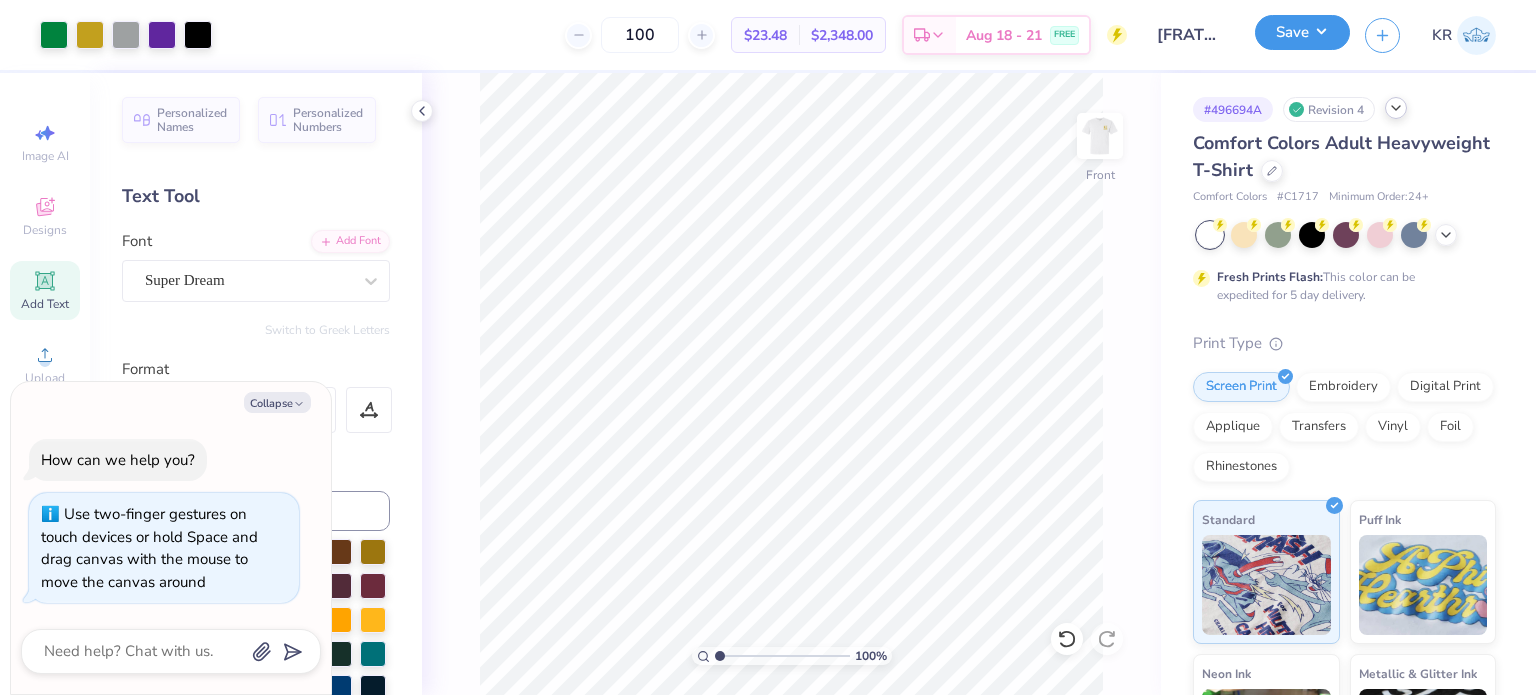 click on "Save" at bounding box center (1302, 32) 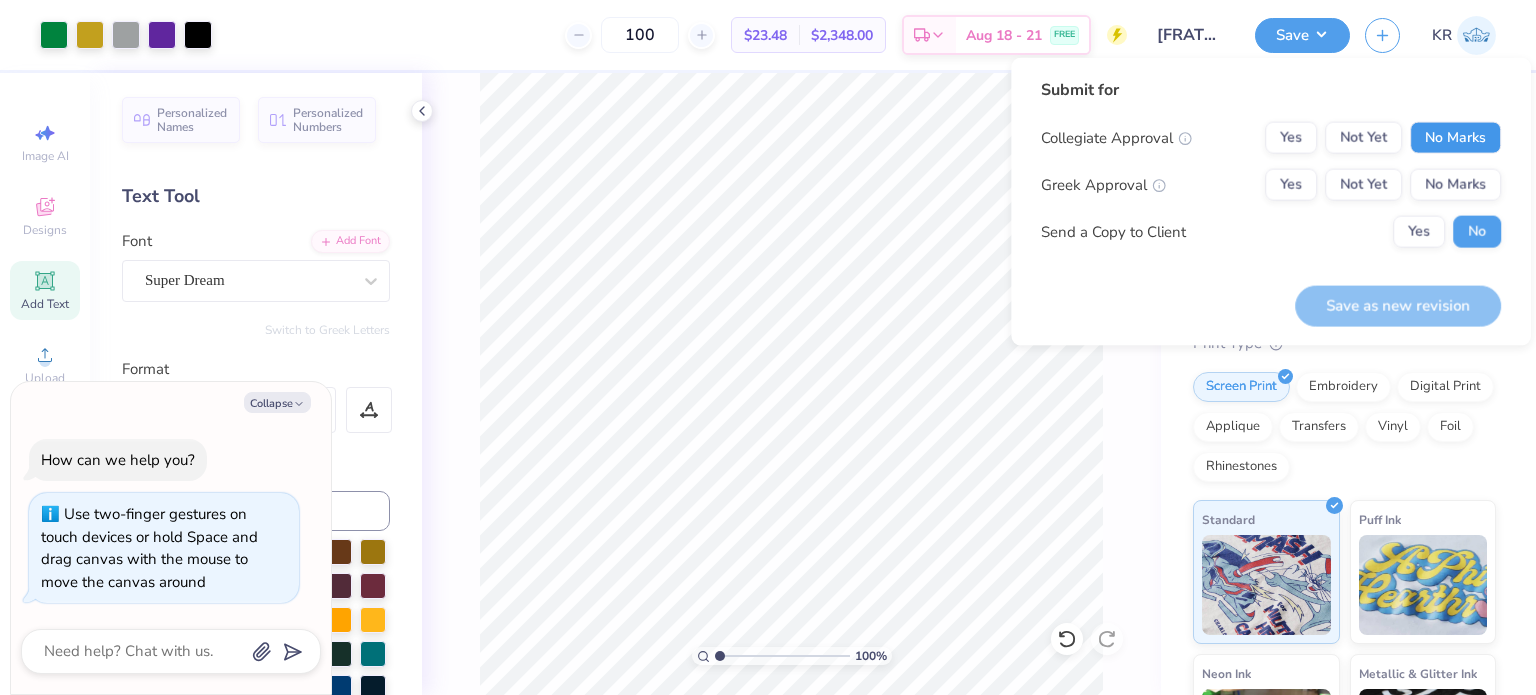 click on "No Marks" at bounding box center (1455, 138) 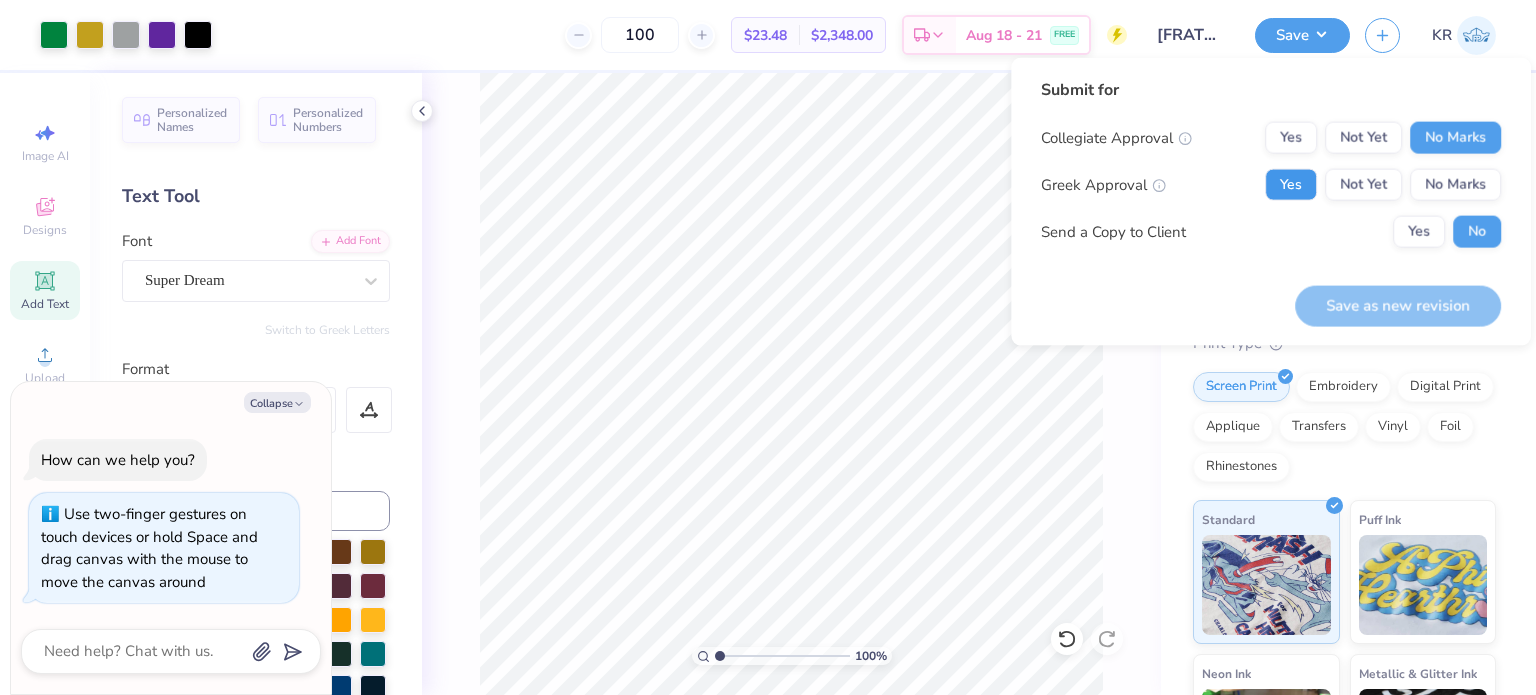 click on "Yes" at bounding box center [1291, 185] 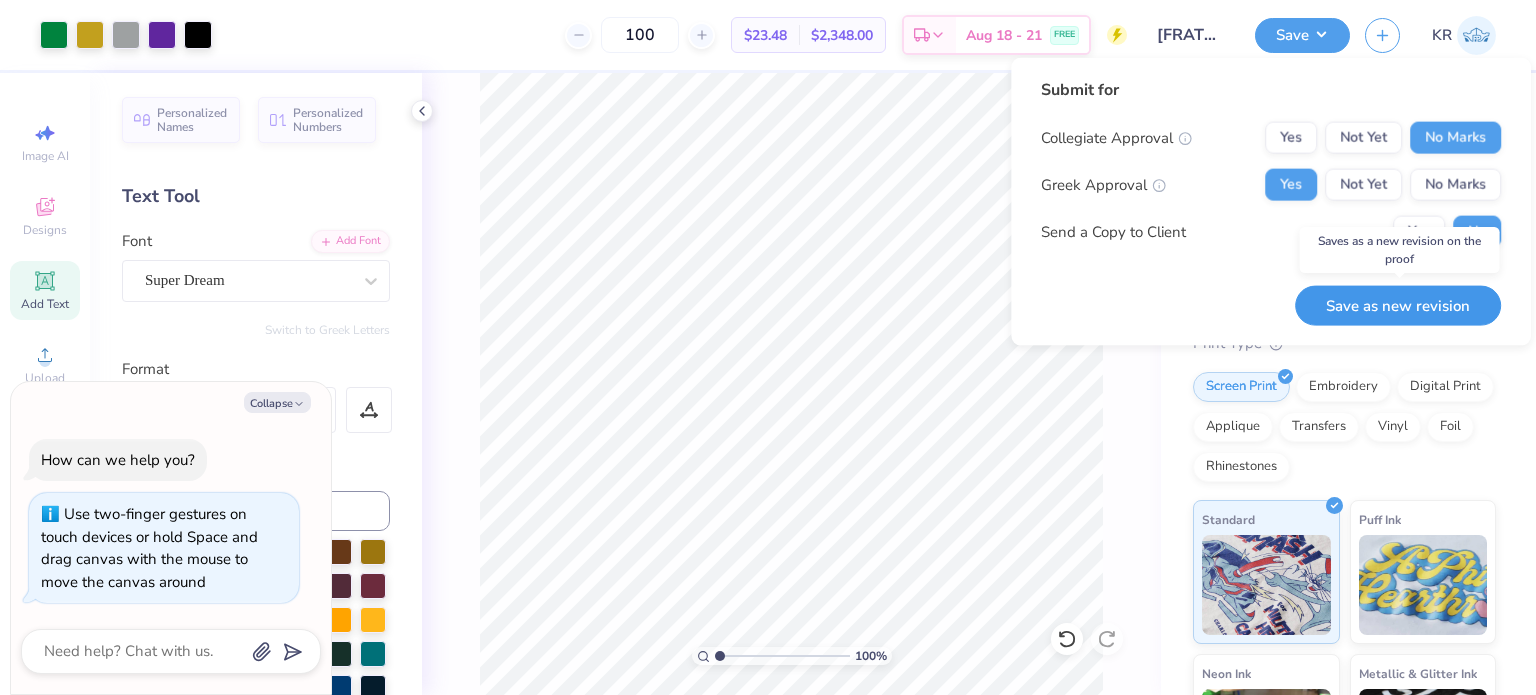 click on "Save as new revision" at bounding box center (1398, 305) 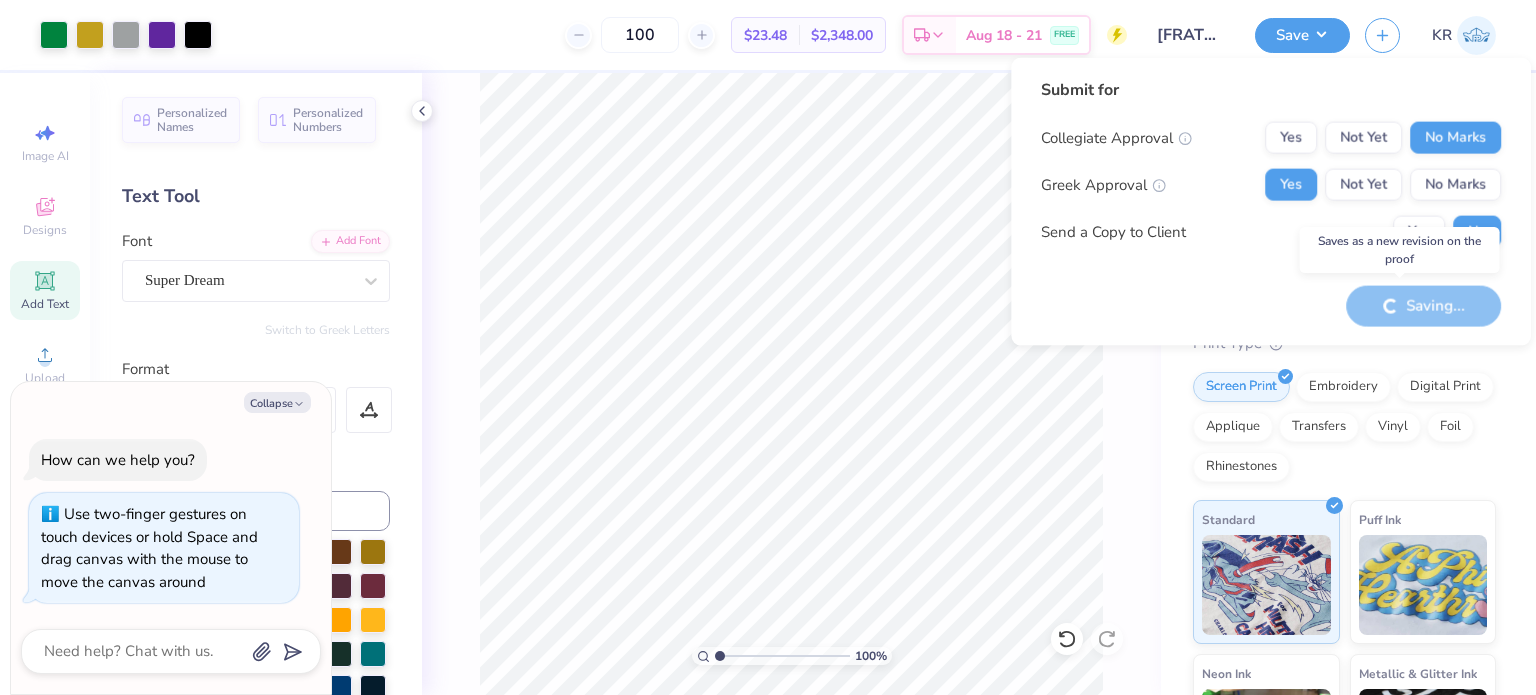 type on "x" 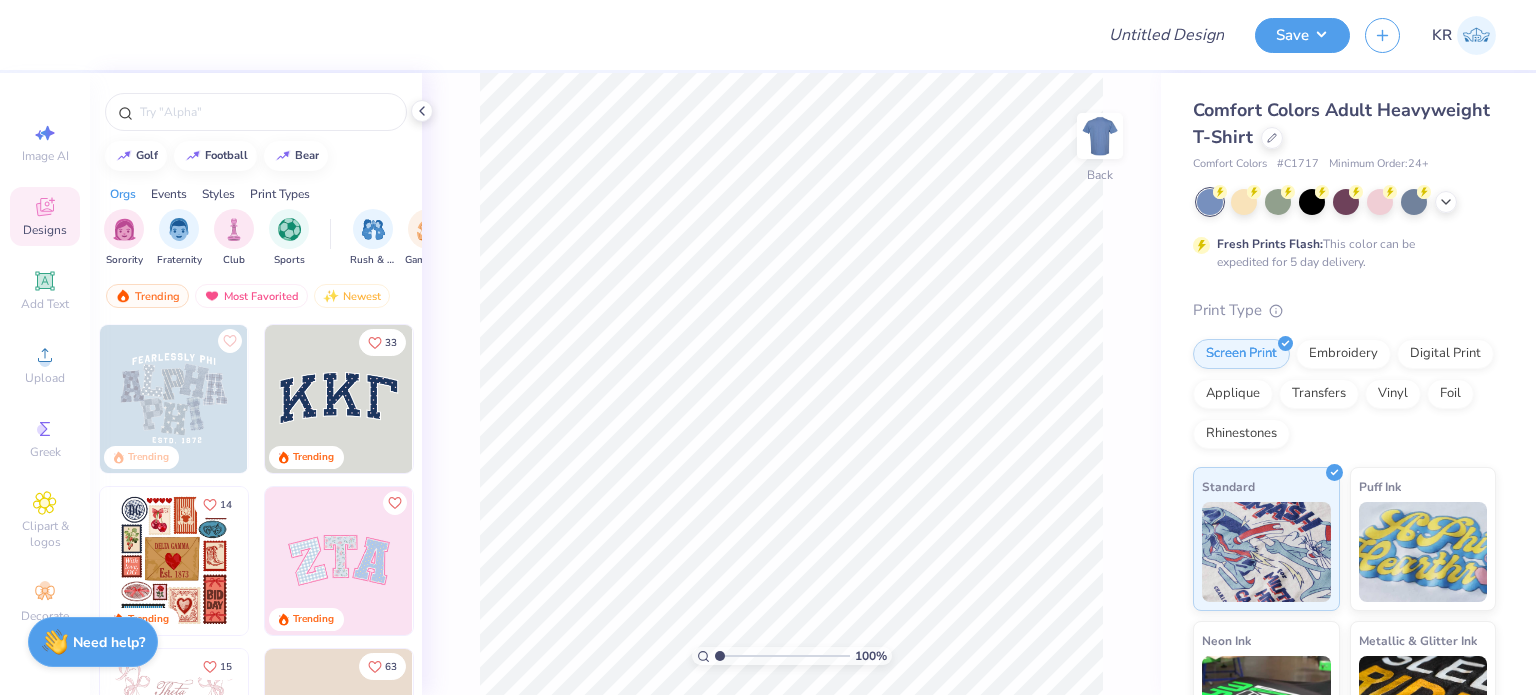 scroll, scrollTop: 0, scrollLeft: 0, axis: both 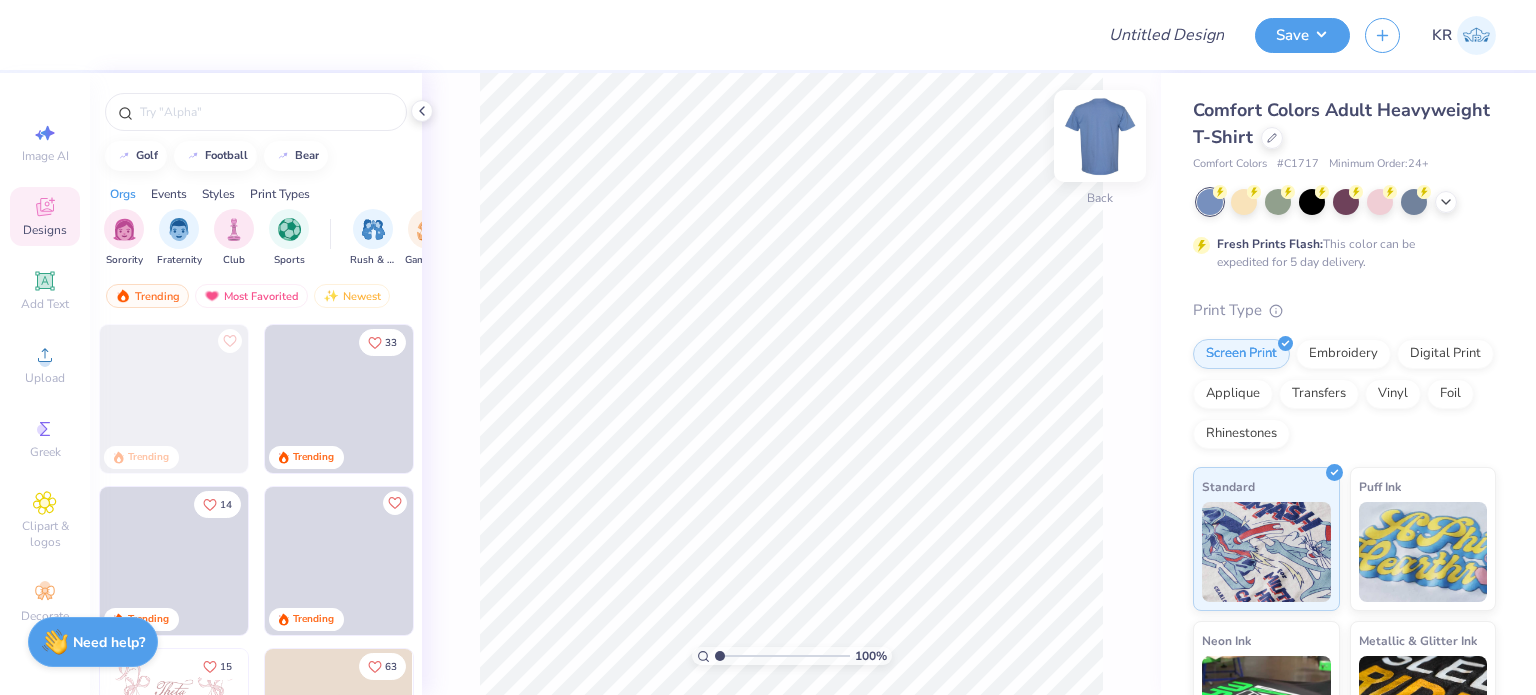click at bounding box center (1100, 136) 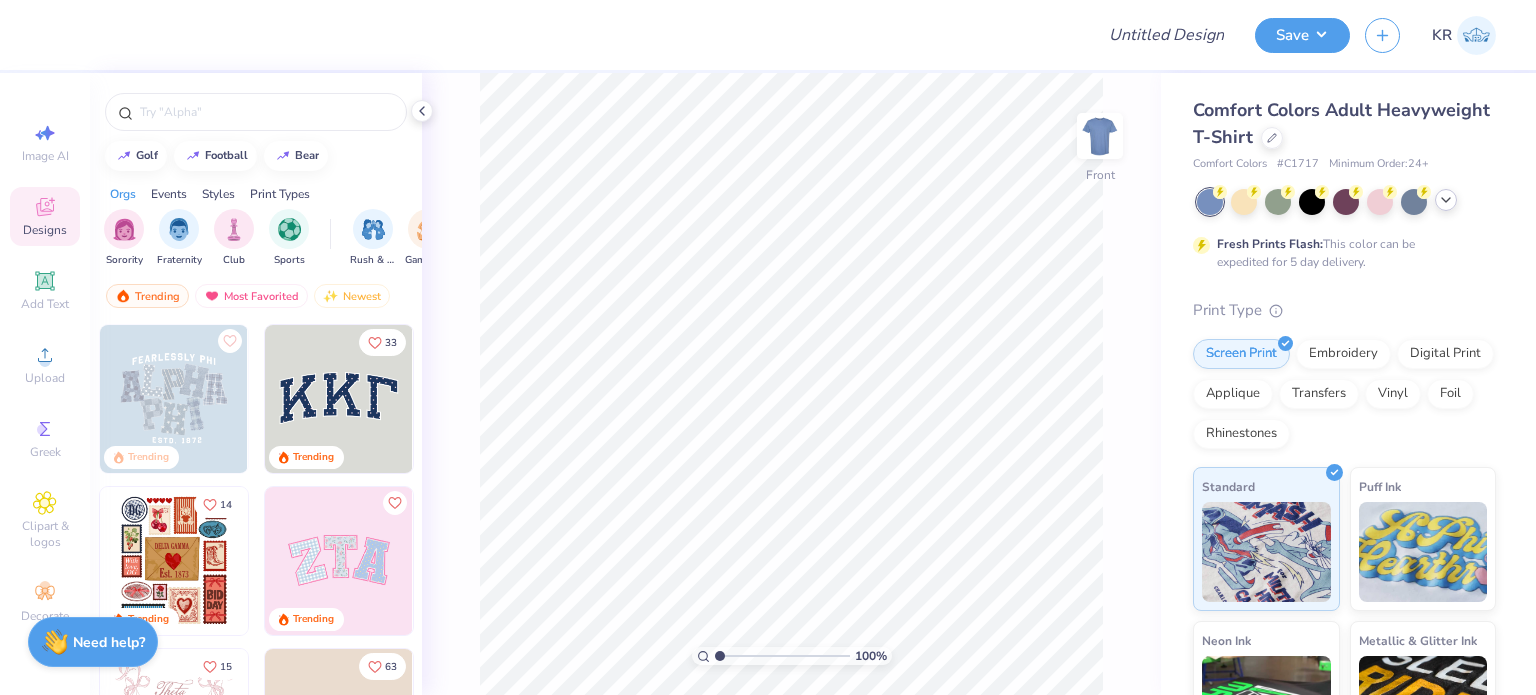 click 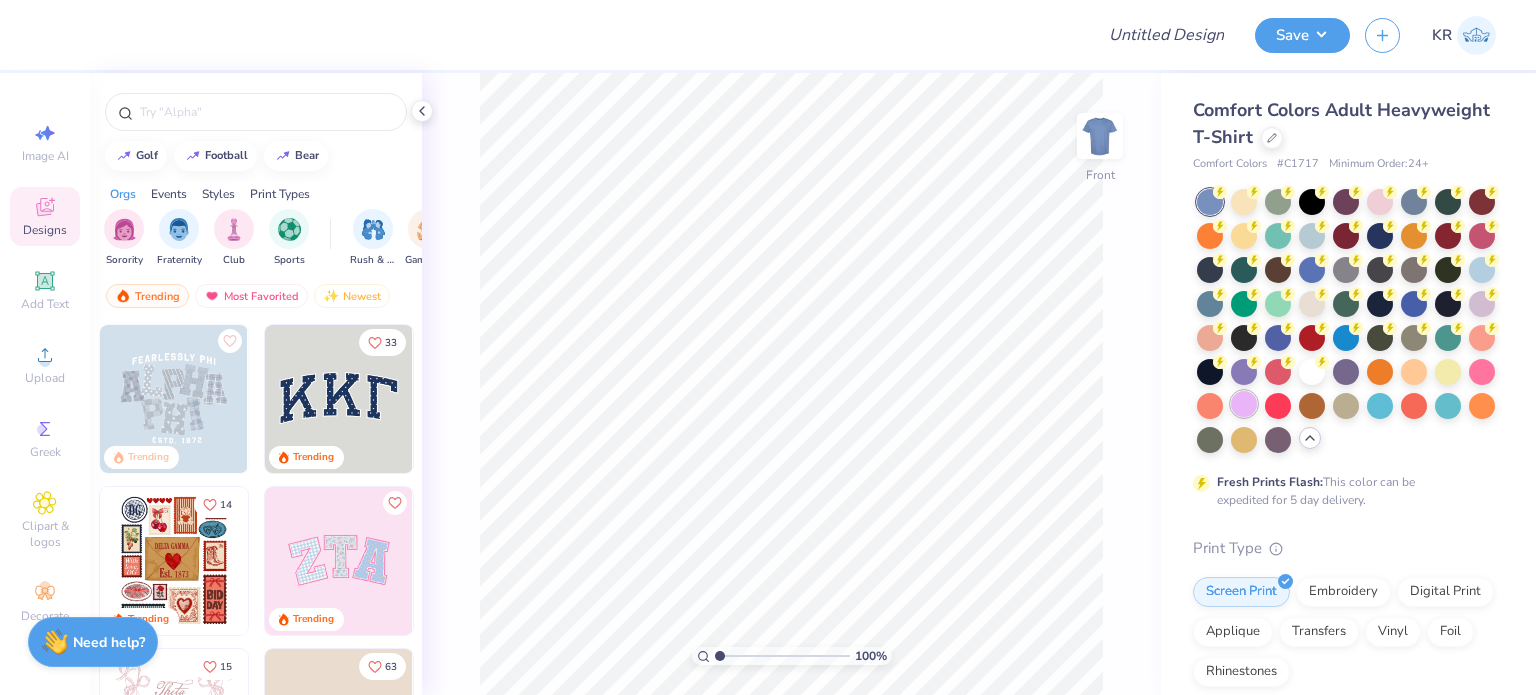 click at bounding box center (1244, 404) 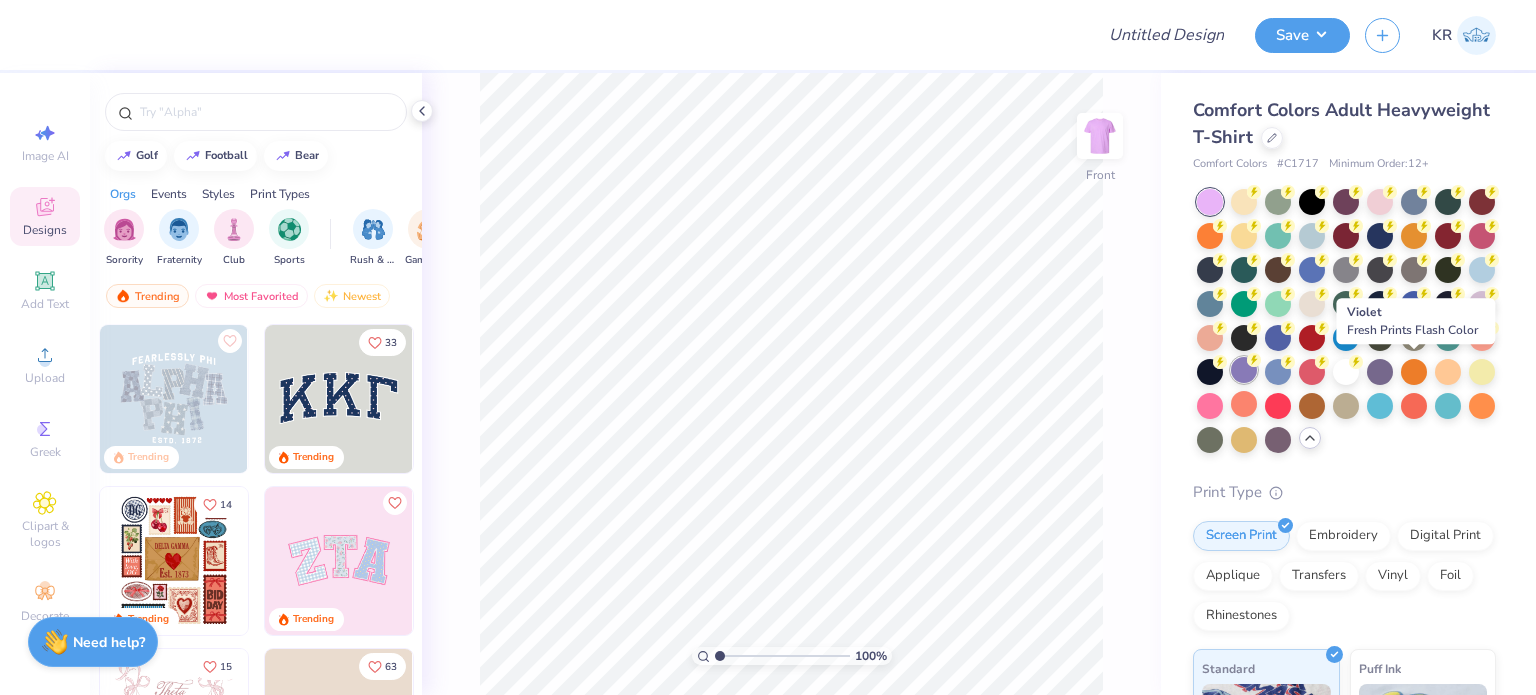click at bounding box center (1244, 370) 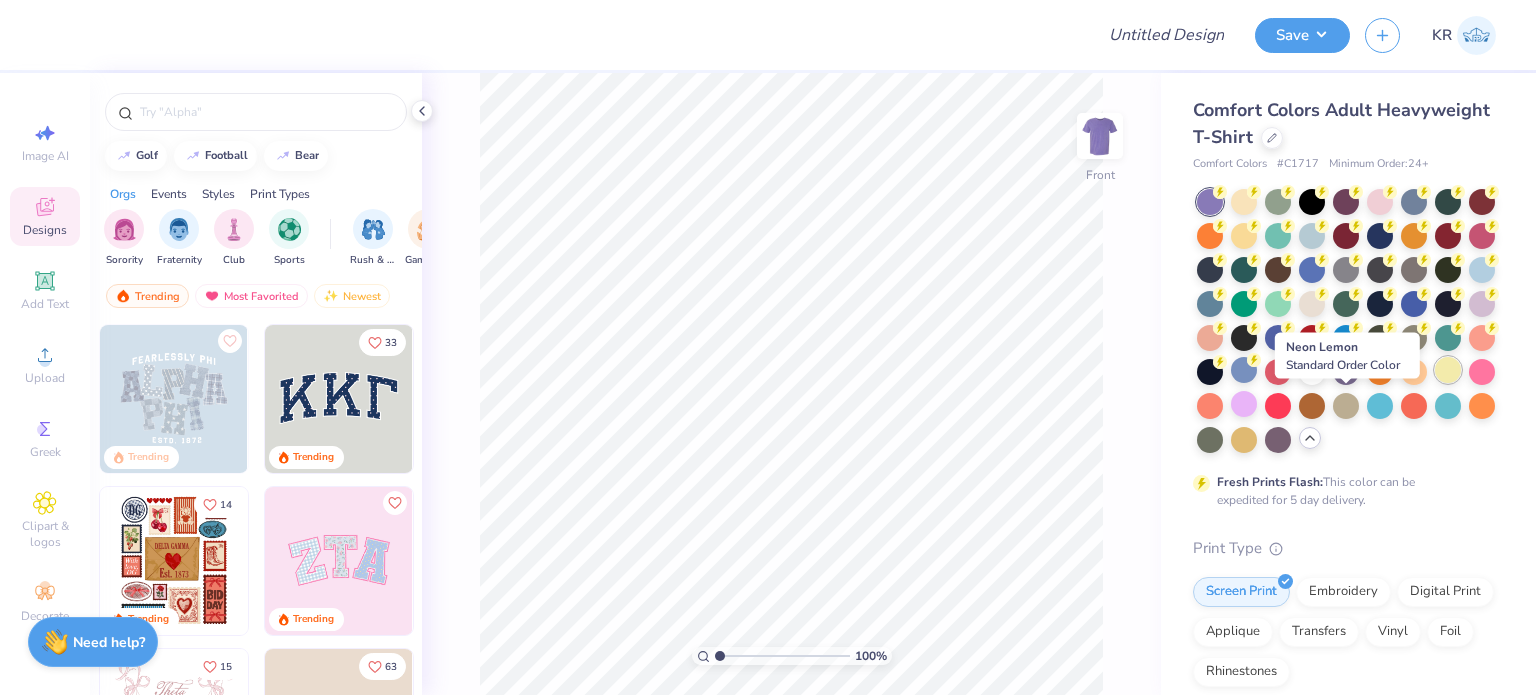 click at bounding box center (1448, 370) 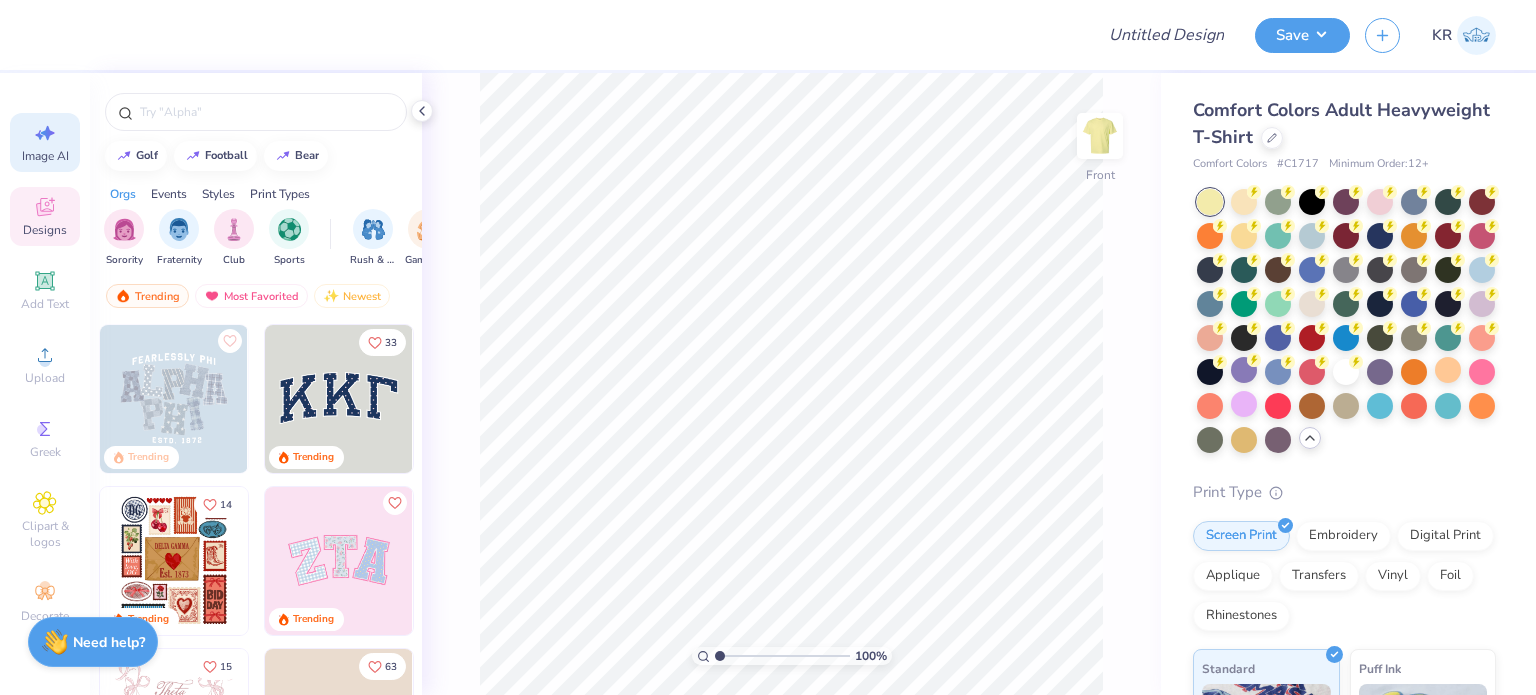 click 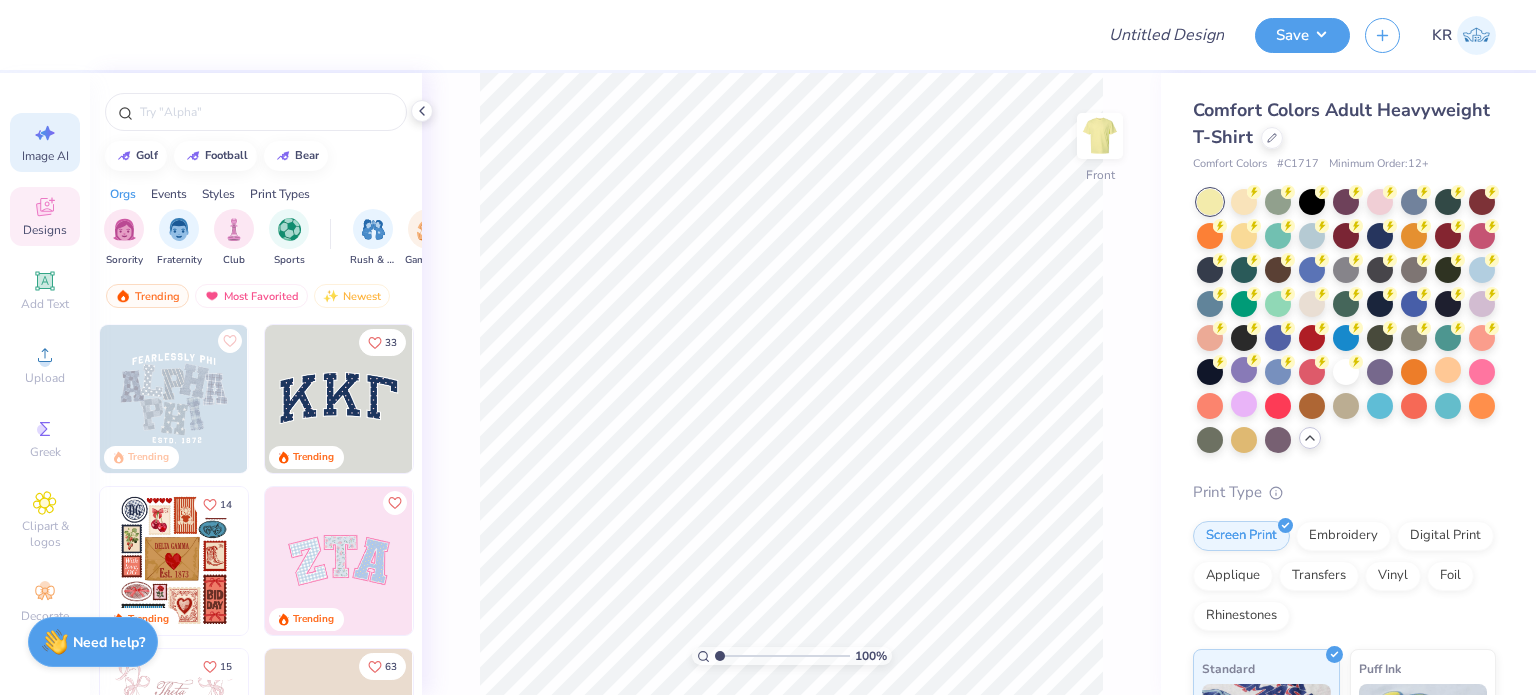 select on "4" 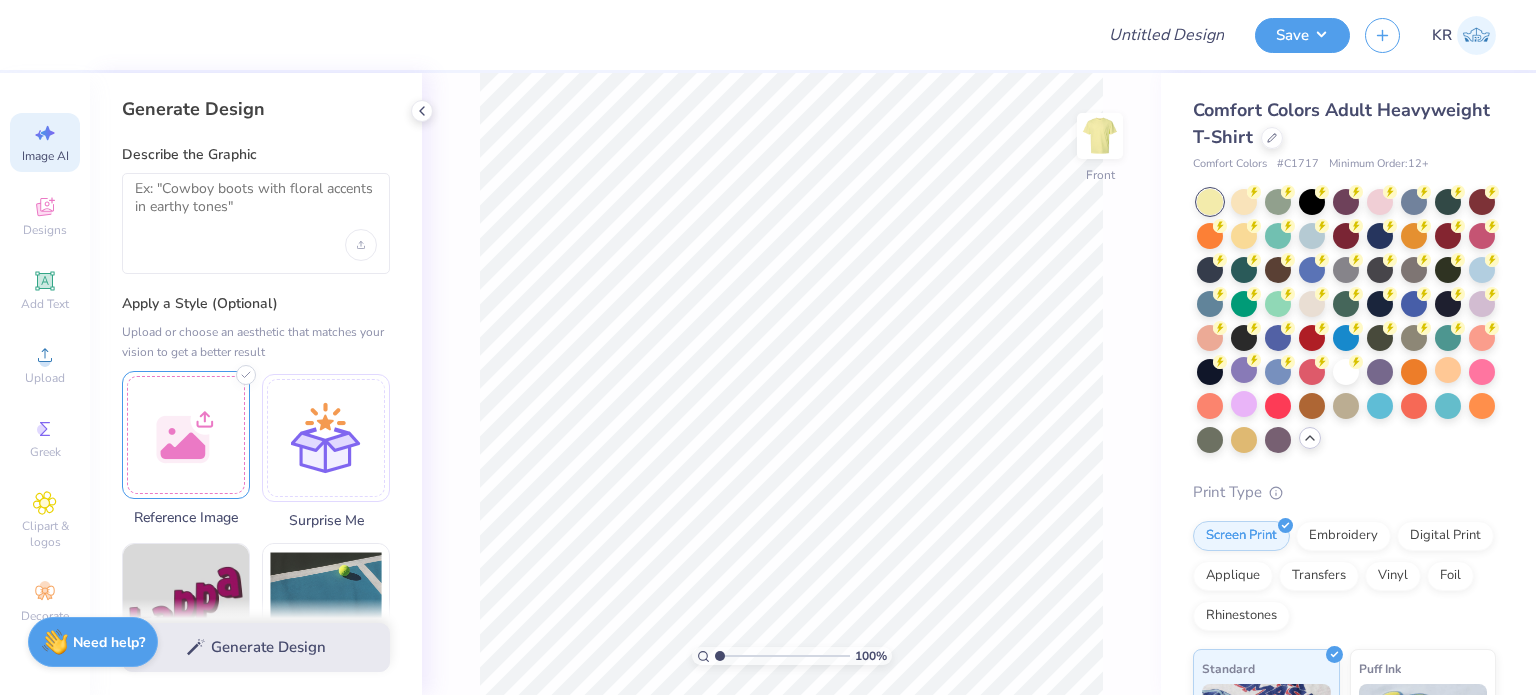 click at bounding box center [186, 435] 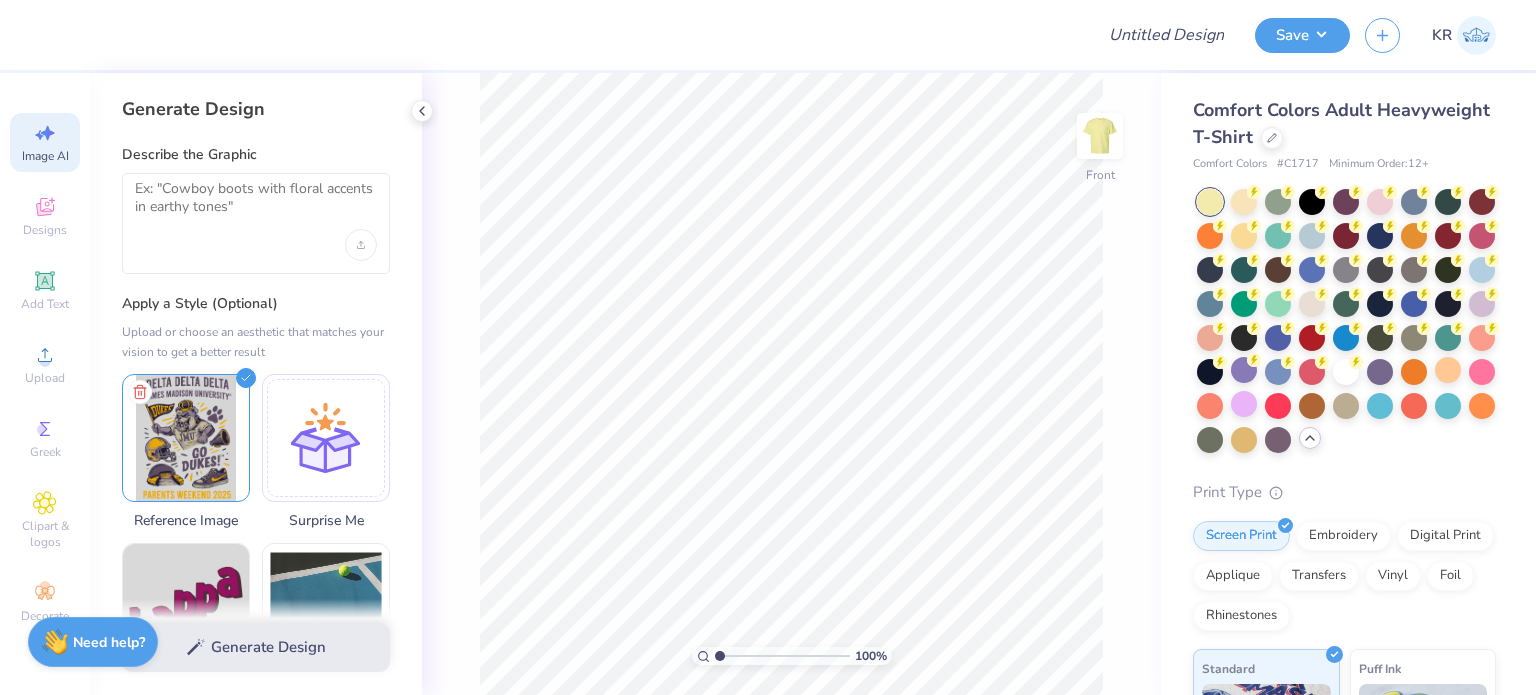 click at bounding box center [256, 223] 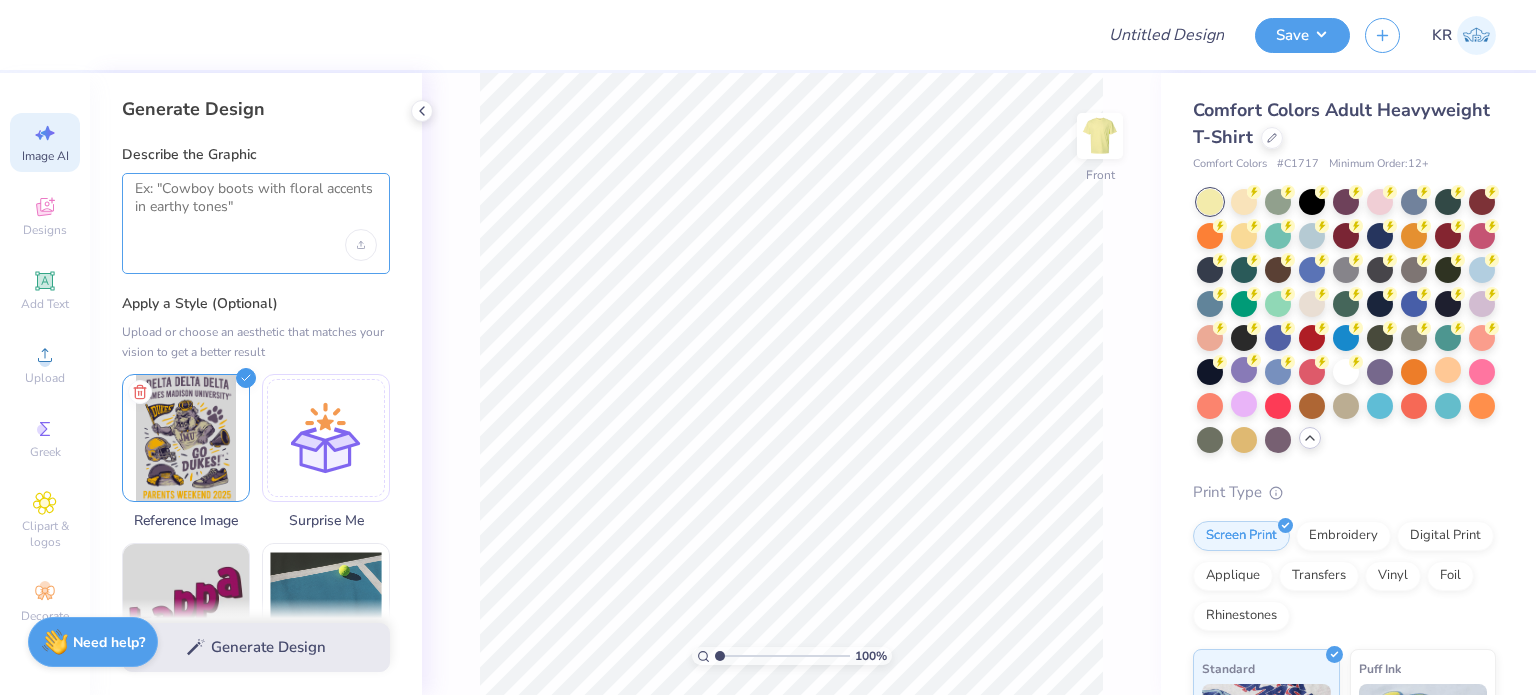 click at bounding box center (256, 205) 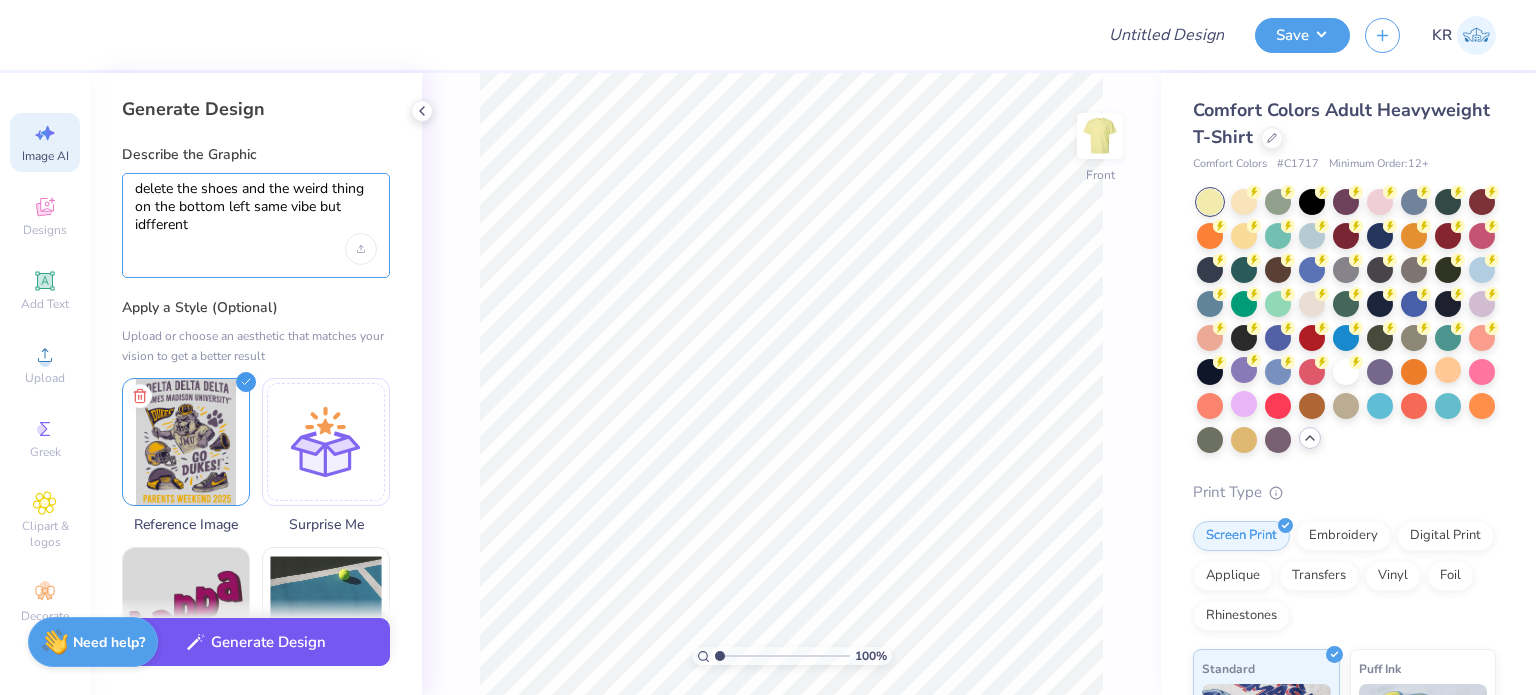 type on "delete the shoes and the weird thing on the bottom left same vibe but idfferent" 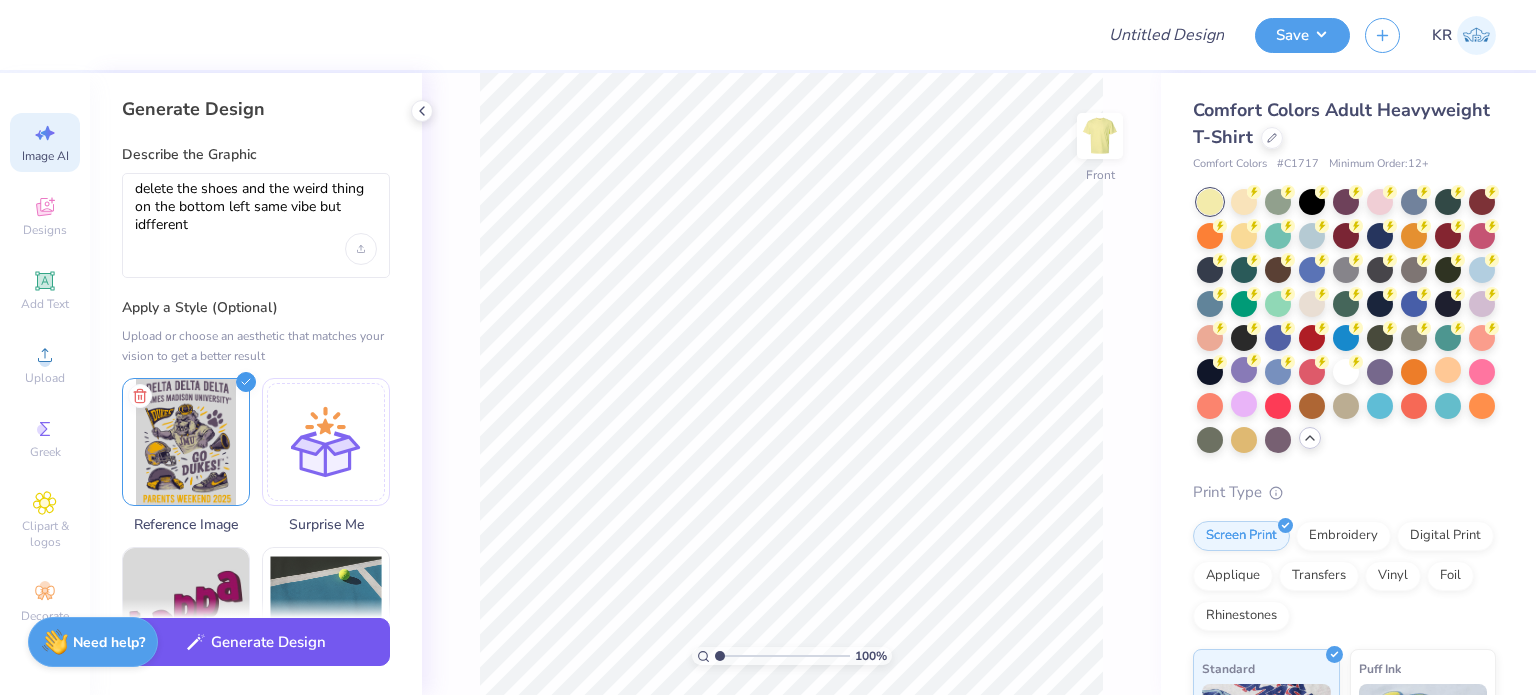 click on "Generate Design" at bounding box center [256, 642] 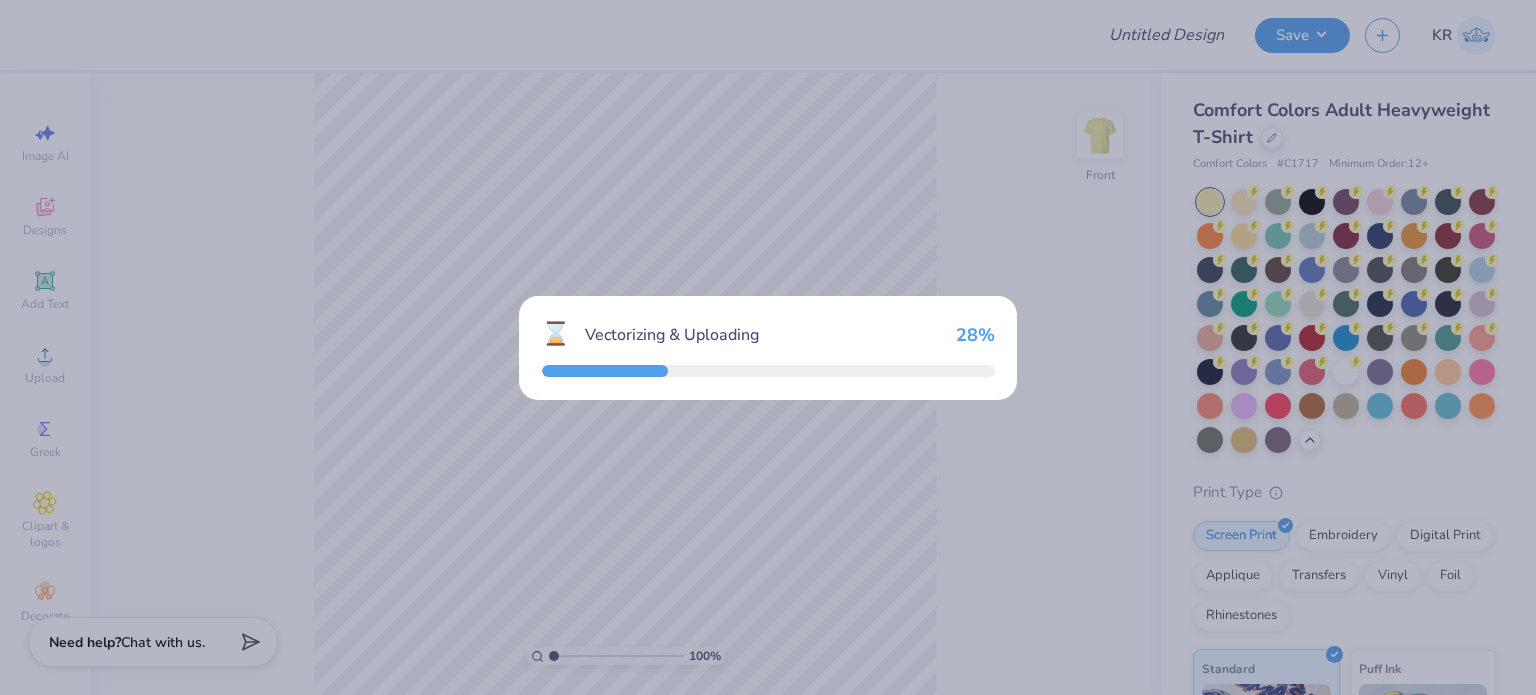 scroll, scrollTop: 0, scrollLeft: 0, axis: both 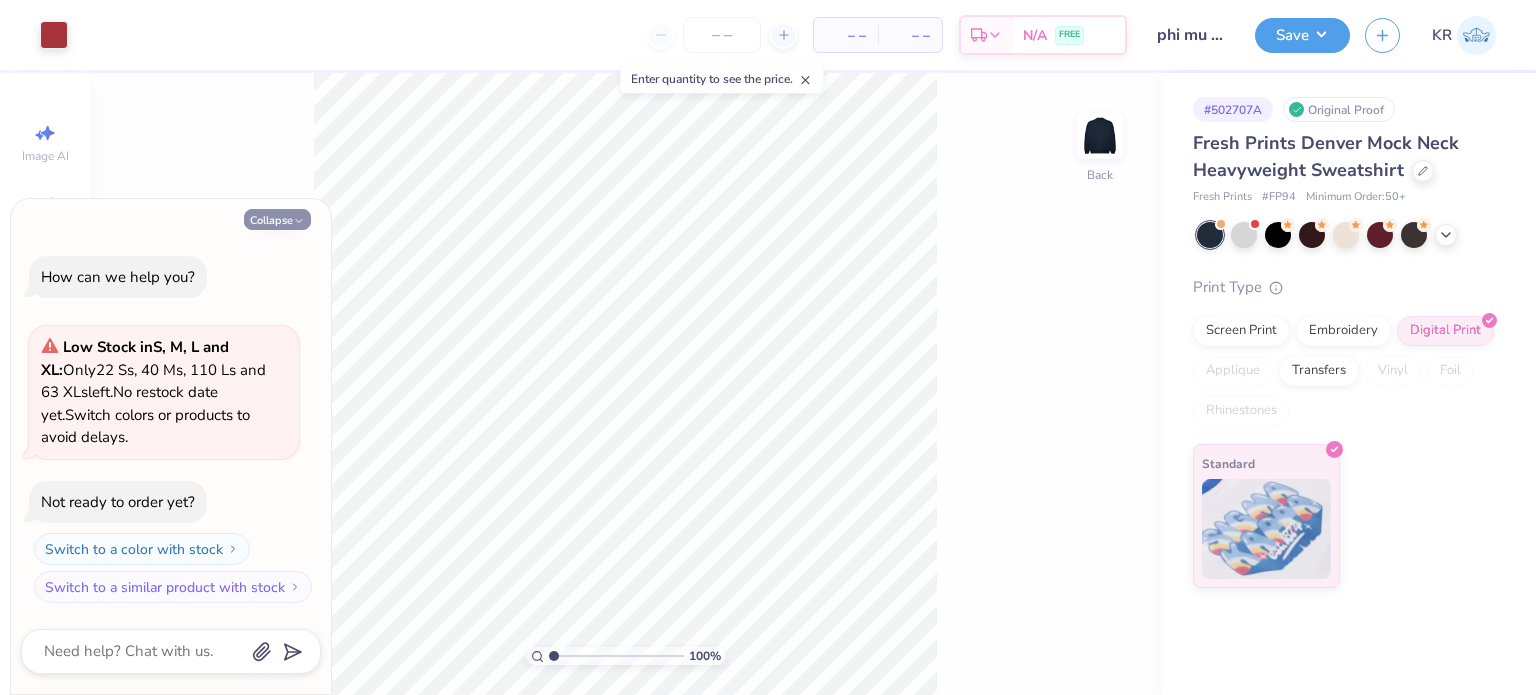 click on "Collapse" at bounding box center [277, 219] 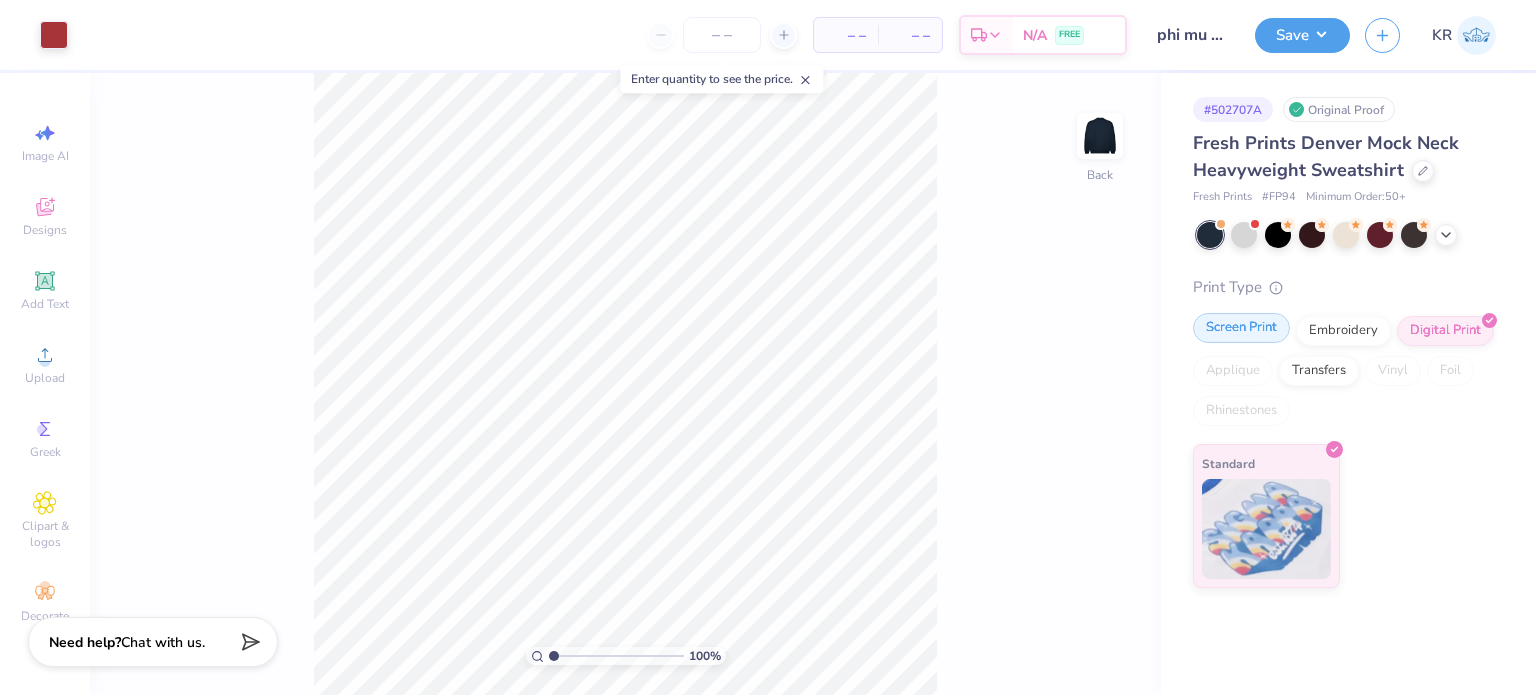 click on "Screen Print" at bounding box center [1241, 328] 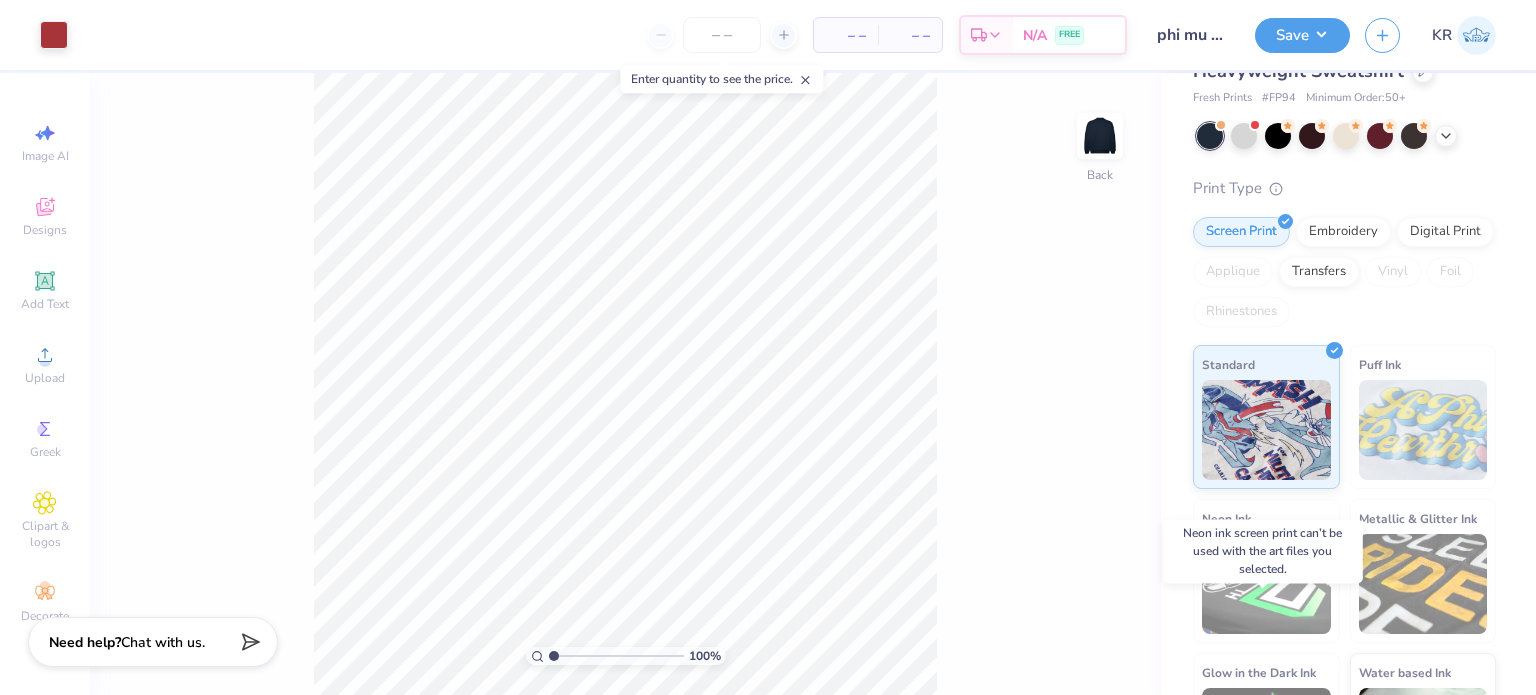 scroll, scrollTop: 0, scrollLeft: 0, axis: both 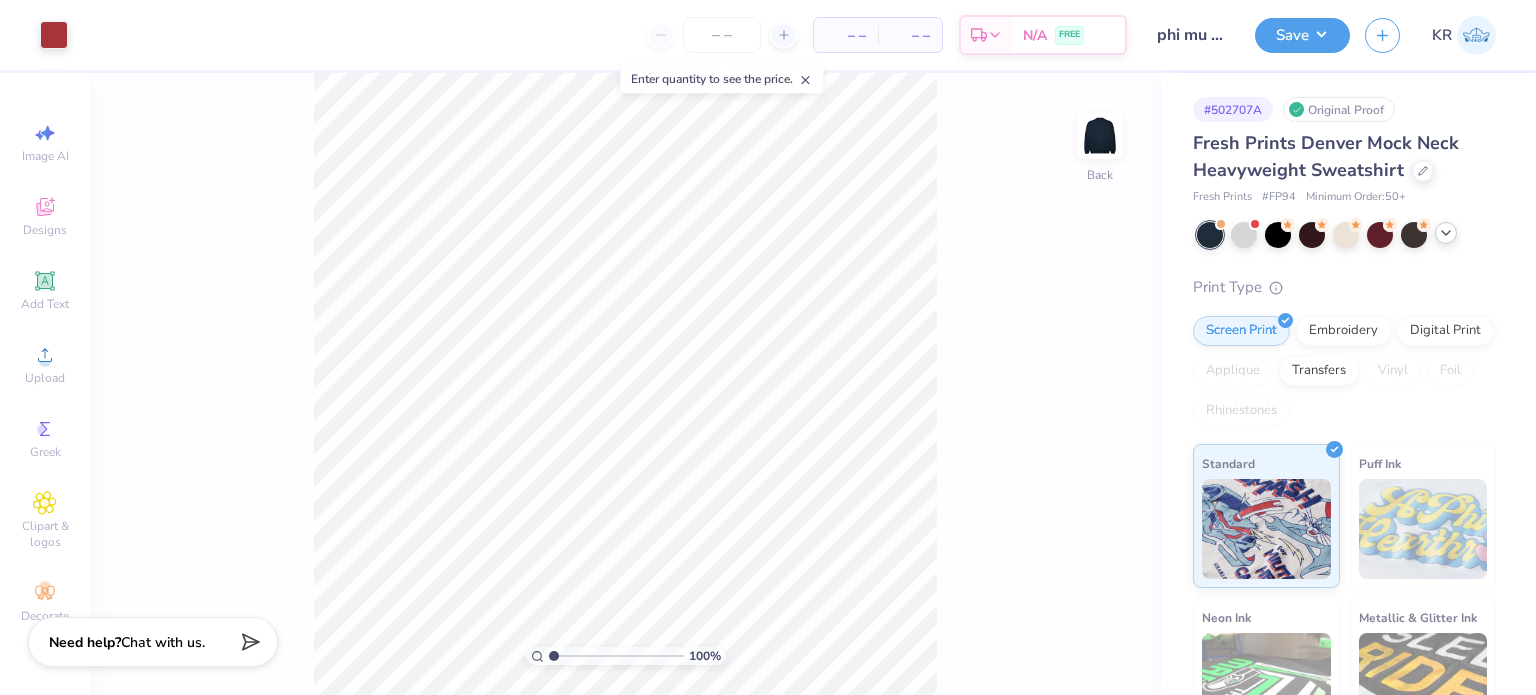 click 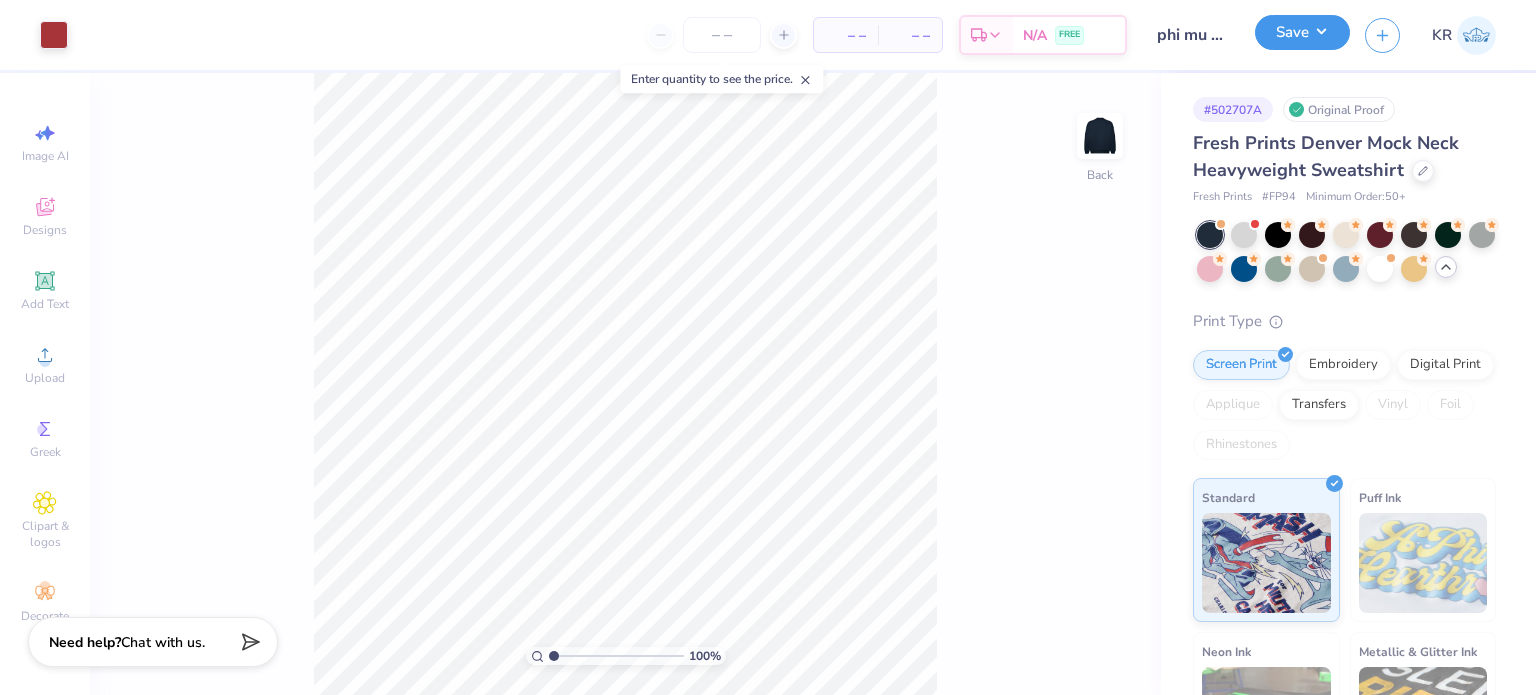 click on "Save" at bounding box center [1302, 32] 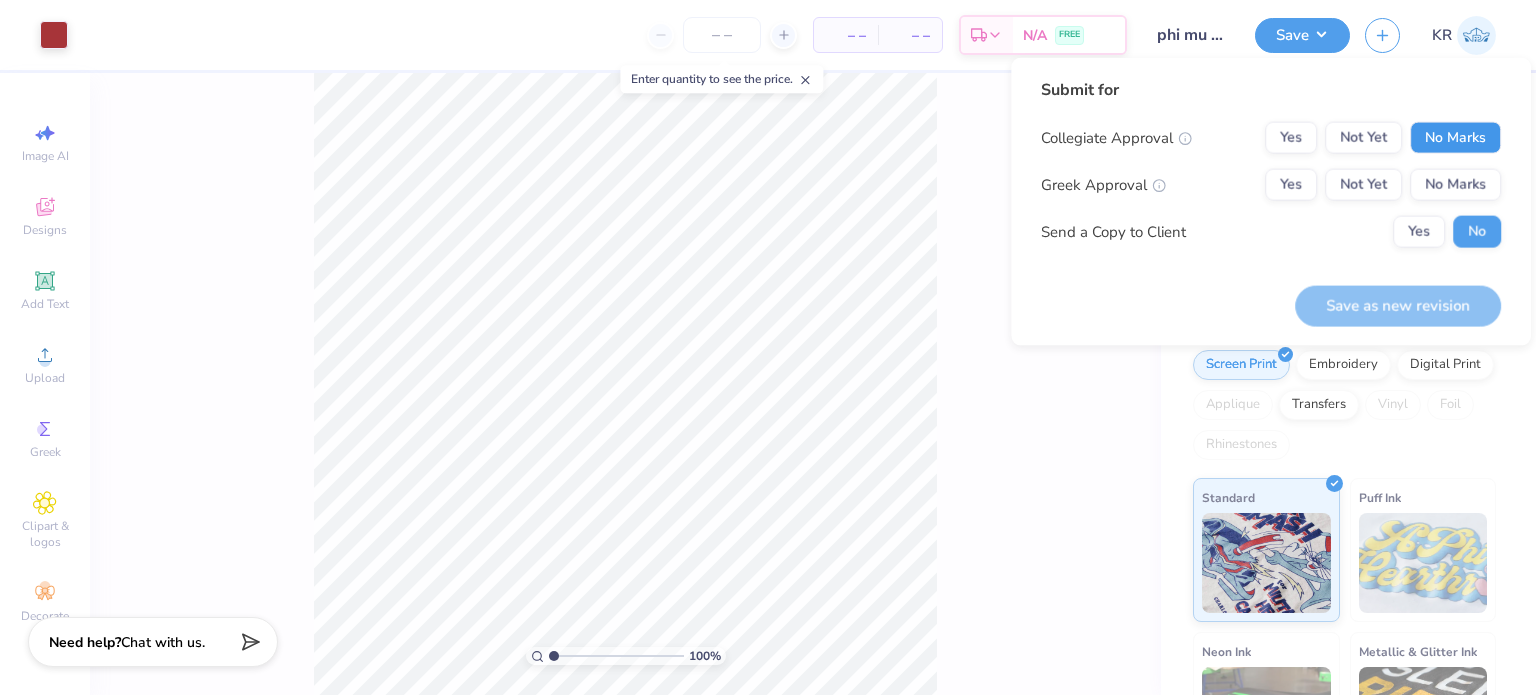 click on "No Marks" at bounding box center (1455, 138) 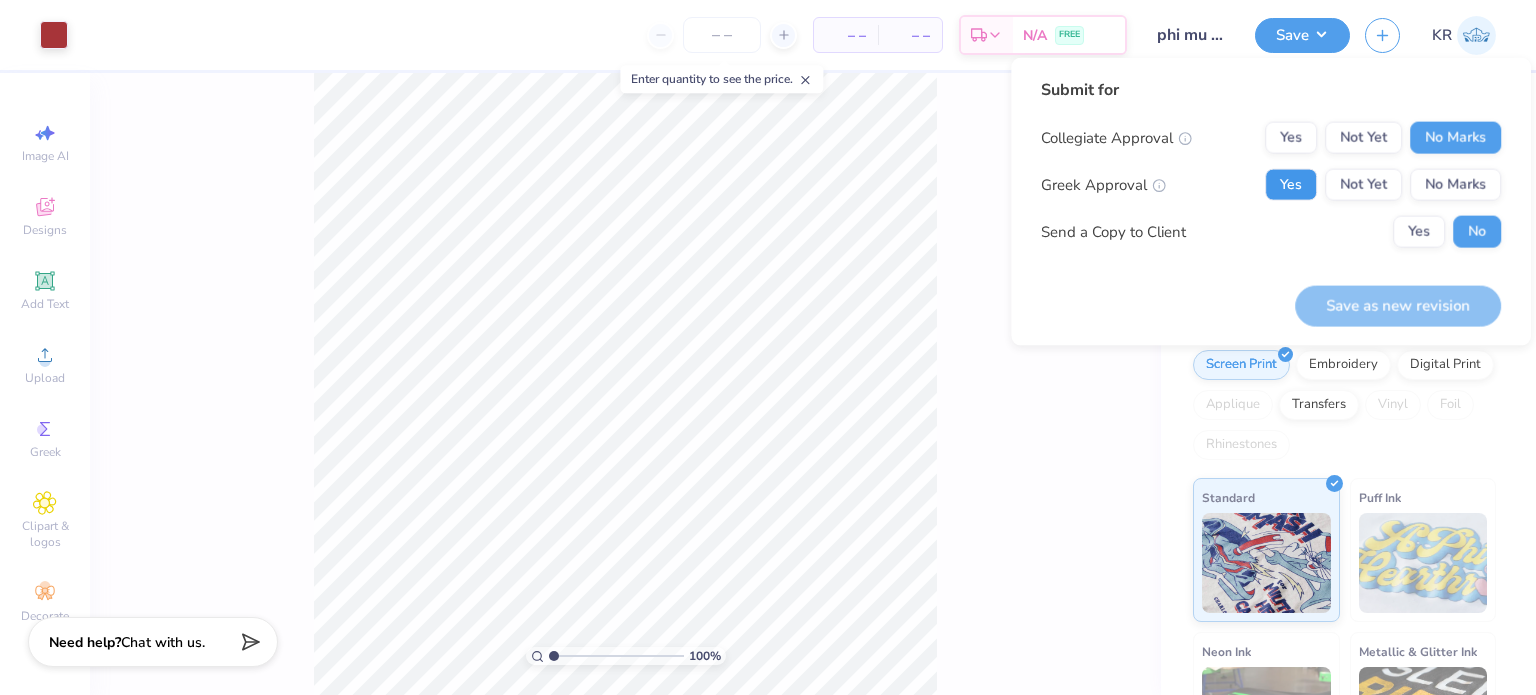 click on "Yes" at bounding box center [1291, 185] 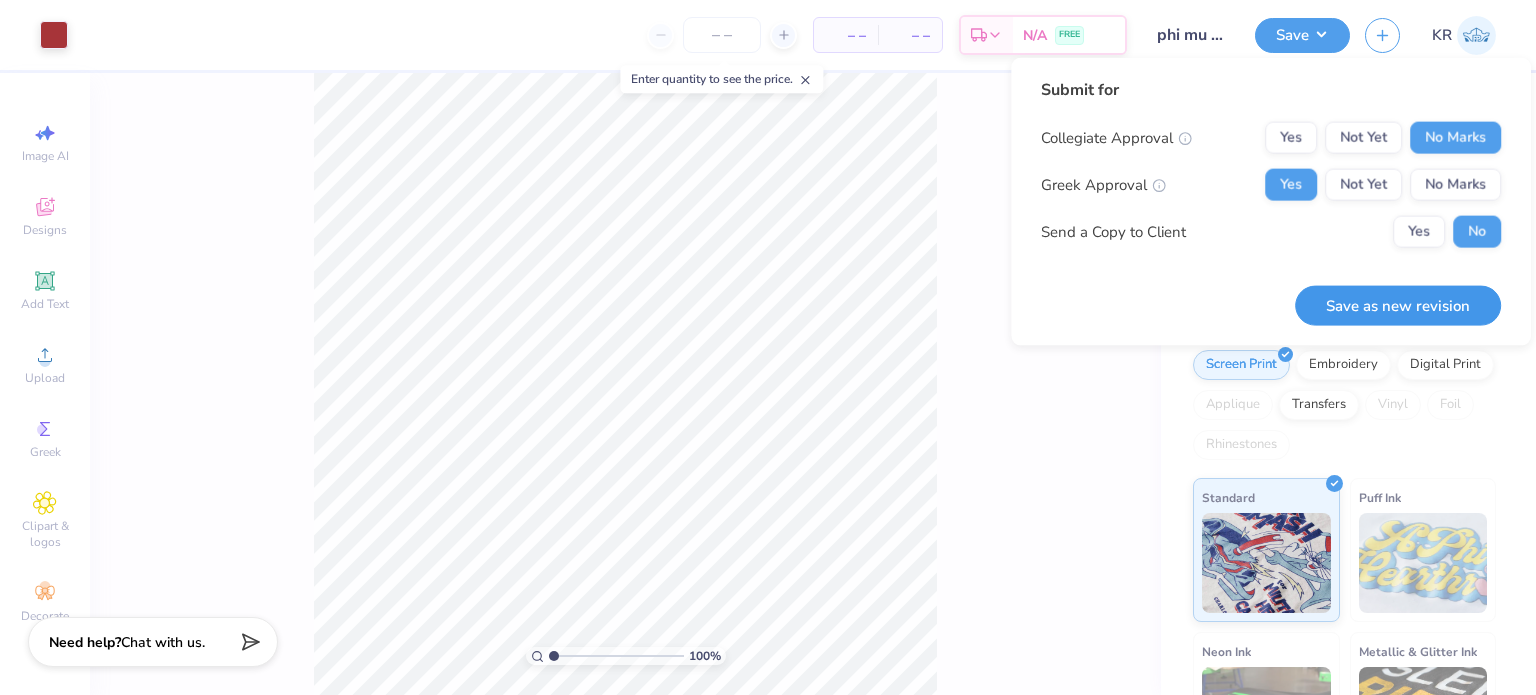 click on "Save as new revision" at bounding box center [1398, 305] 